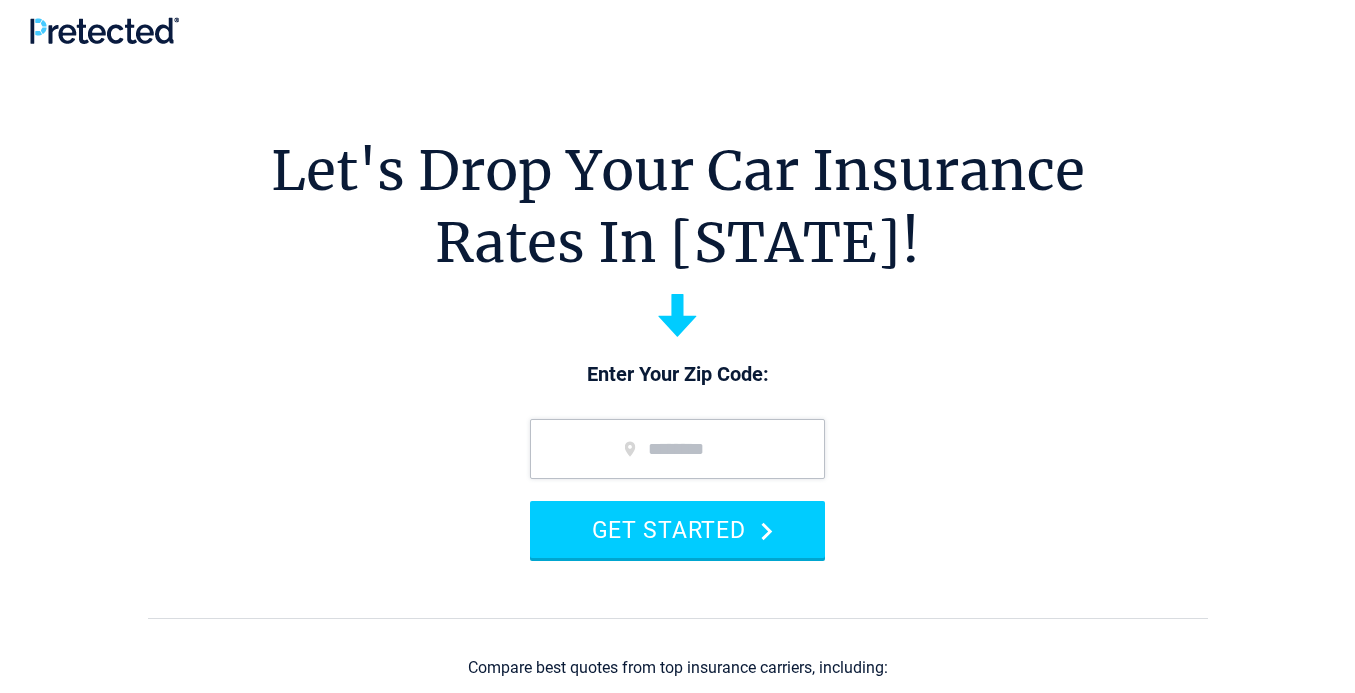 scroll, scrollTop: 0, scrollLeft: 0, axis: both 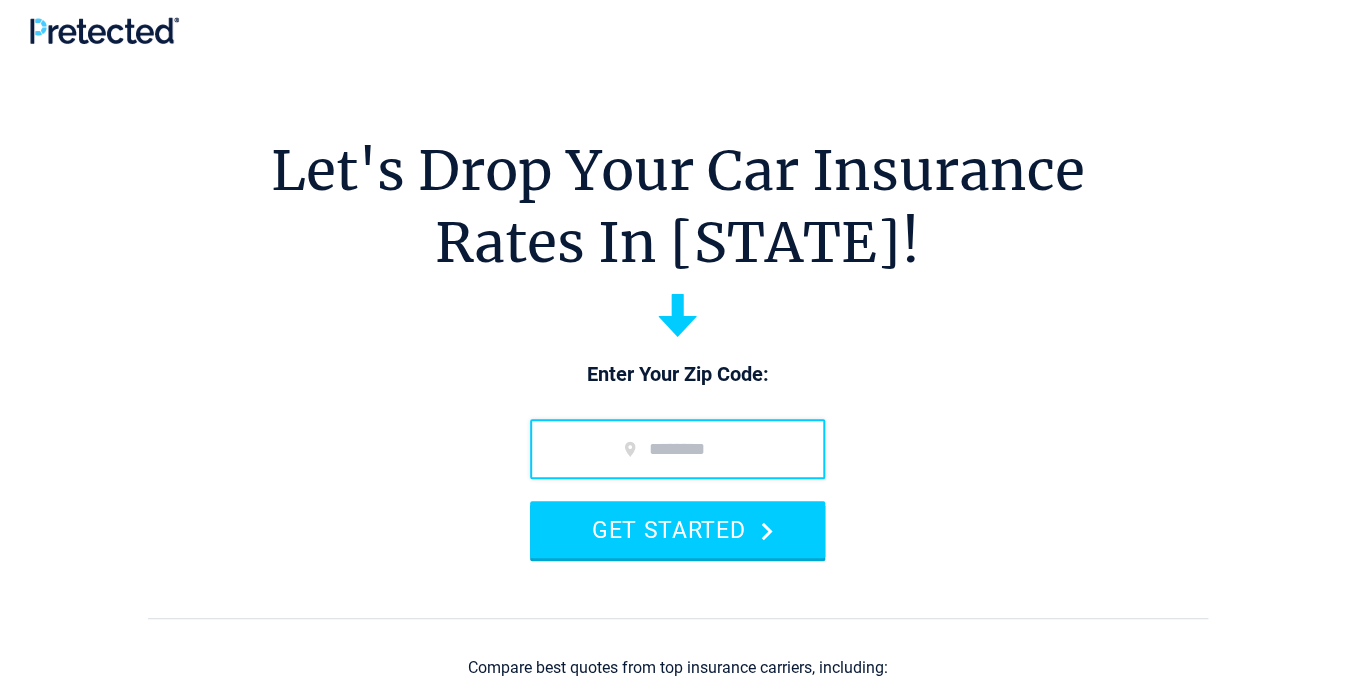 click at bounding box center (677, 449) 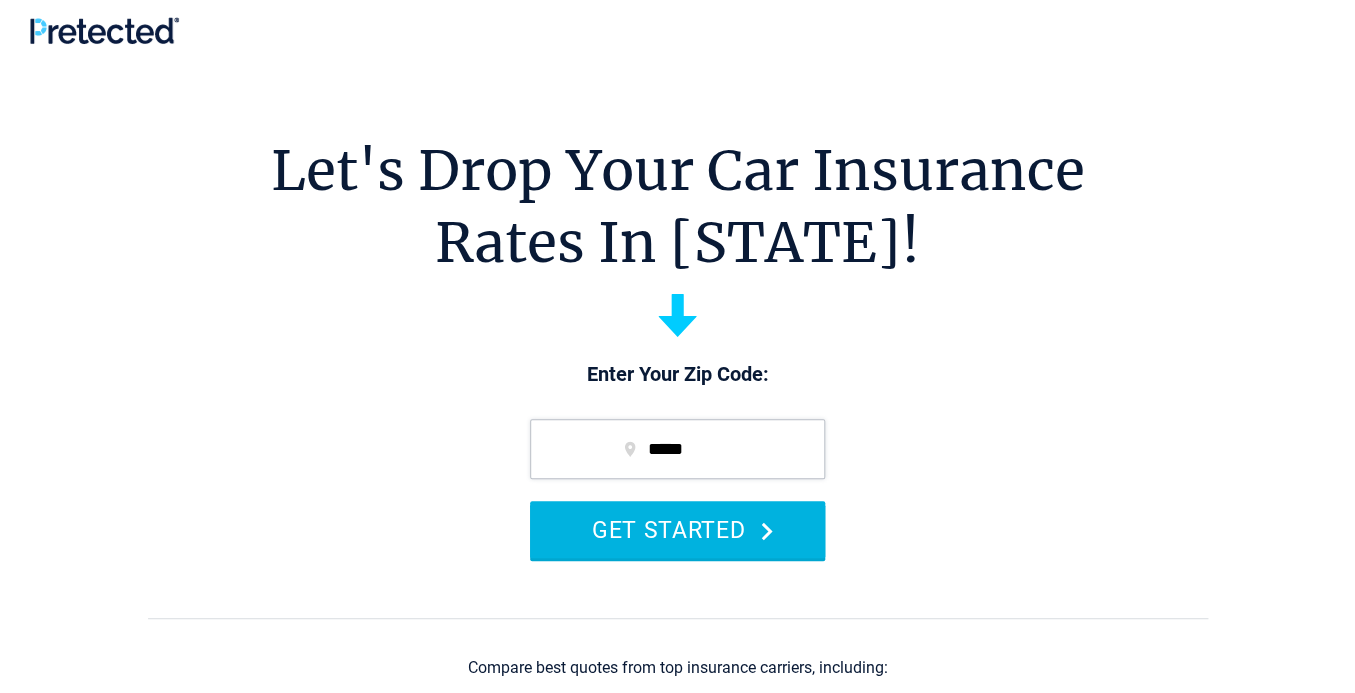 type on "*****" 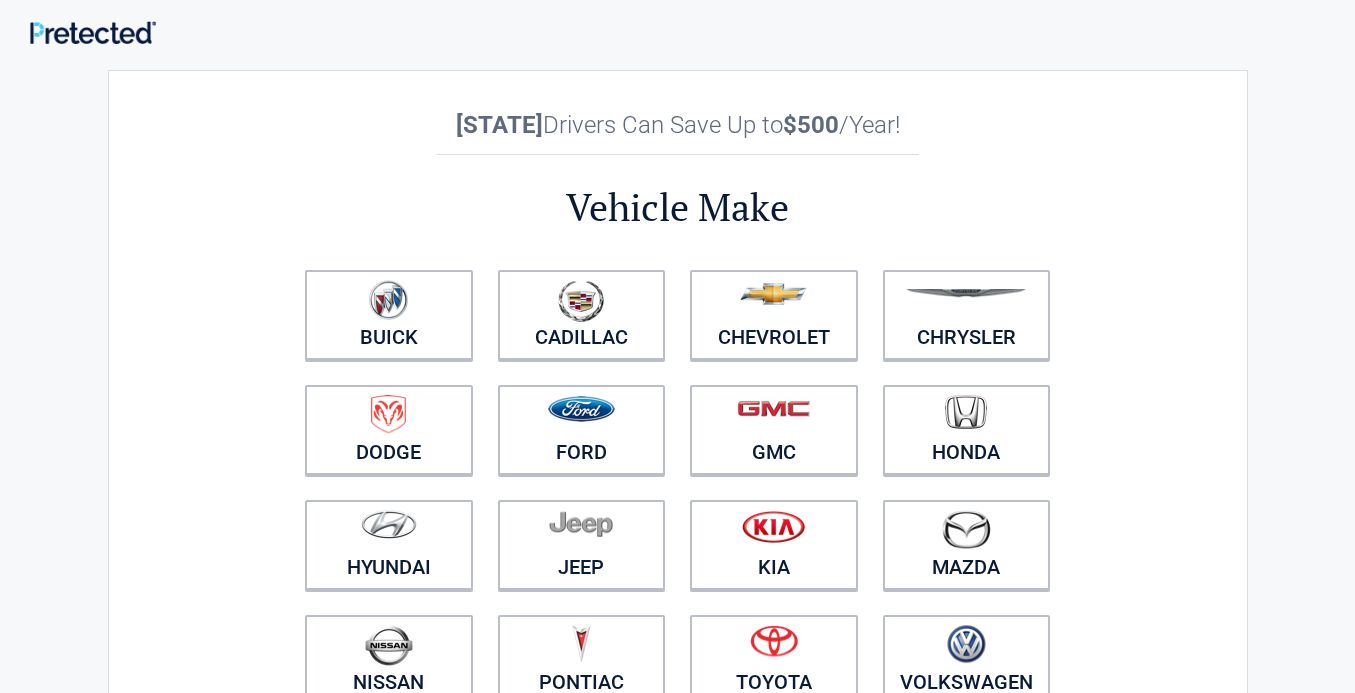 scroll, scrollTop: 0, scrollLeft: 0, axis: both 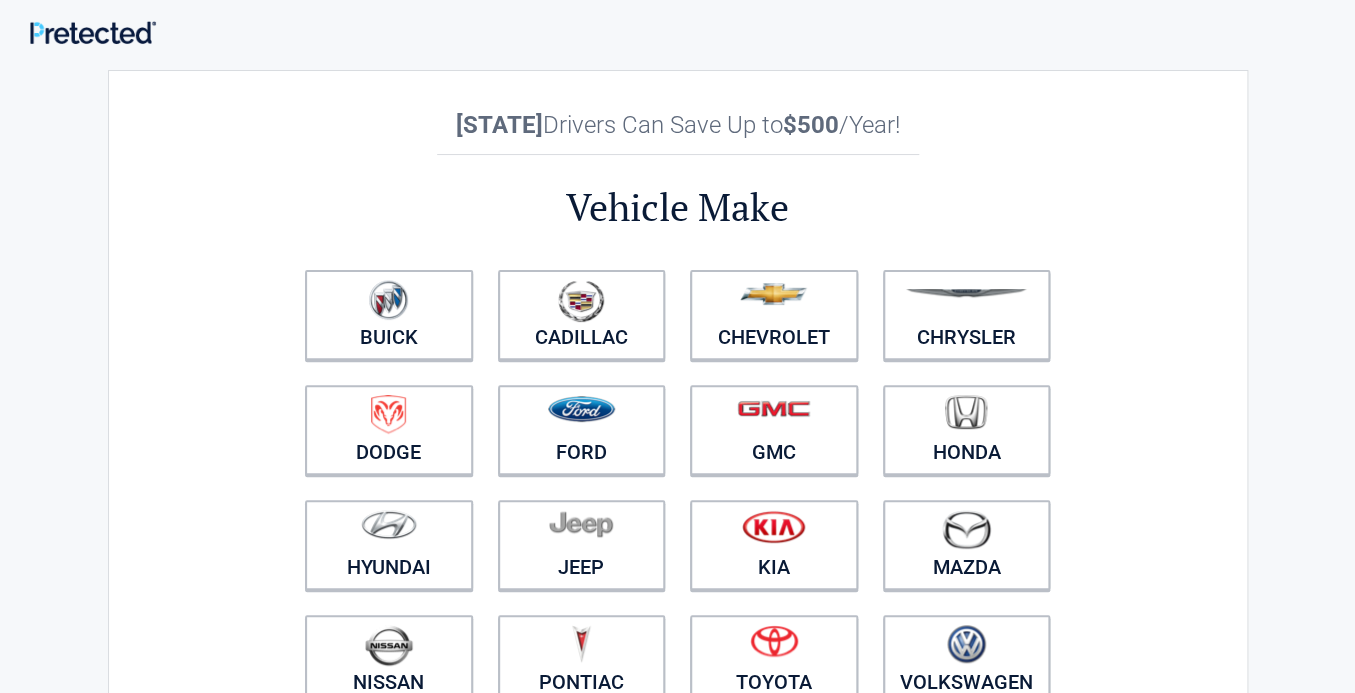 click on "[STATE] Drivers Can Save Up to $500 /Year
Vehicle Make
[MANUFACTURER]" at bounding box center [678, 444] 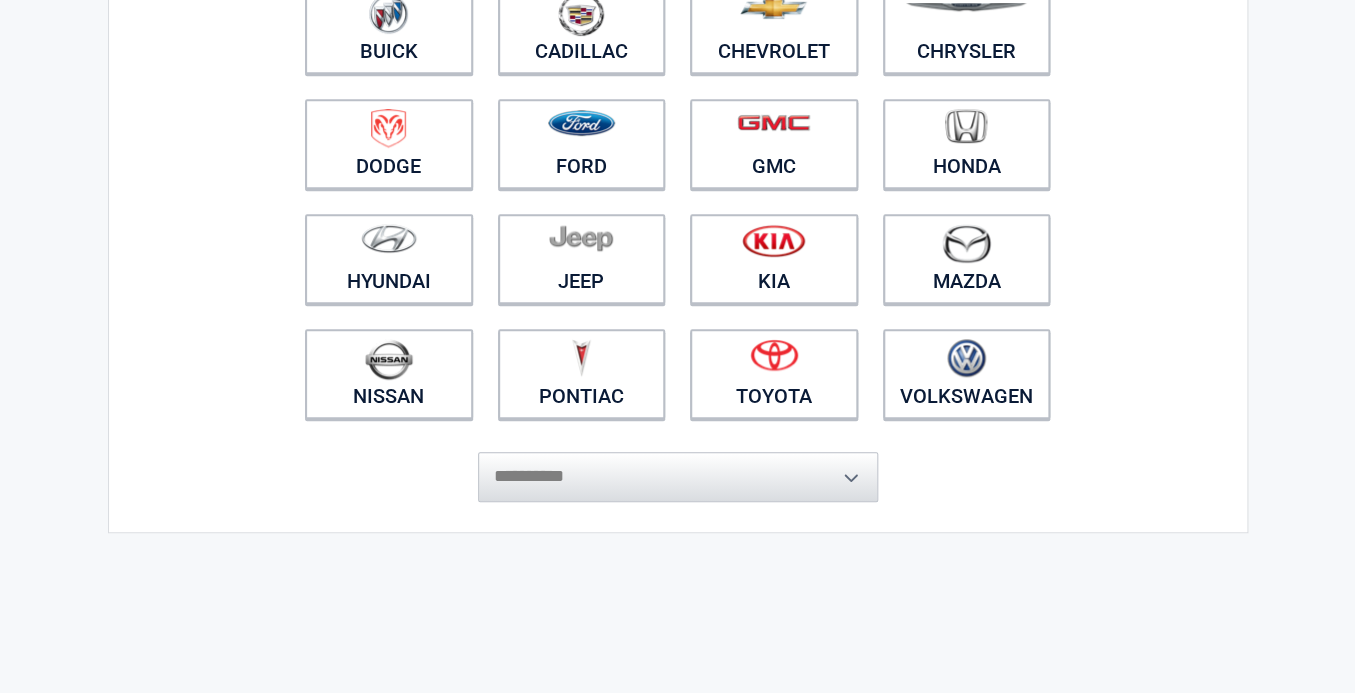 scroll, scrollTop: 288, scrollLeft: 0, axis: vertical 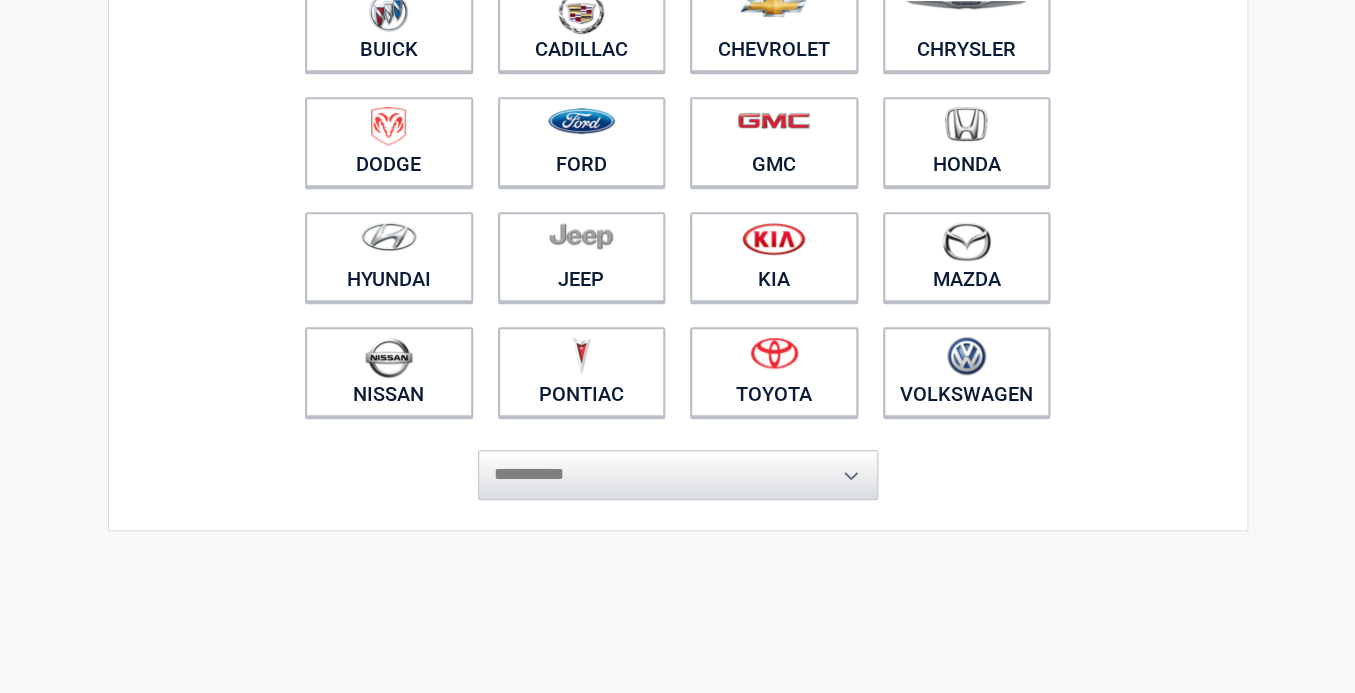 click on "**********" at bounding box center [678, 465] 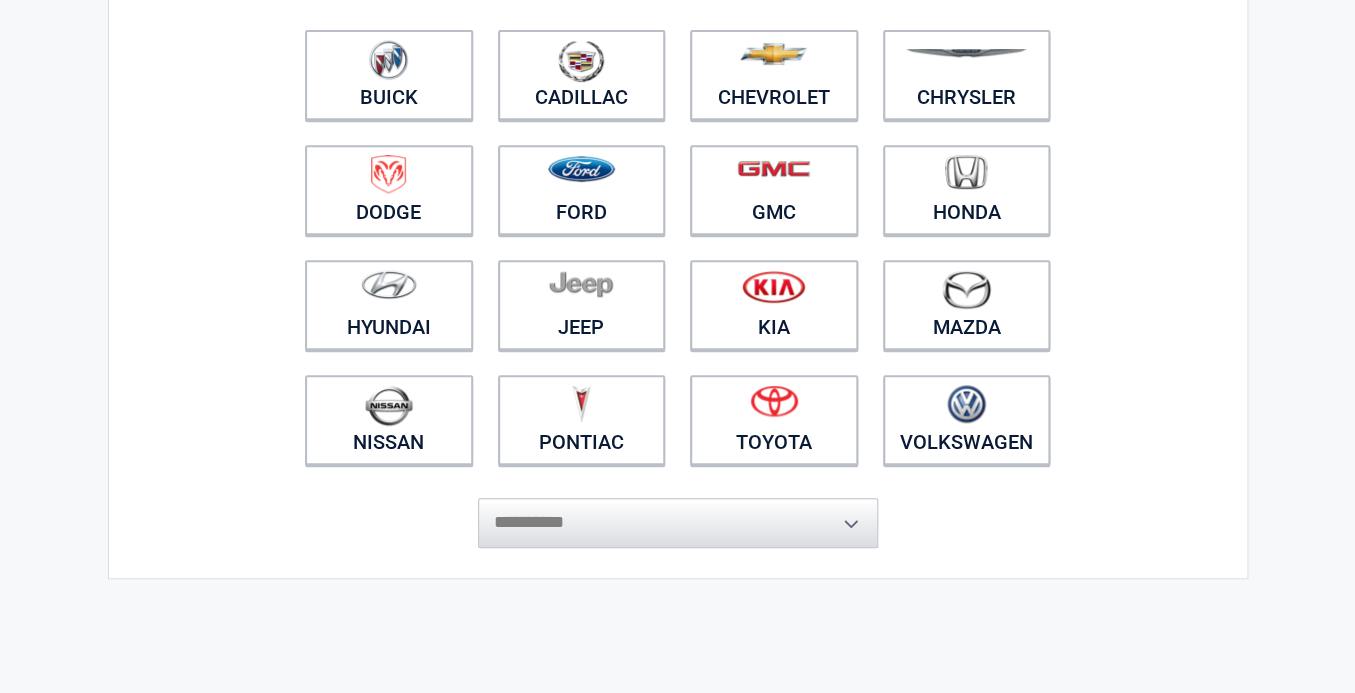 scroll, scrollTop: 288, scrollLeft: 0, axis: vertical 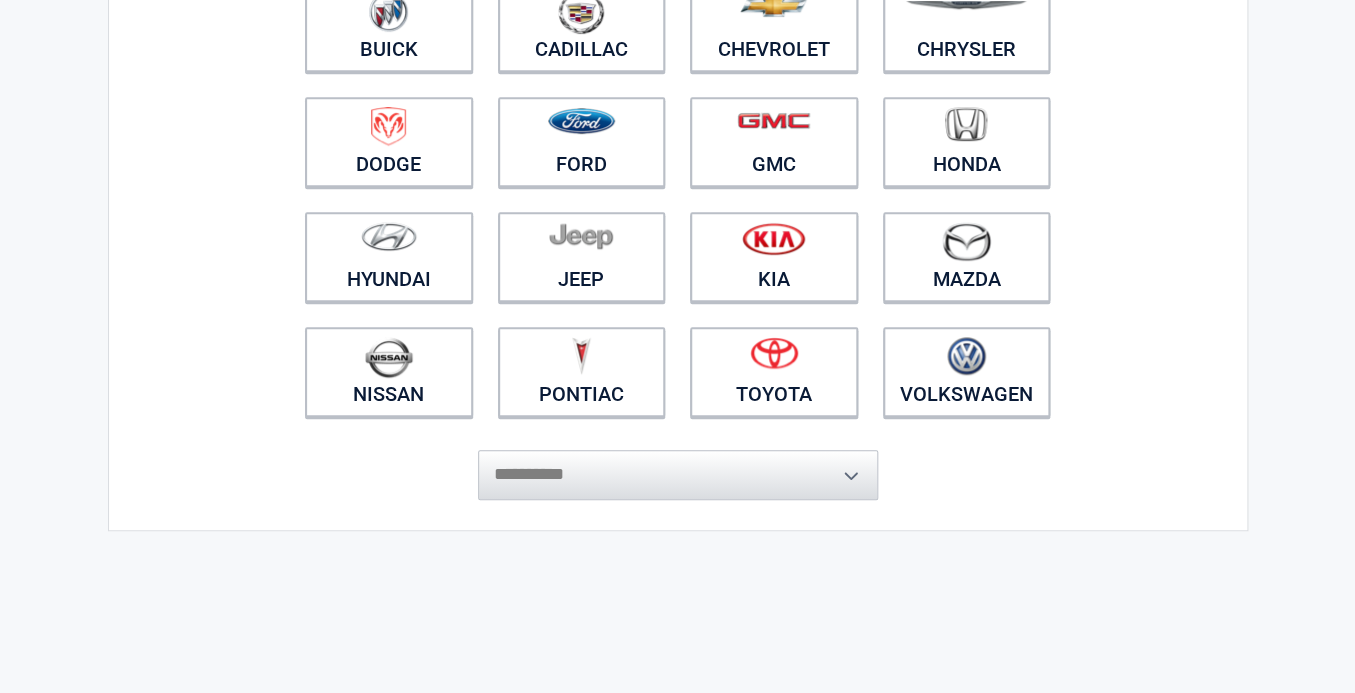 click on "**********" at bounding box center [678, 465] 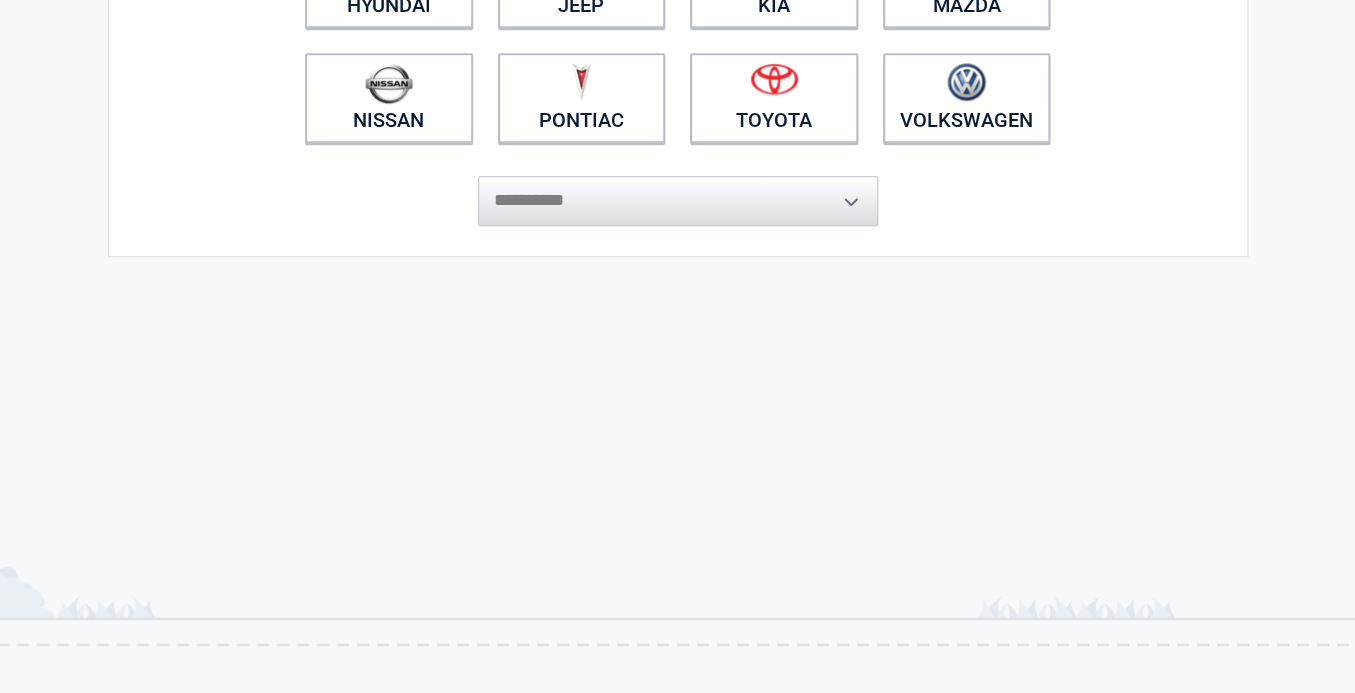 scroll, scrollTop: 576, scrollLeft: 0, axis: vertical 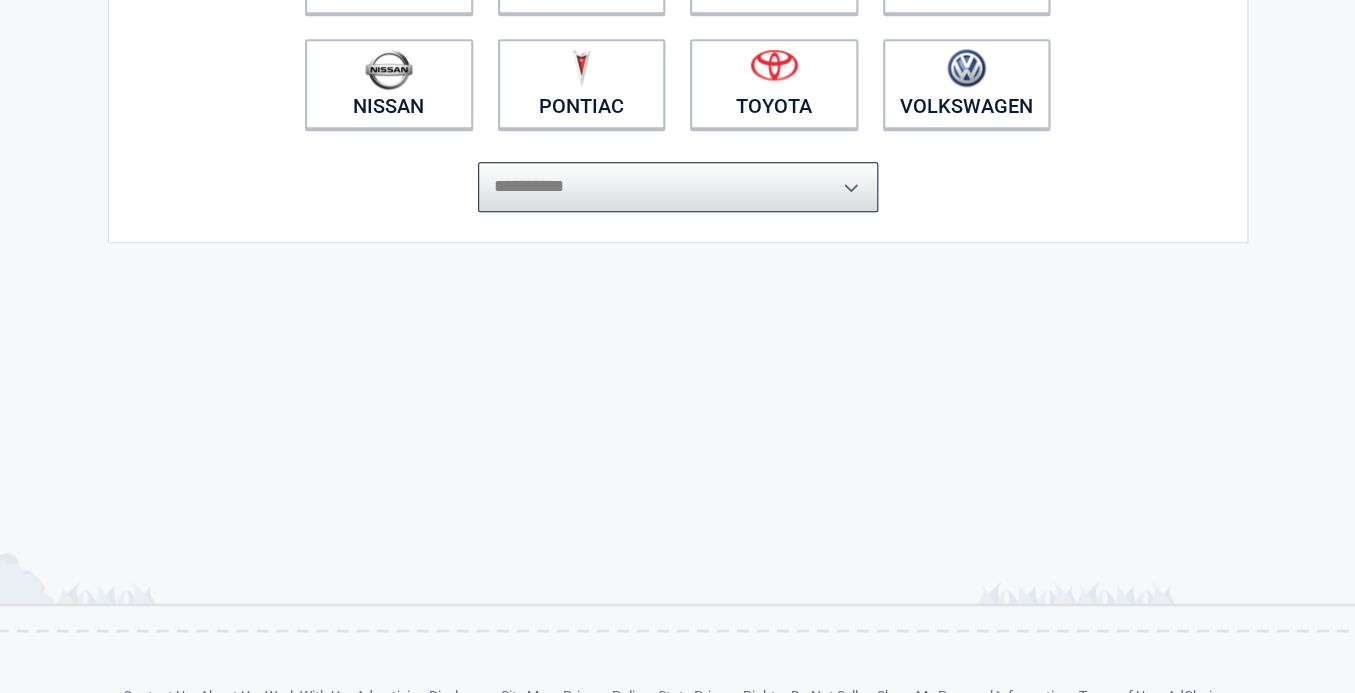 click on "**********" at bounding box center (678, 187) 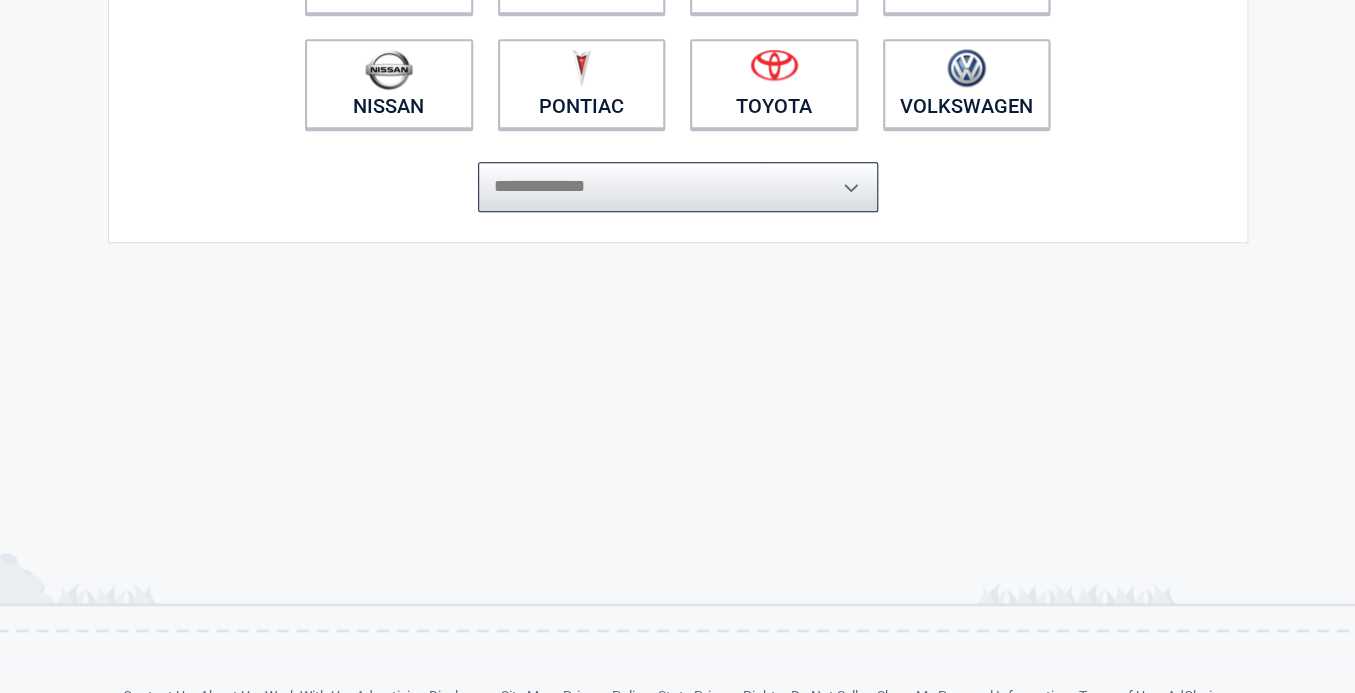 click on "**********" at bounding box center [0, 0] 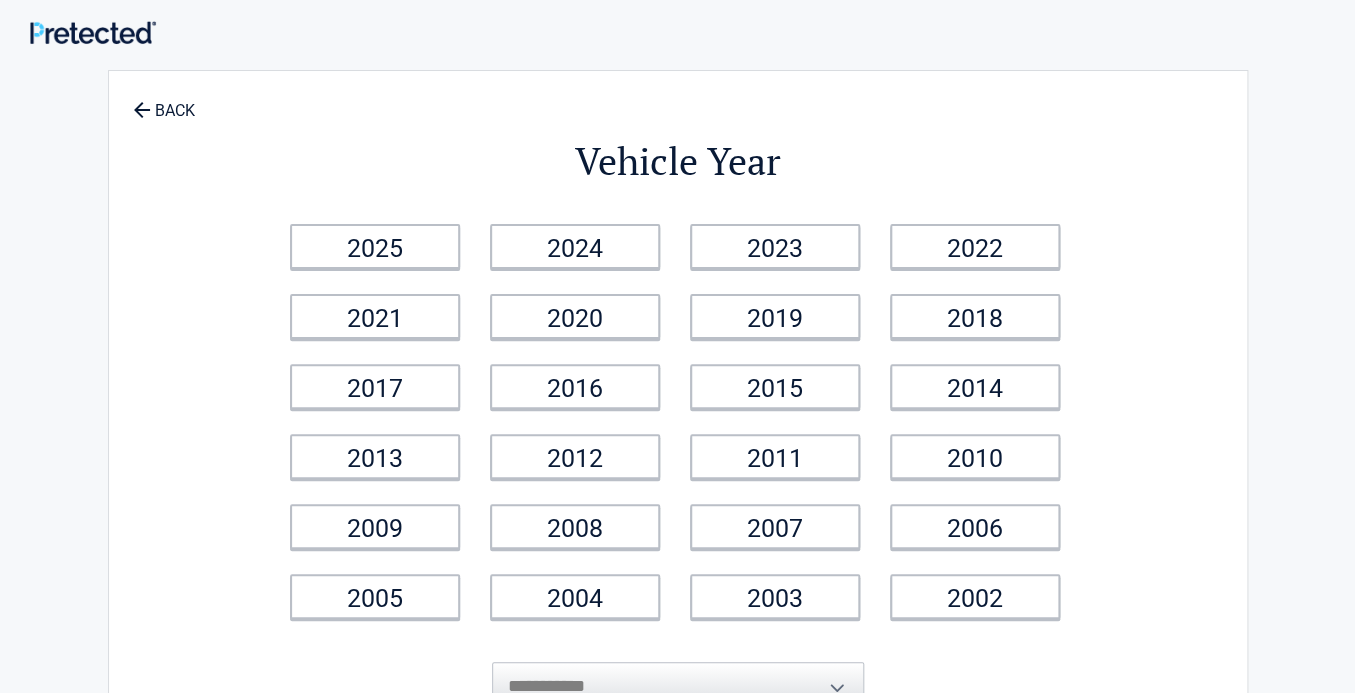 scroll, scrollTop: 0, scrollLeft: 0, axis: both 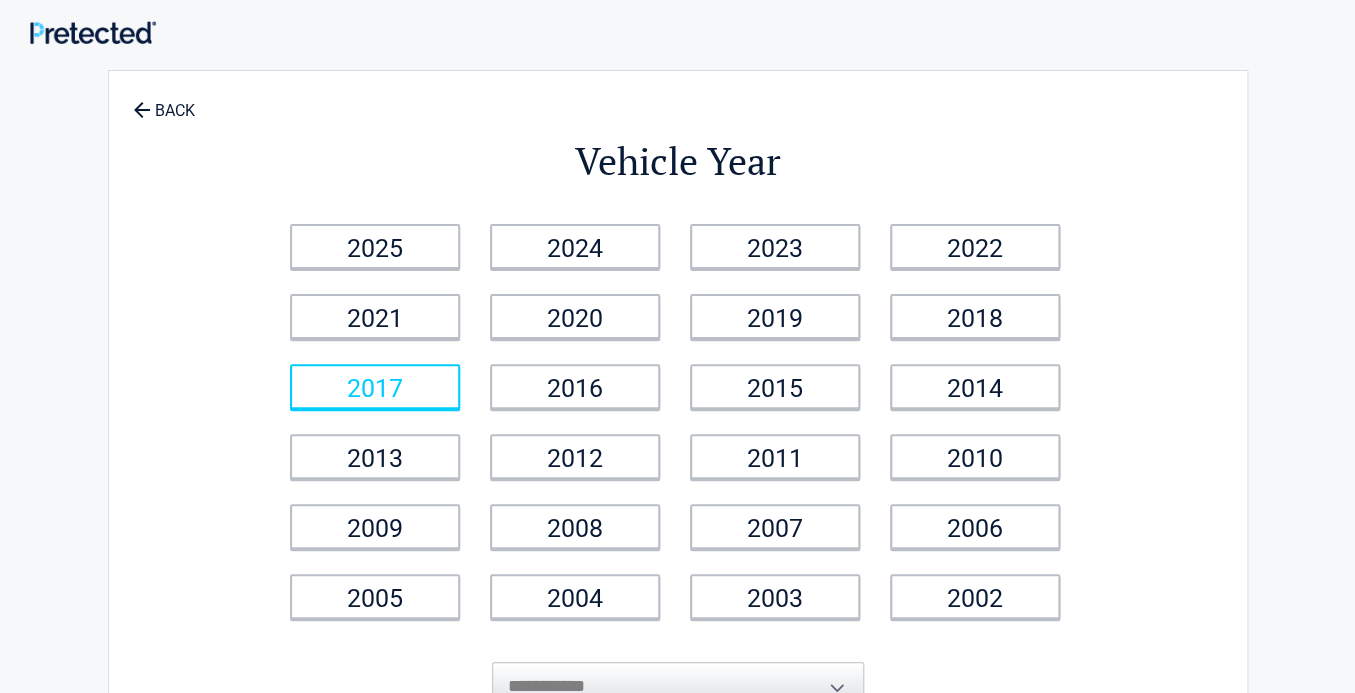 click on "2017" at bounding box center [375, 386] 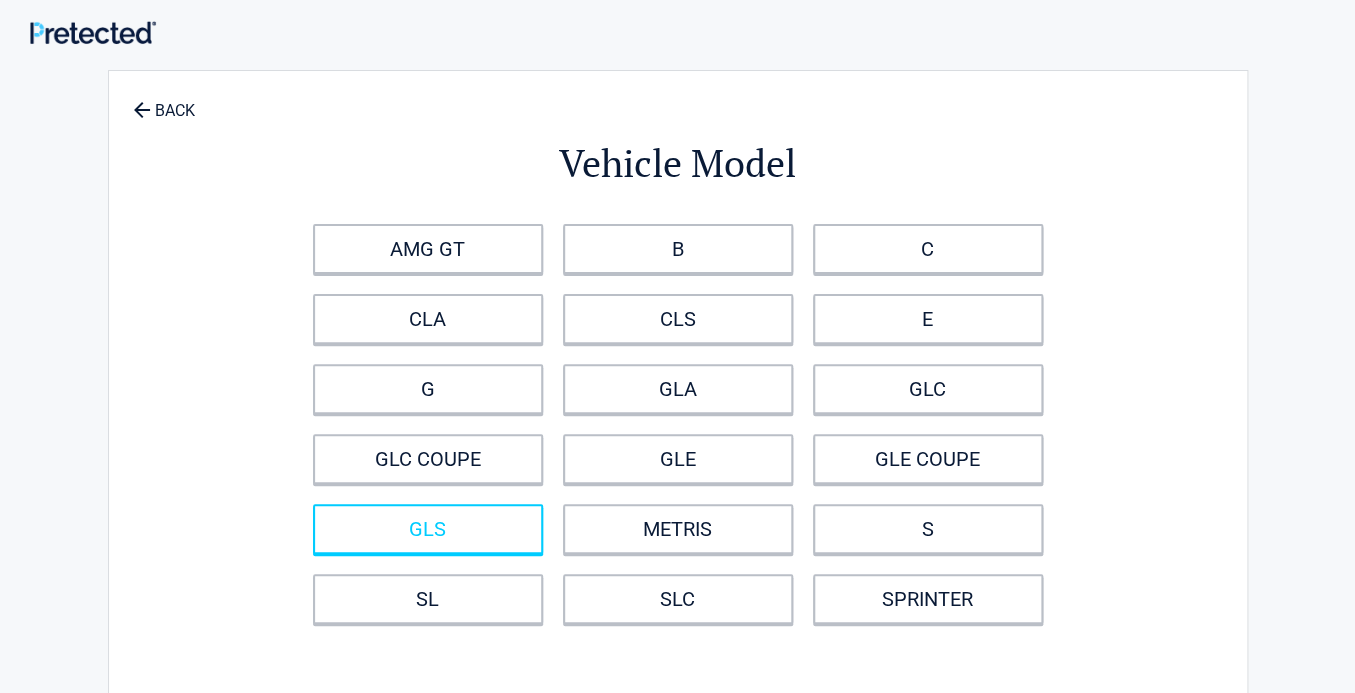 click on "GLS" at bounding box center [428, 529] 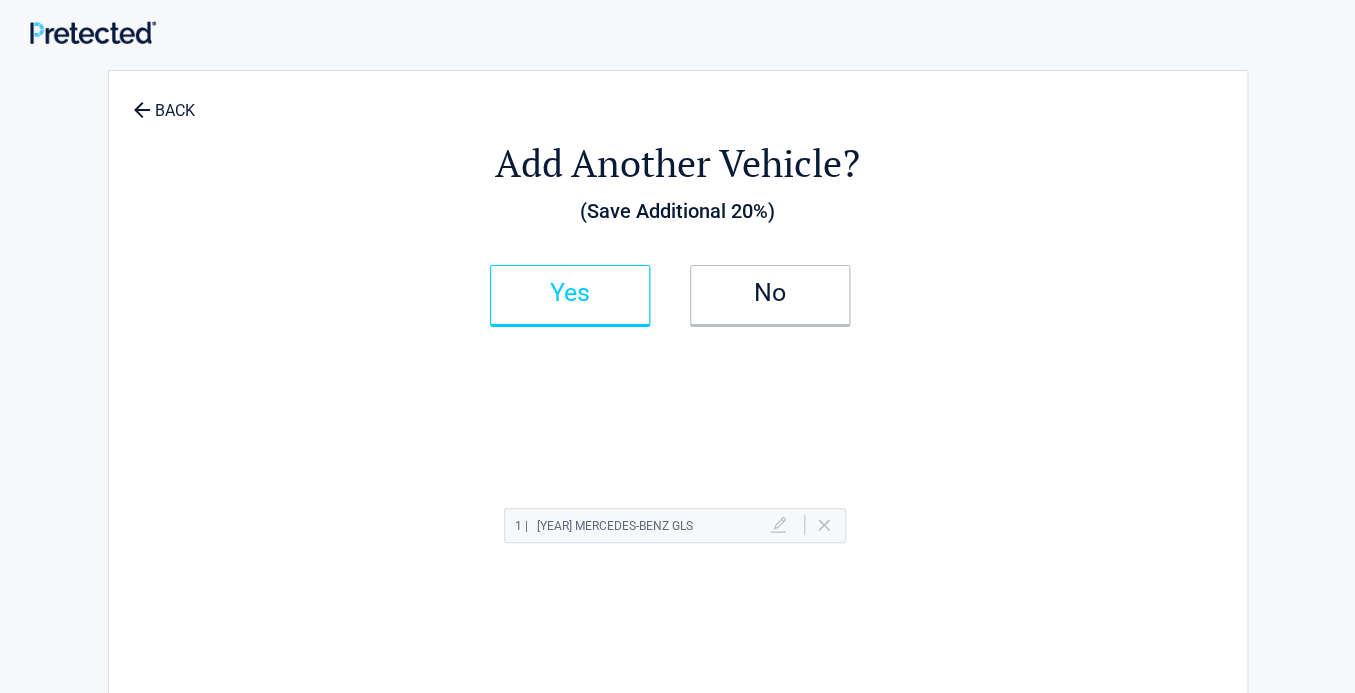 click on "Yes" at bounding box center (570, 293) 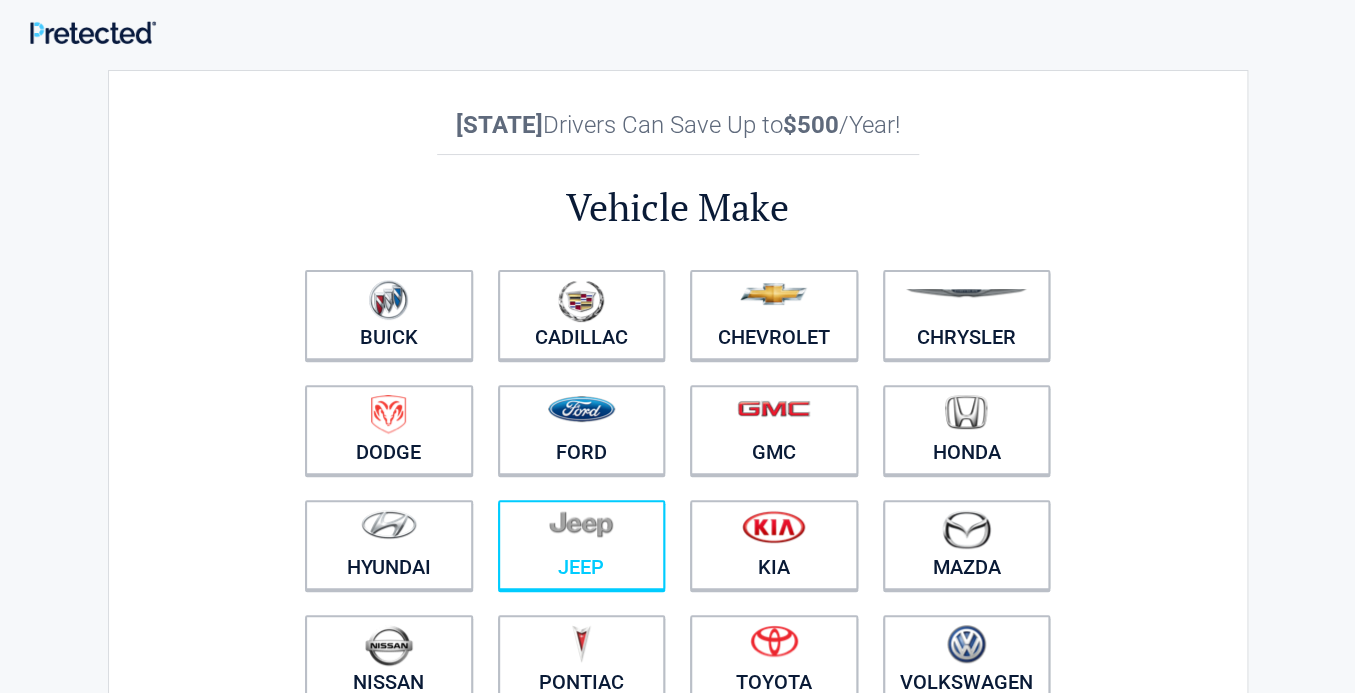 click at bounding box center (582, 532) 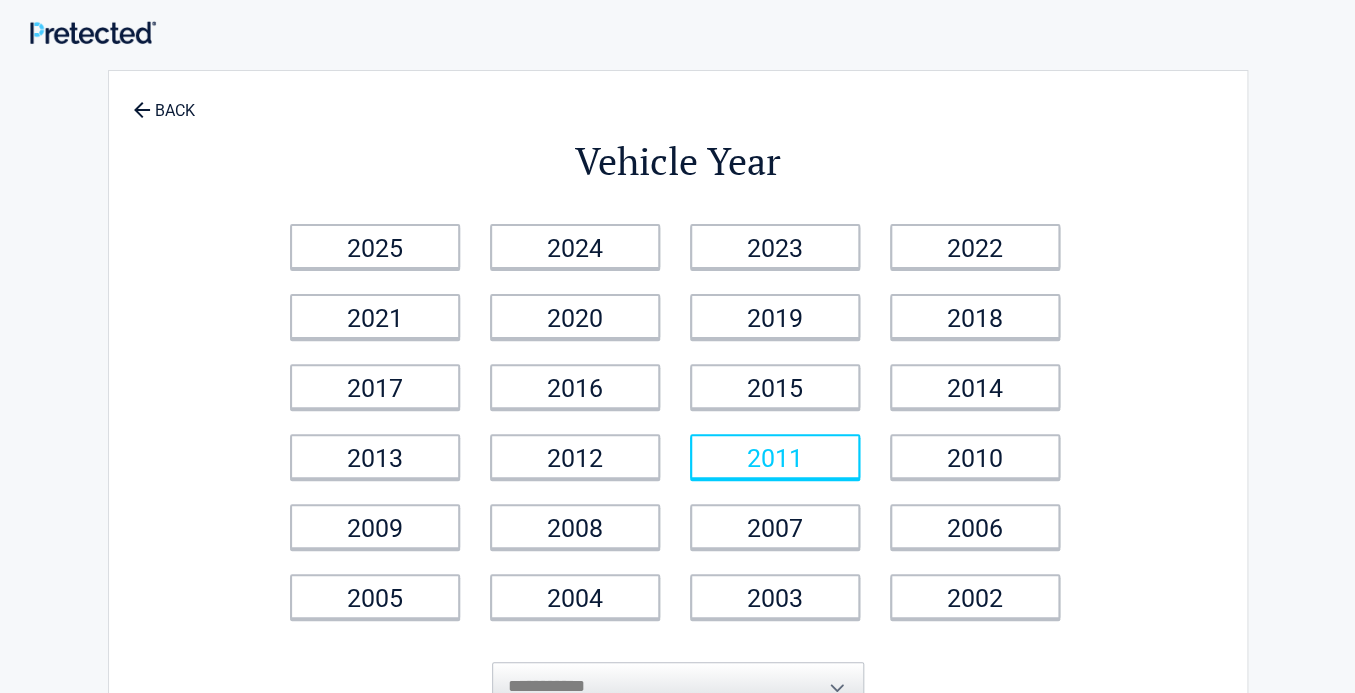 click on "2011" at bounding box center (775, 456) 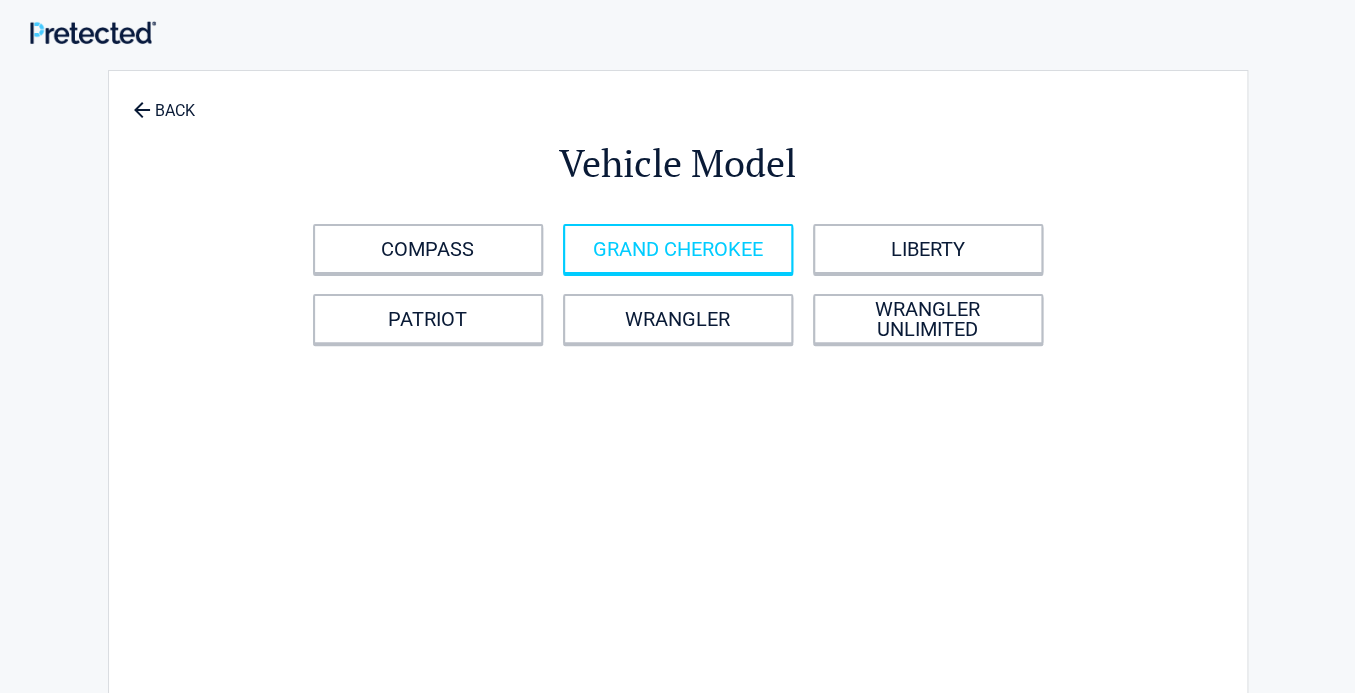 click on "GRAND CHEROKEE" at bounding box center (678, 249) 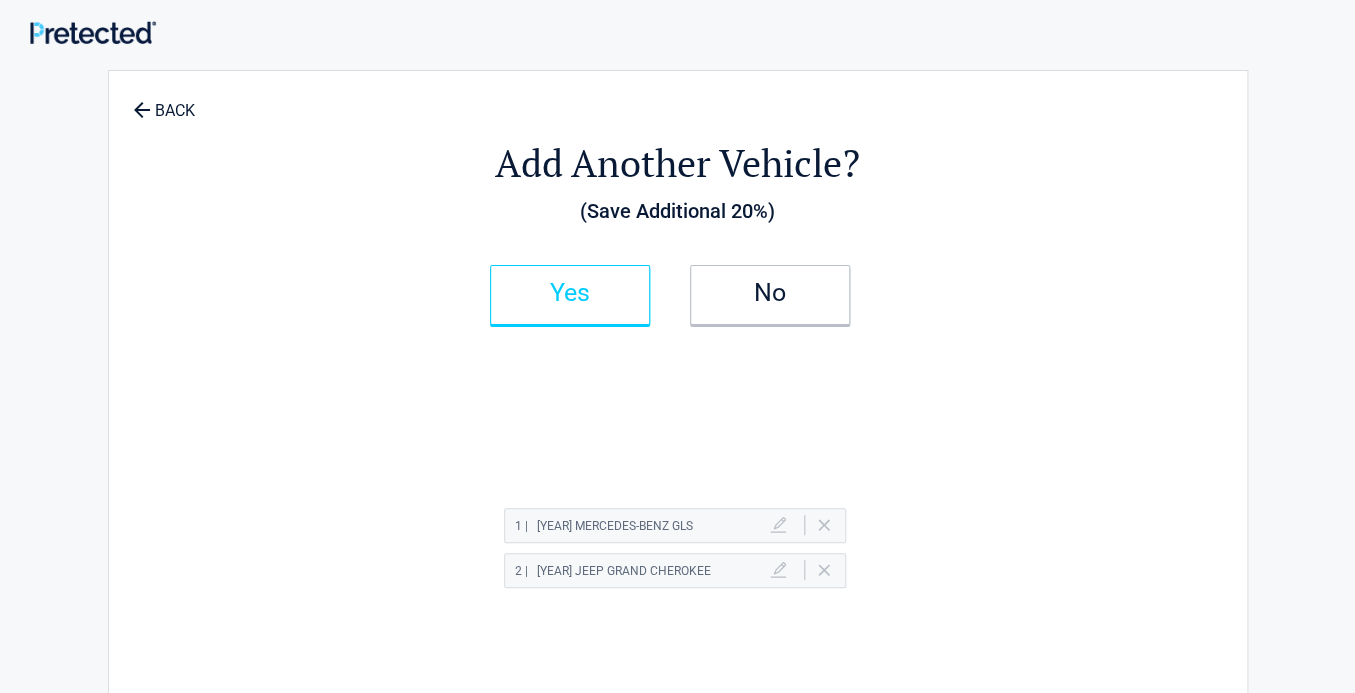 click on "Yes" at bounding box center [570, 293] 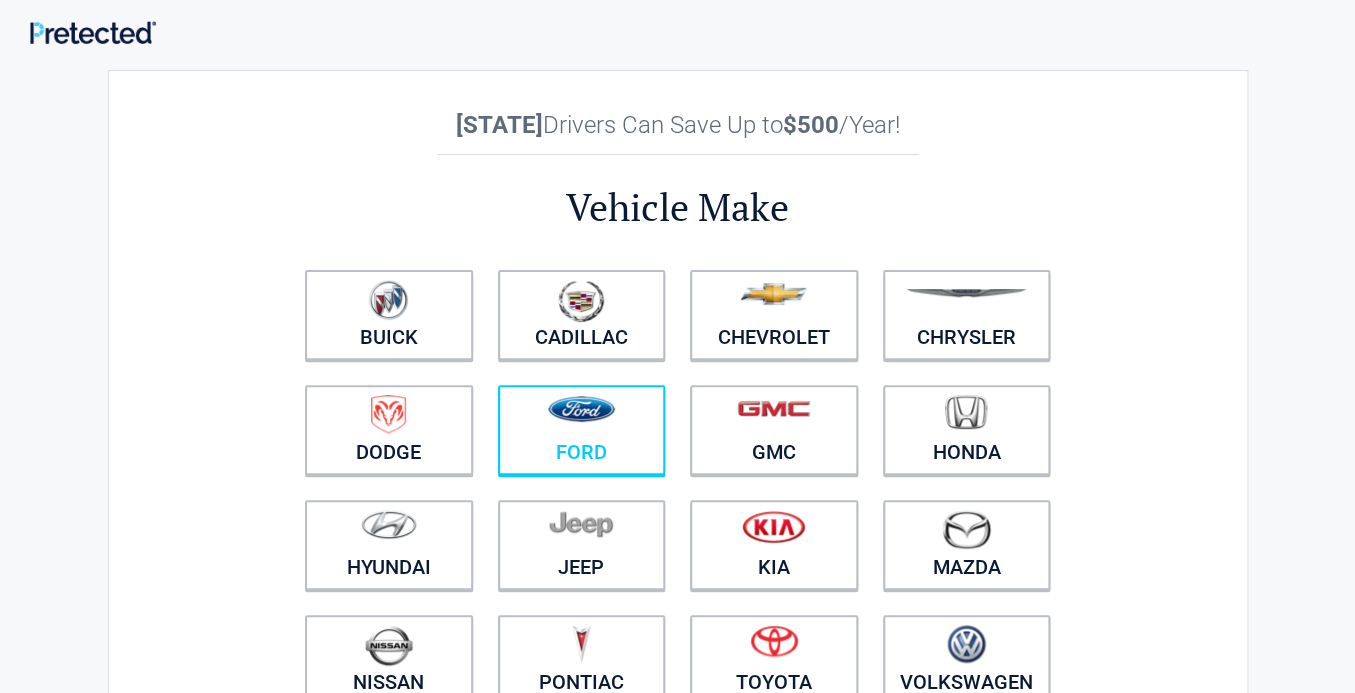 click at bounding box center [582, 417] 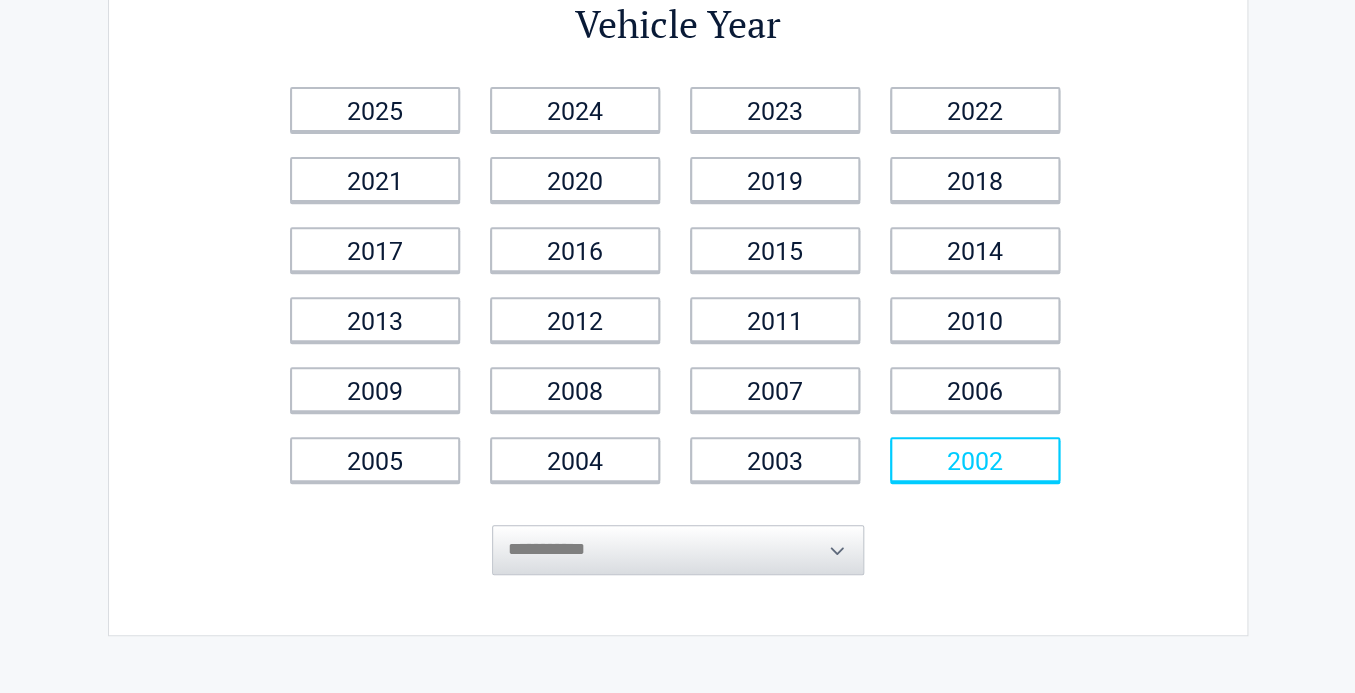 scroll, scrollTop: 144, scrollLeft: 0, axis: vertical 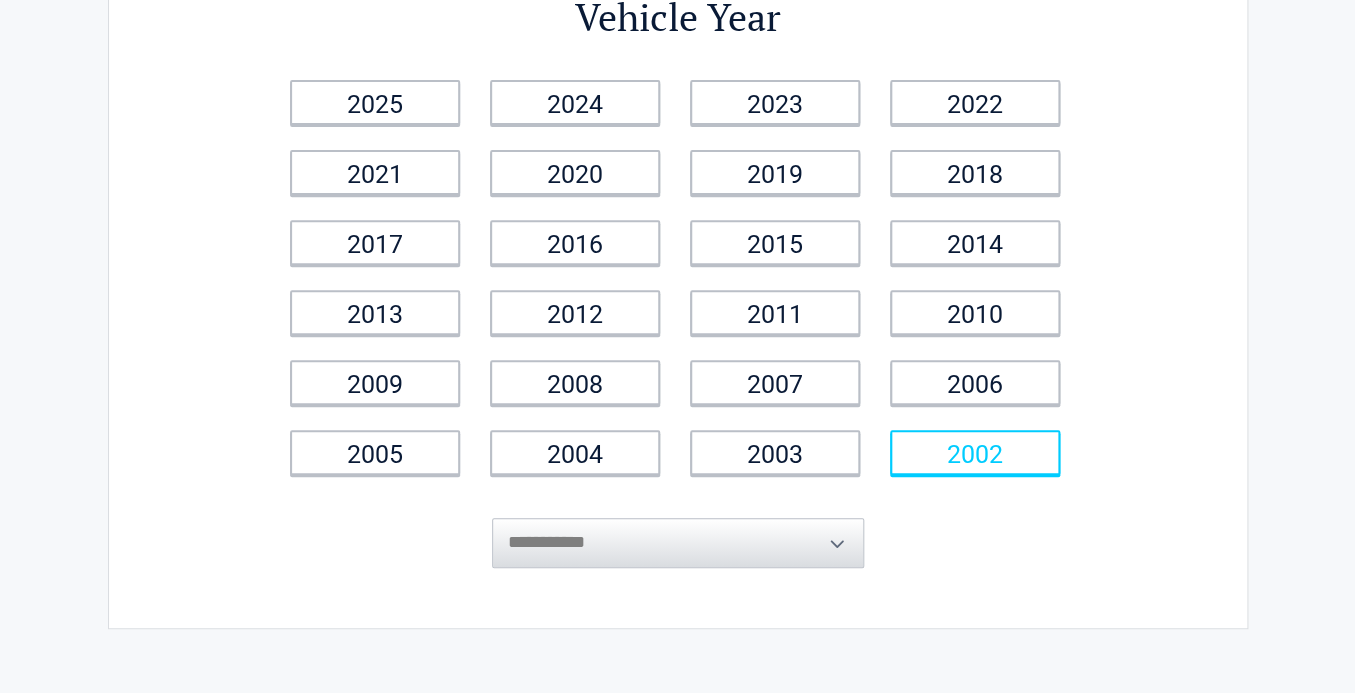 click on "2002" at bounding box center (975, 452) 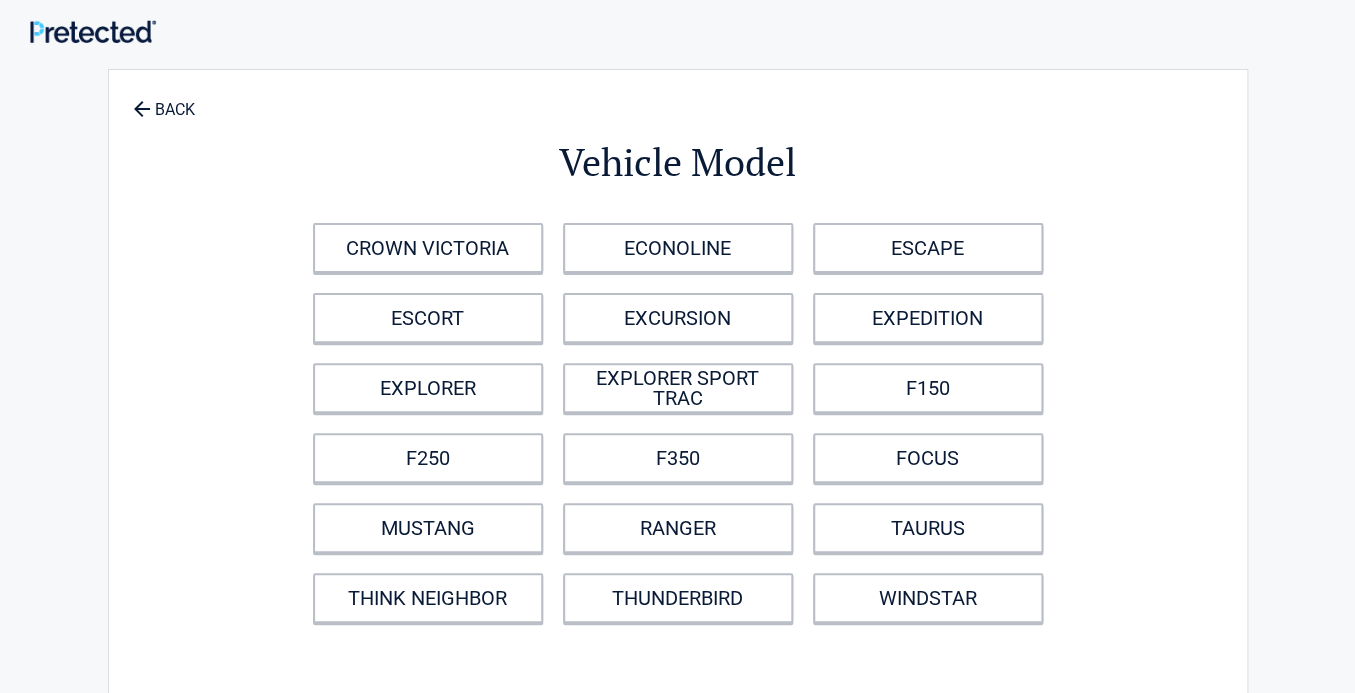 scroll, scrollTop: 0, scrollLeft: 0, axis: both 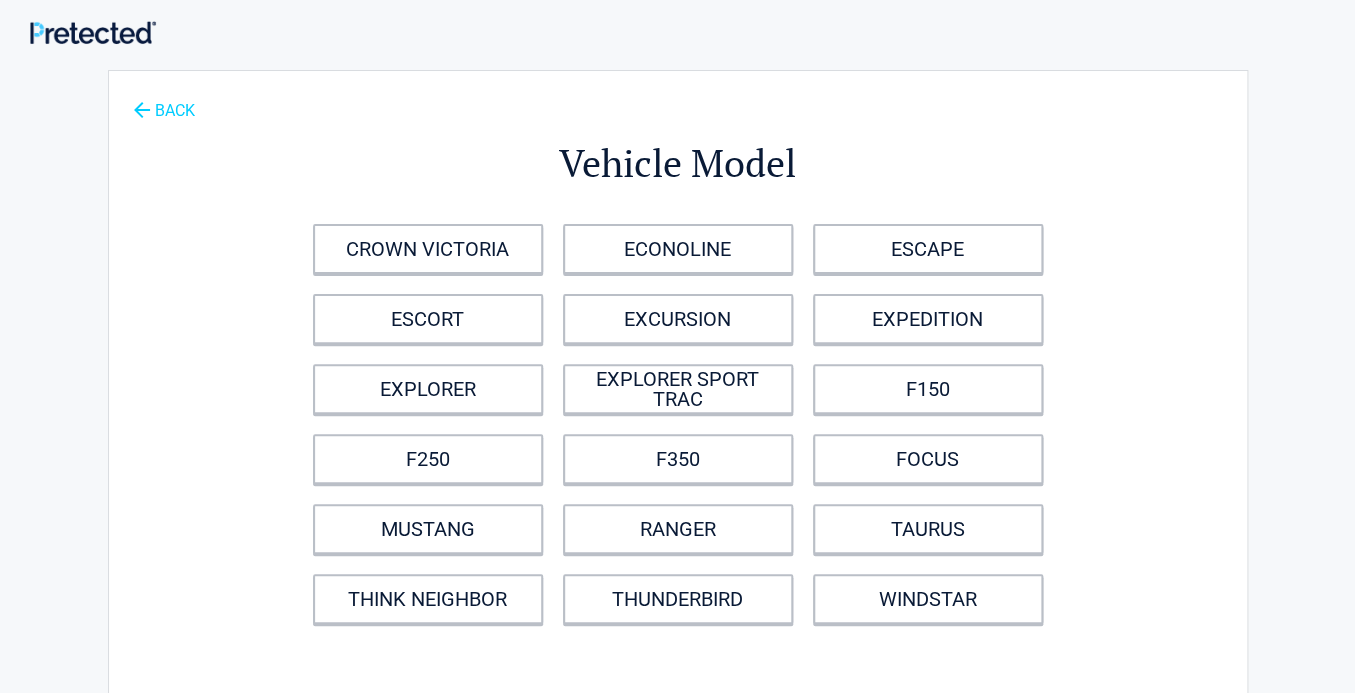 click 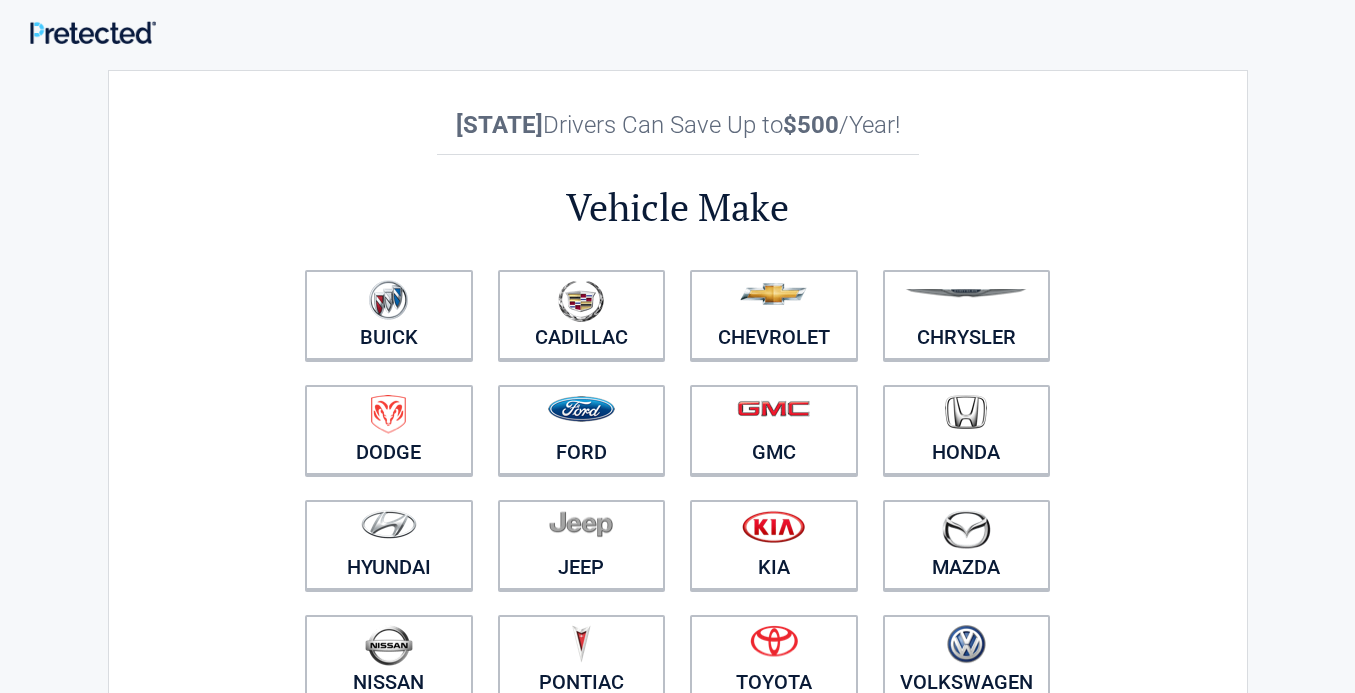 scroll, scrollTop: 0, scrollLeft: 0, axis: both 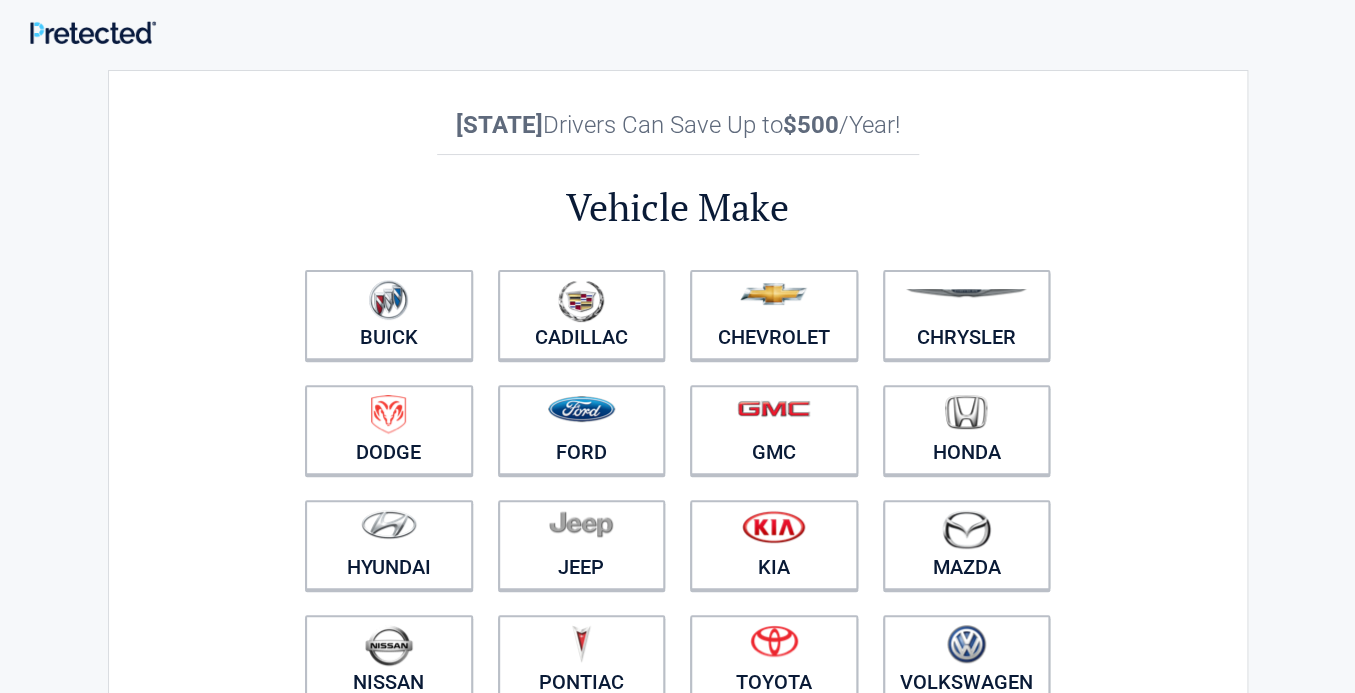 click on "**********" at bounding box center (678, 444) 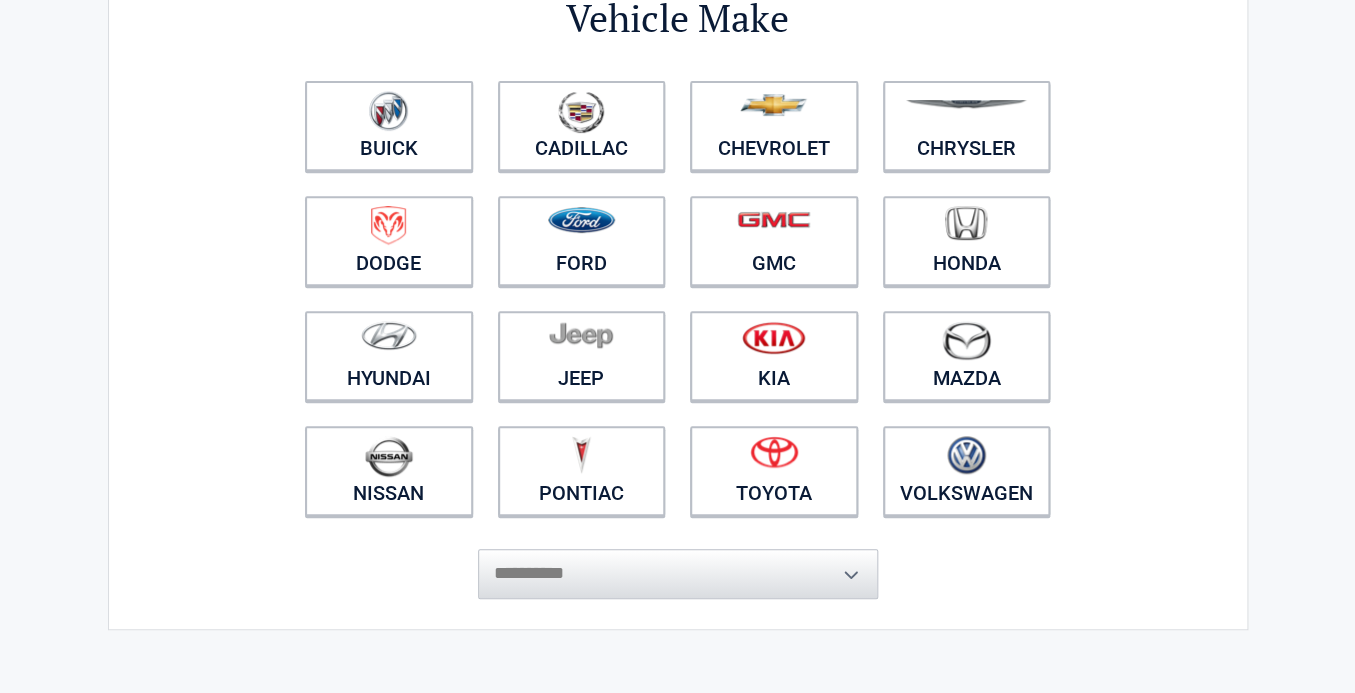 scroll, scrollTop: 192, scrollLeft: 0, axis: vertical 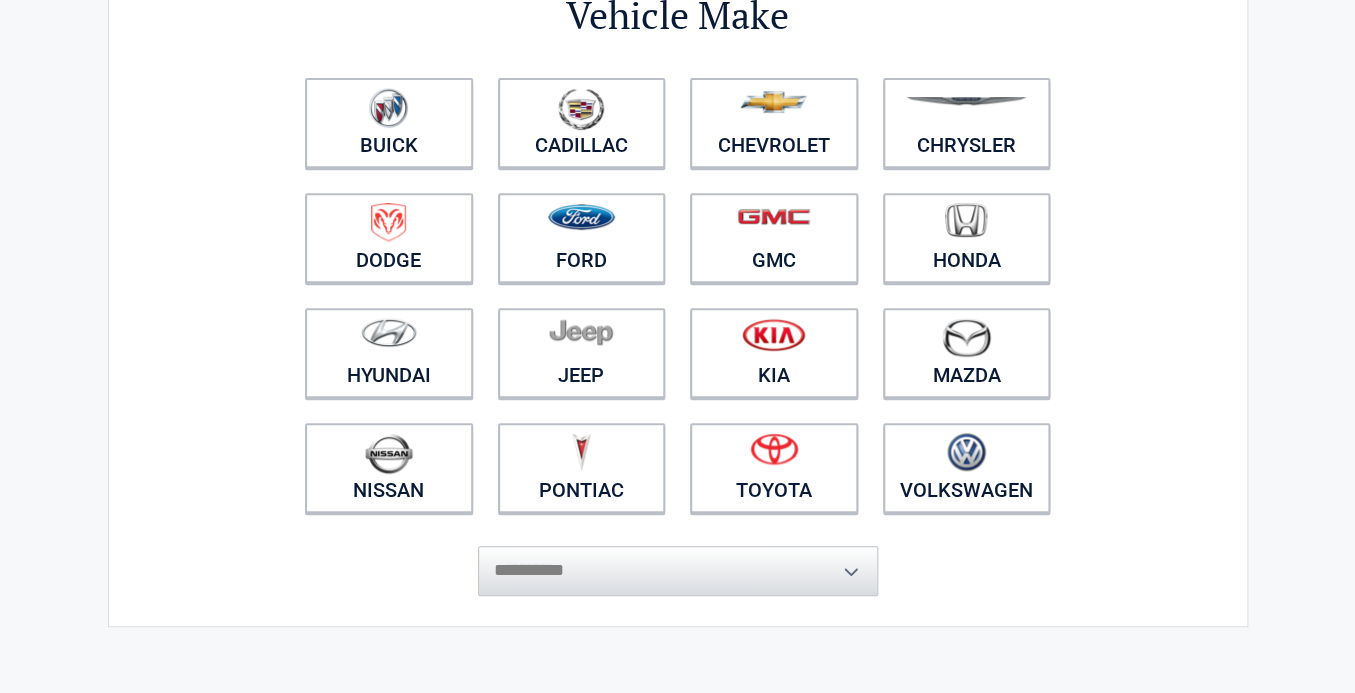 click on "**********" at bounding box center (678, 561) 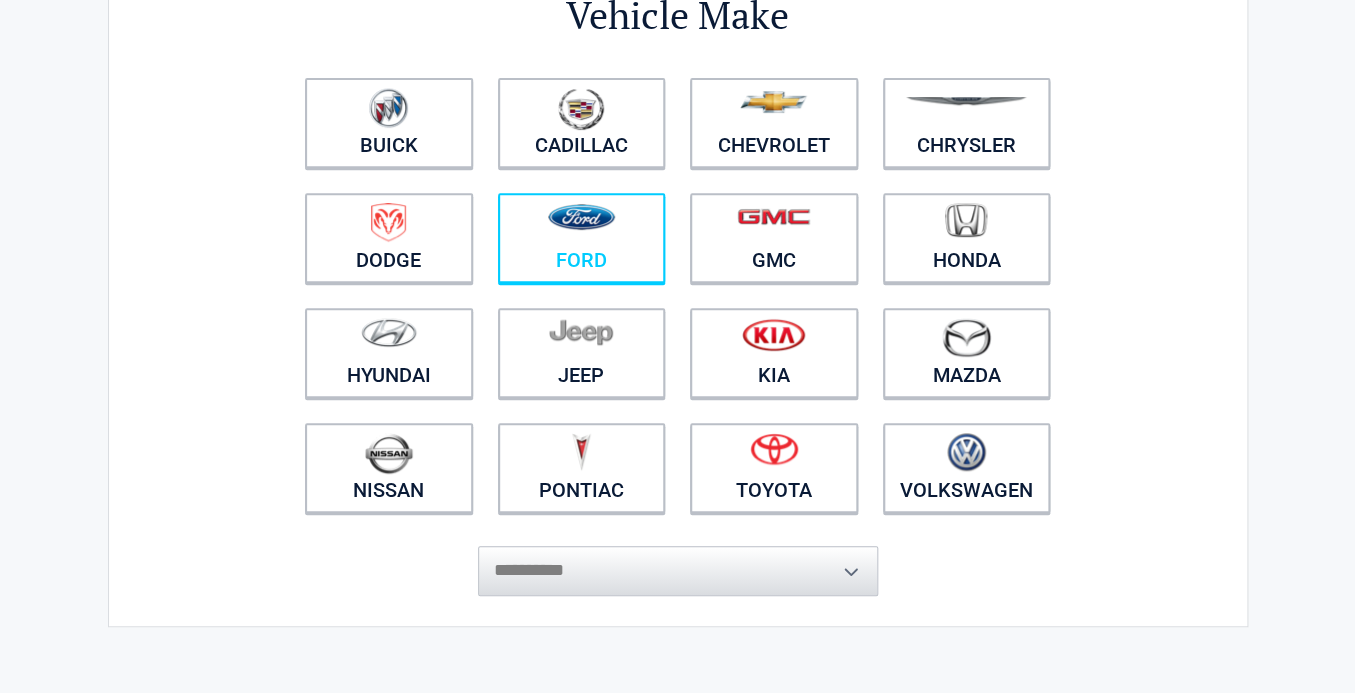 click at bounding box center [582, 225] 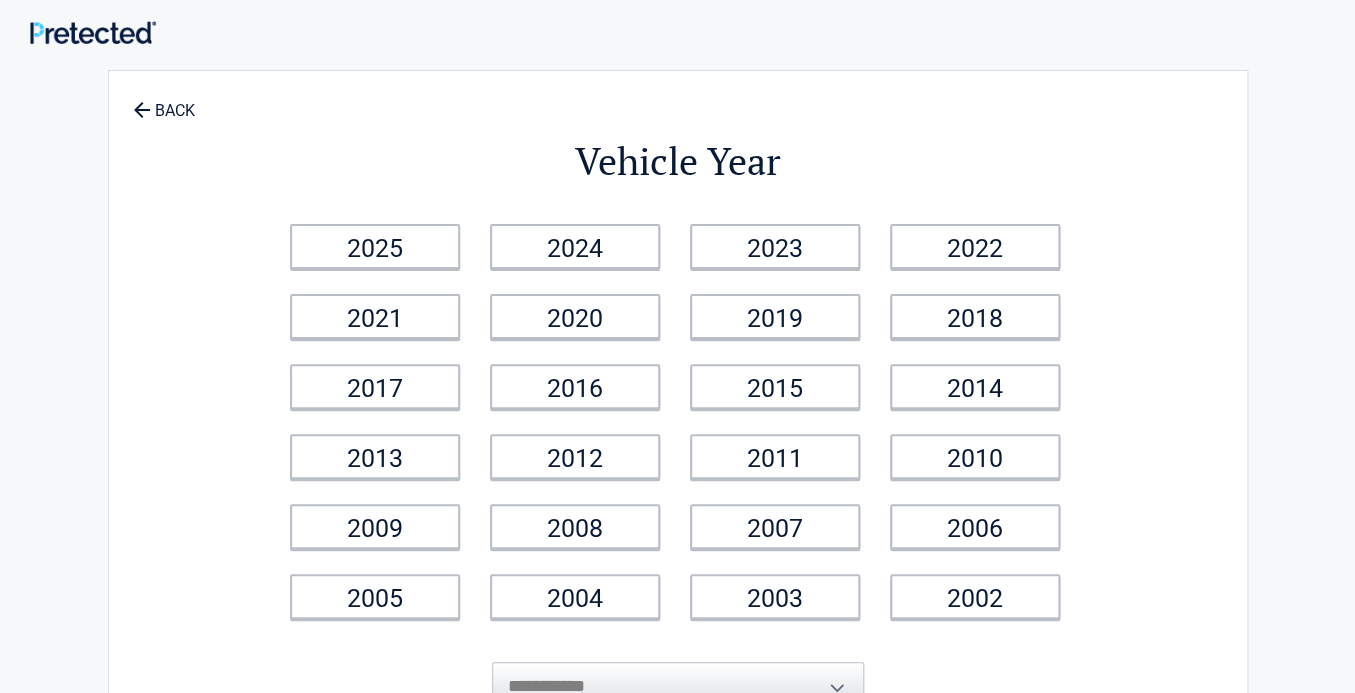 scroll, scrollTop: 0, scrollLeft: 0, axis: both 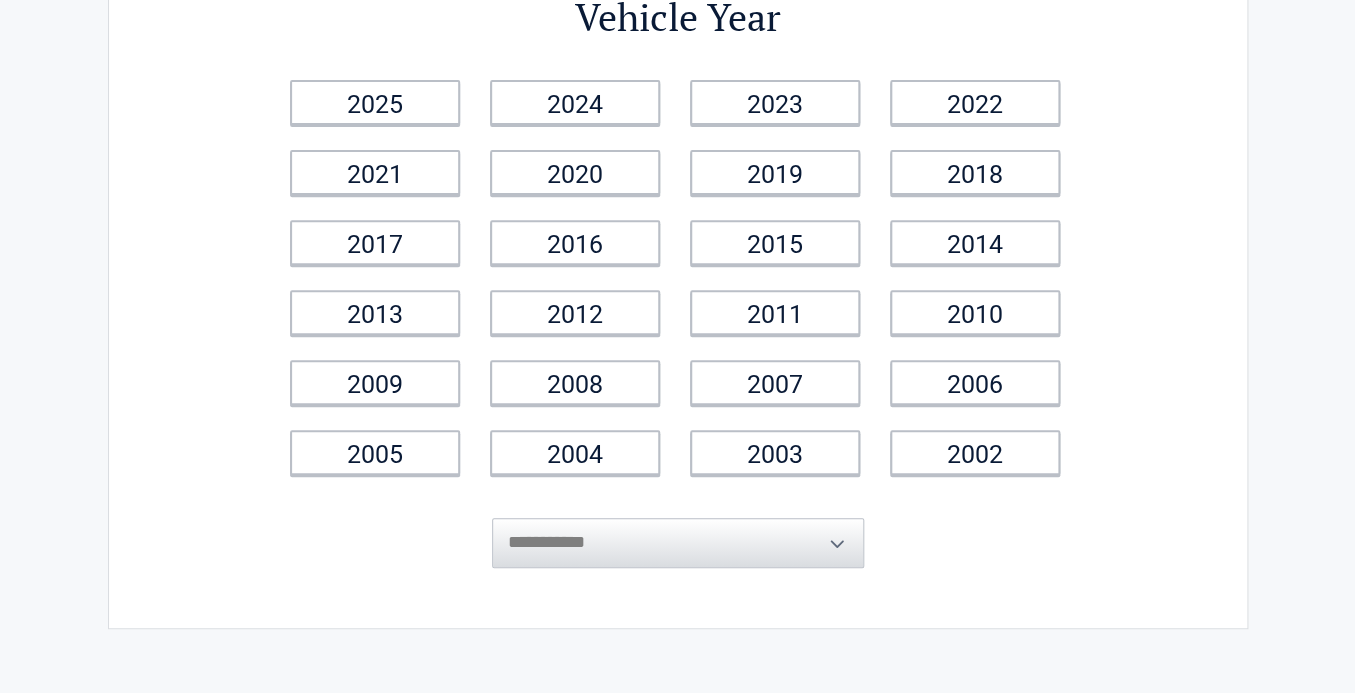 click on "**********" at bounding box center [678, 528] 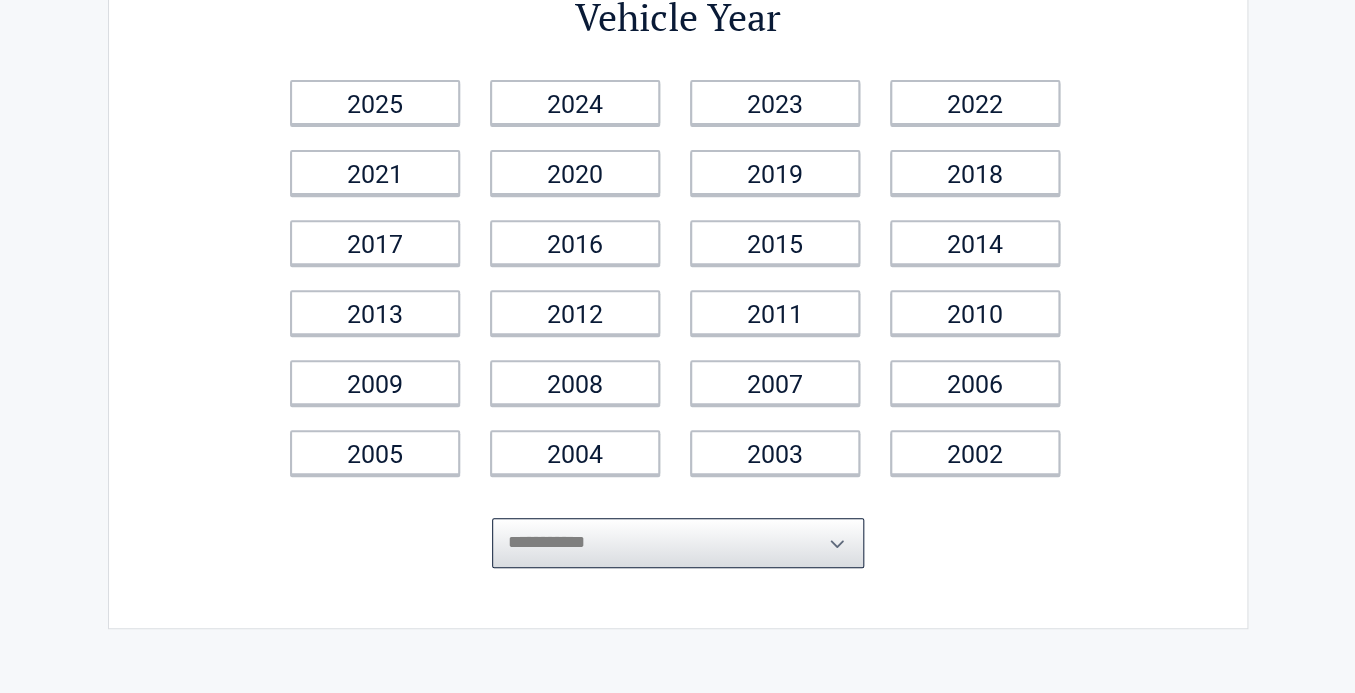 click on "**********" at bounding box center (678, 543) 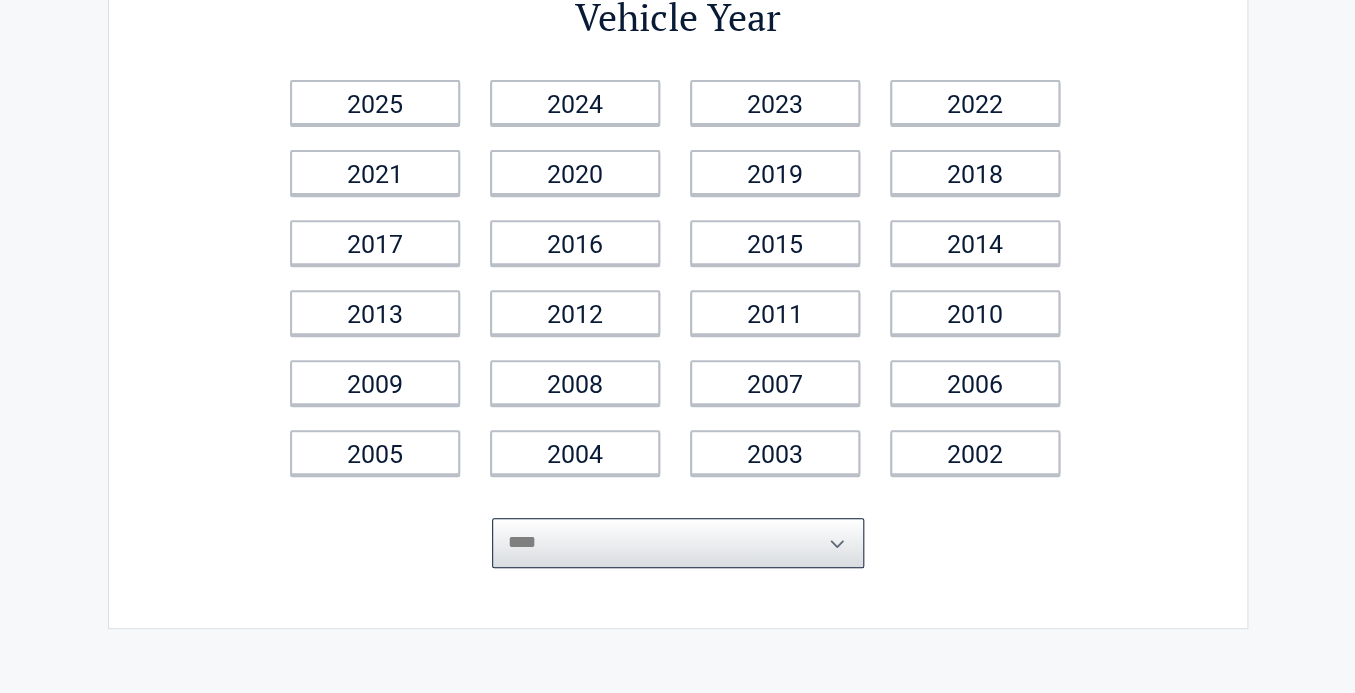 click on "****" at bounding box center (0, 0) 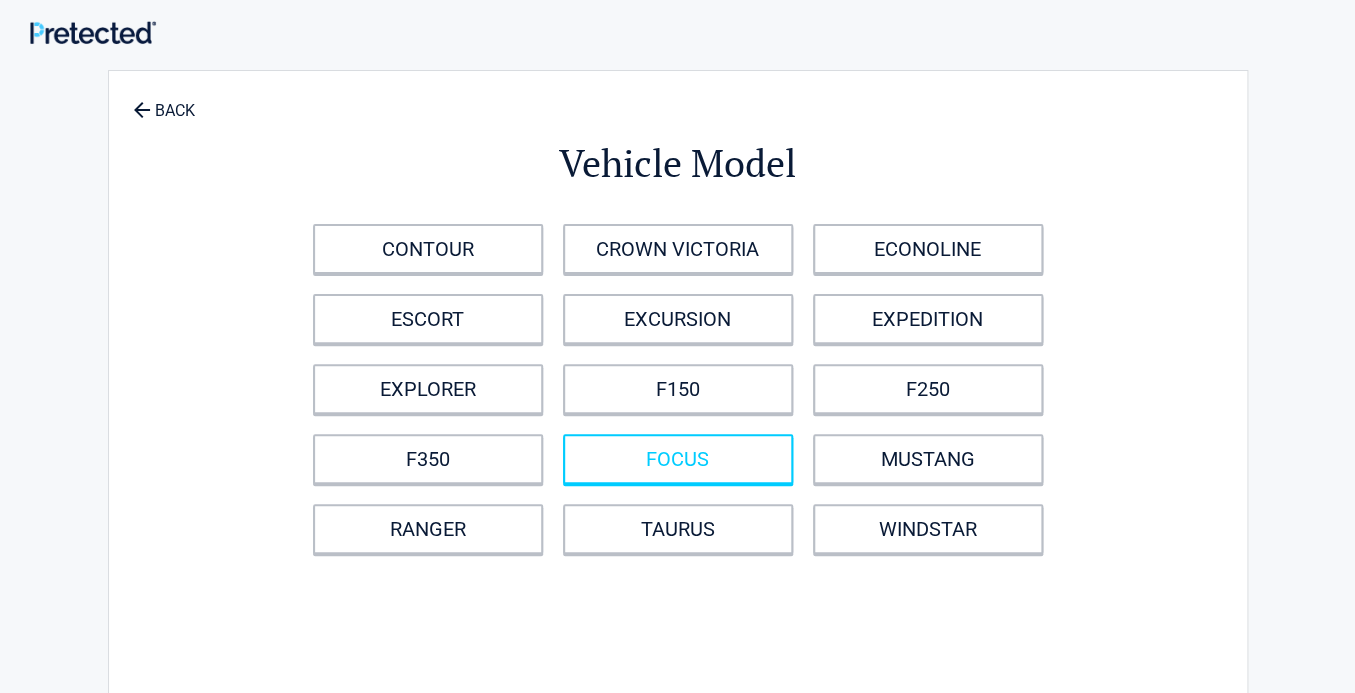 scroll, scrollTop: 0, scrollLeft: 0, axis: both 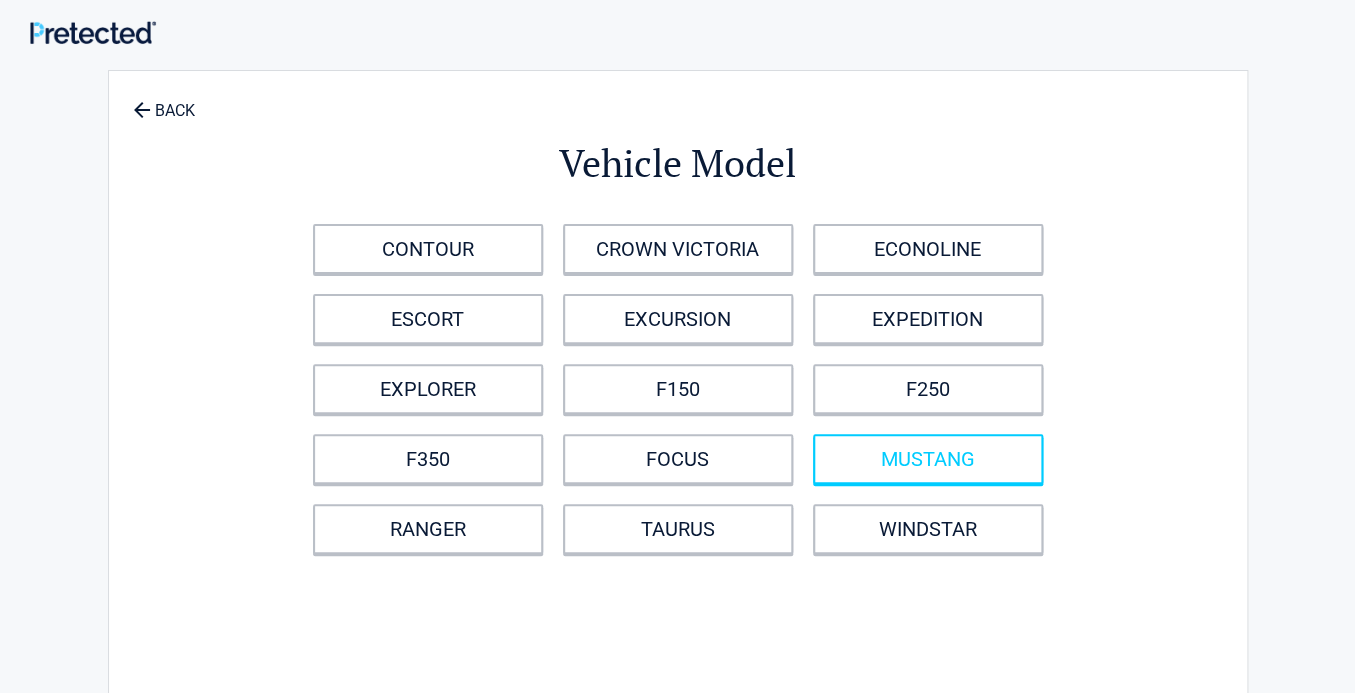 click on "MUSTANG" at bounding box center (928, 459) 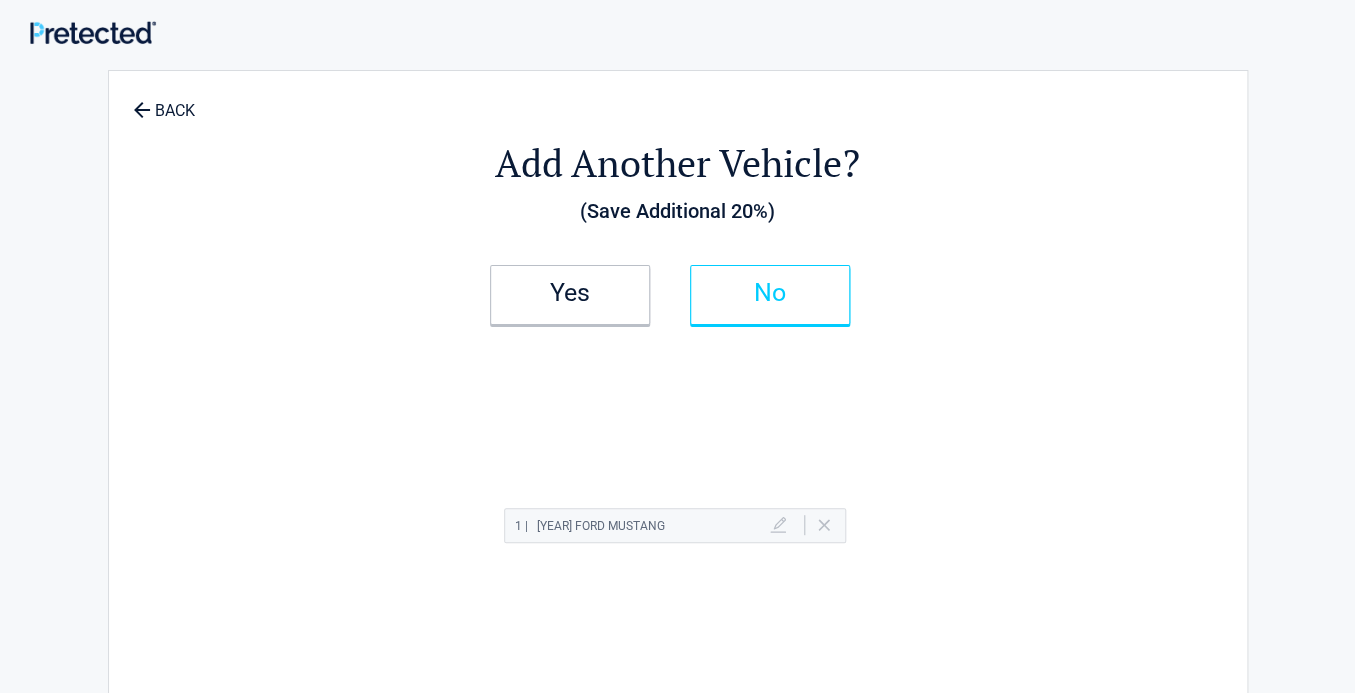 click on "No" at bounding box center (770, 293) 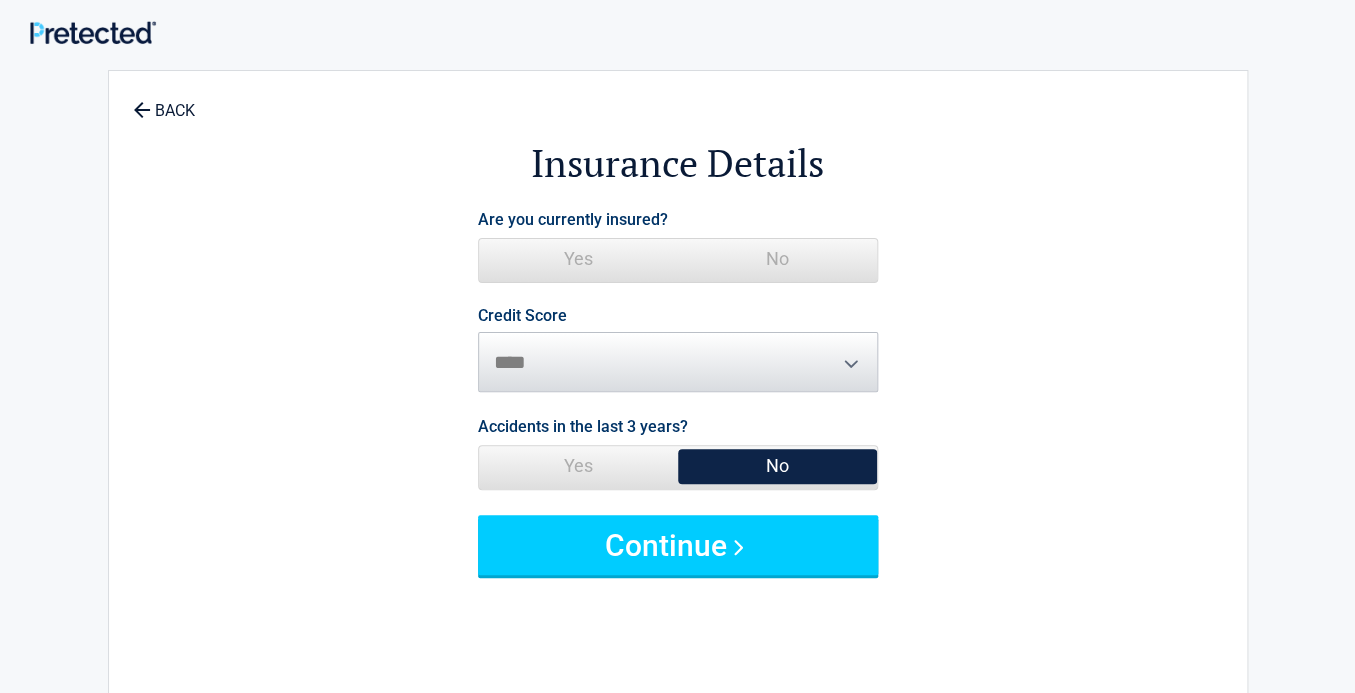 click on "Yes" at bounding box center (578, 259) 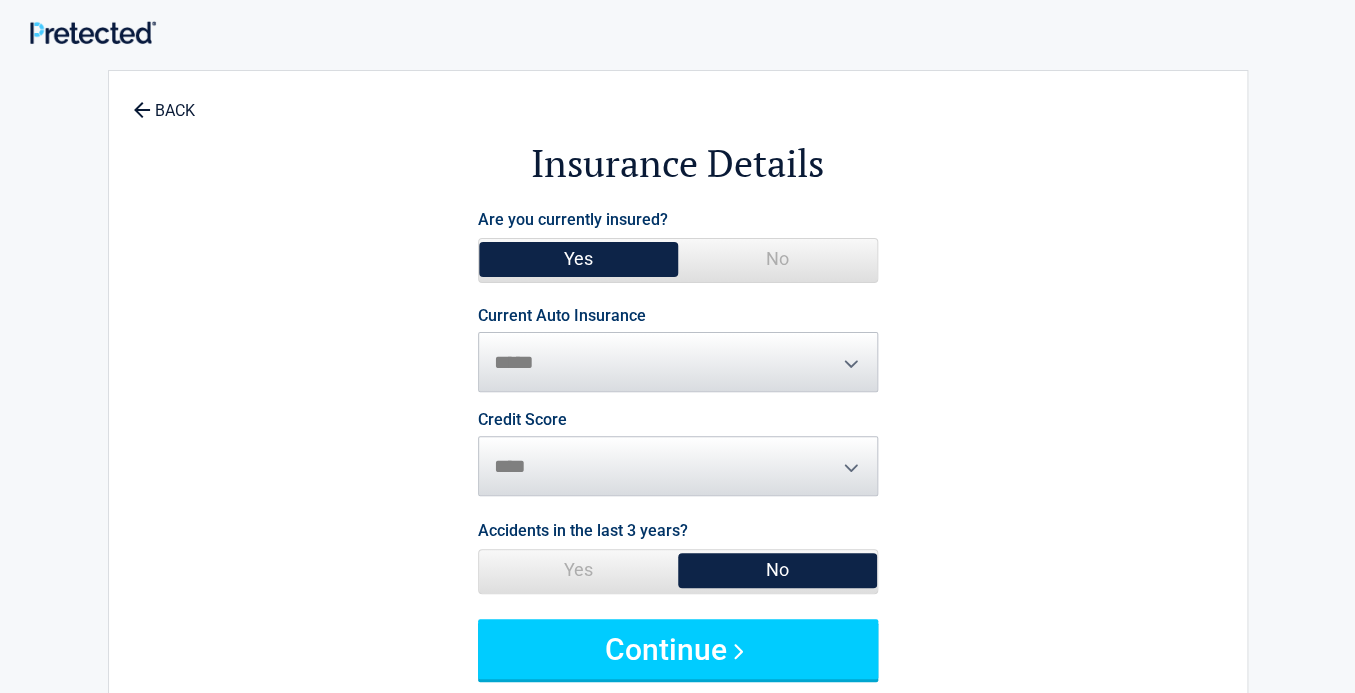 click on "**********" at bounding box center (678, 350) 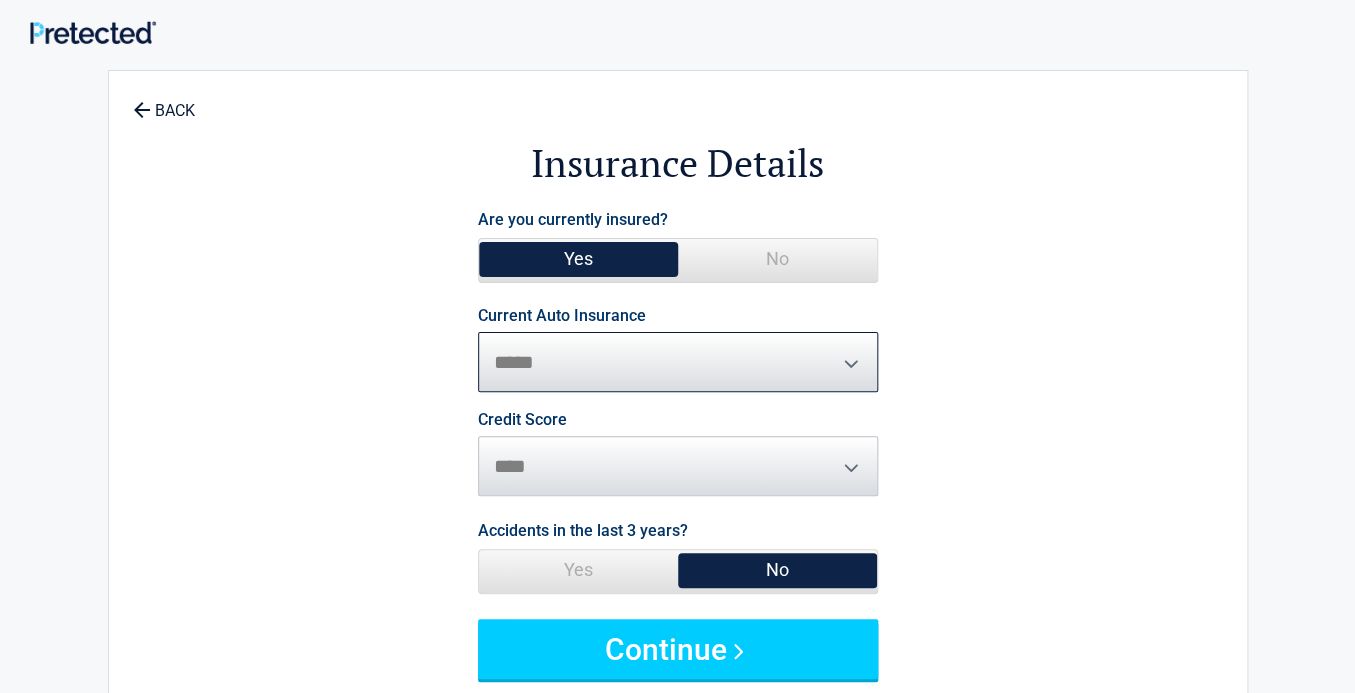click on "**********" at bounding box center (678, 362) 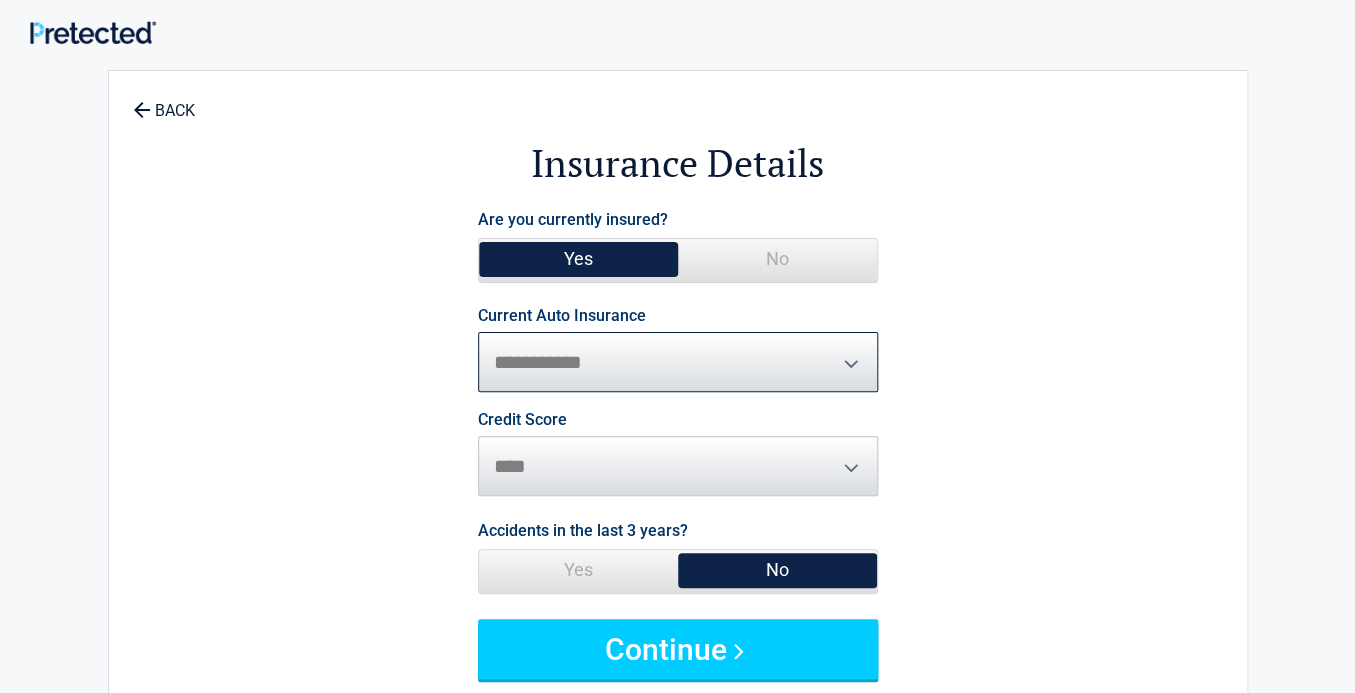 click on "**********" at bounding box center [0, 0] 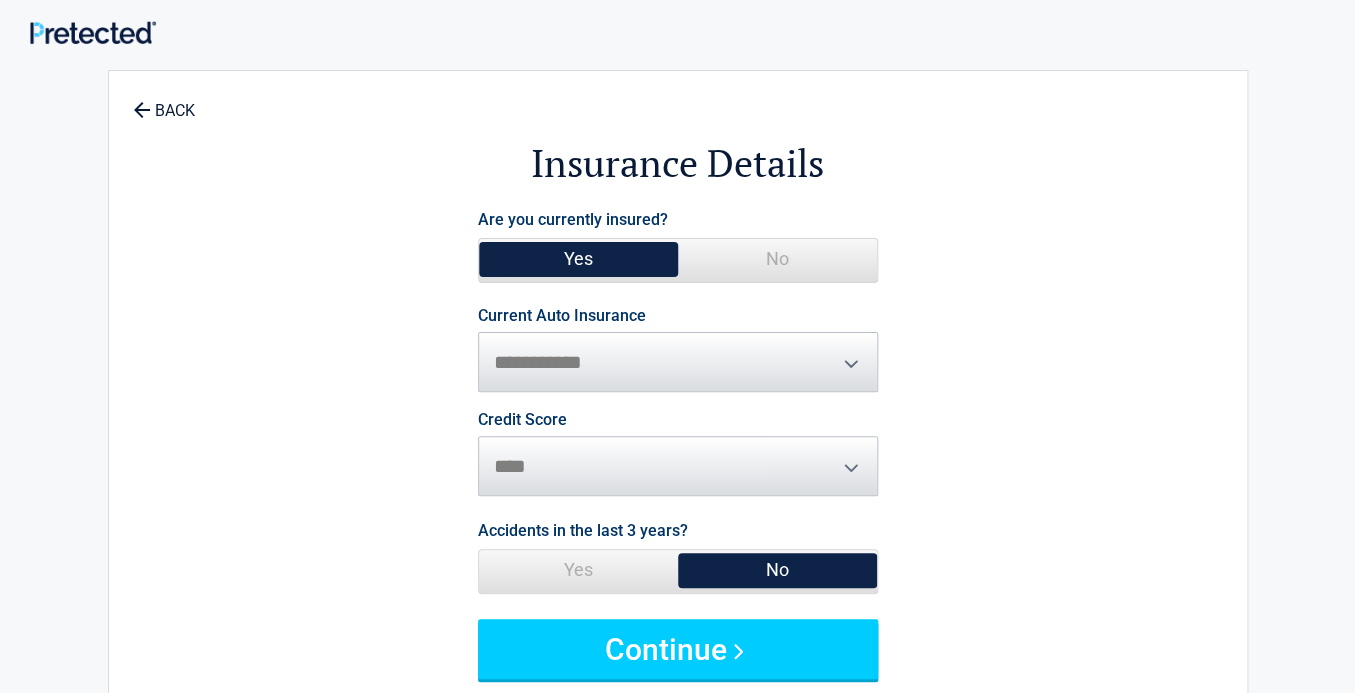 click on "Yes" at bounding box center [578, 570] 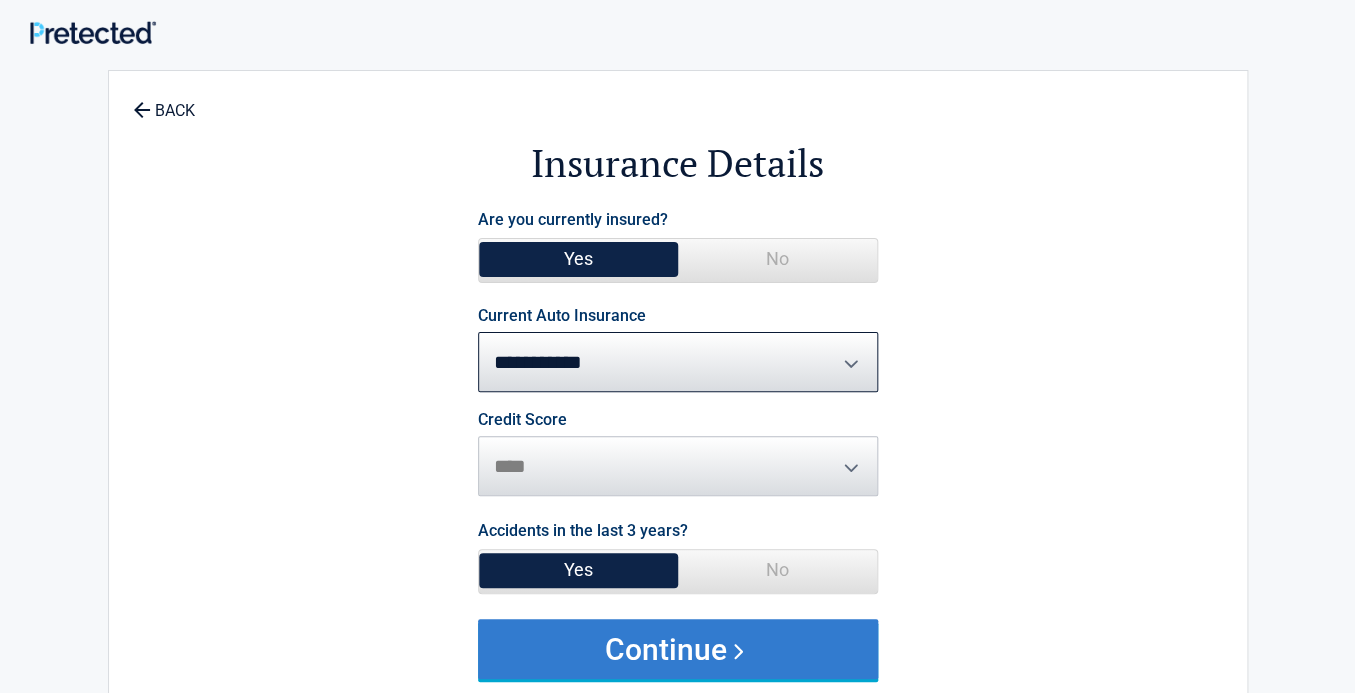 click on "Continue" at bounding box center [678, 649] 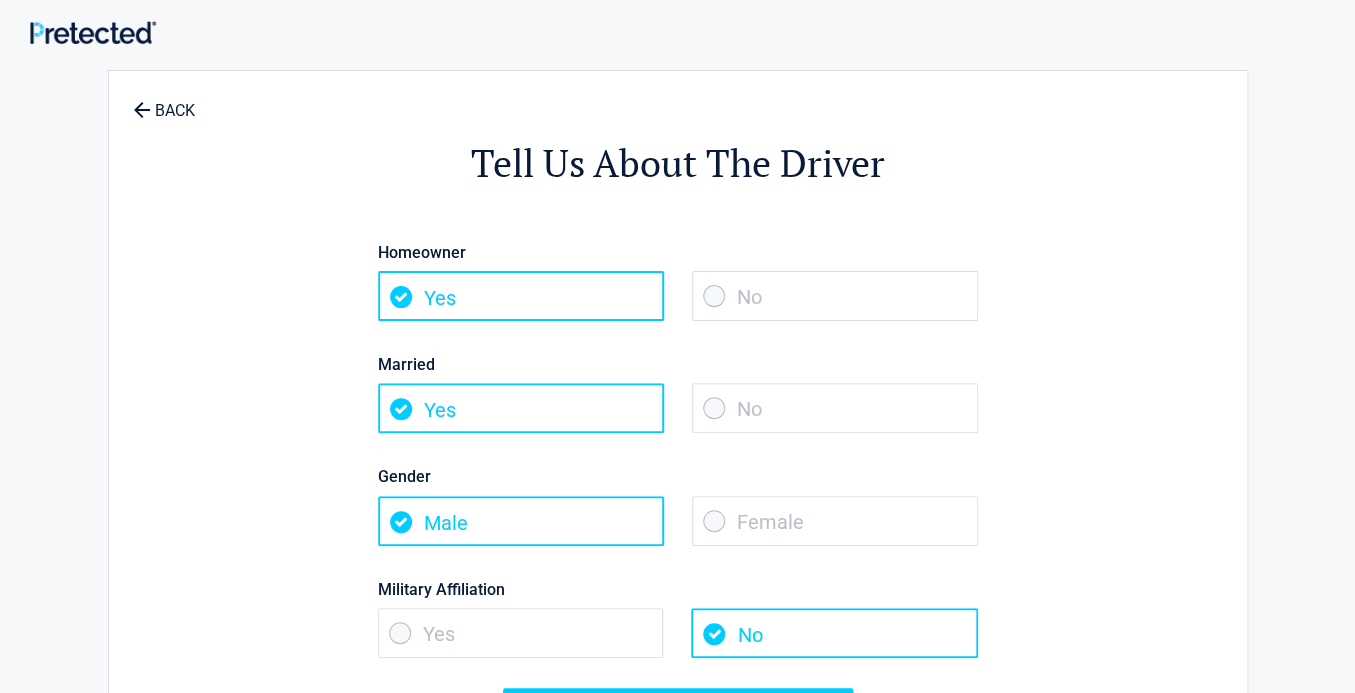 click on "No" at bounding box center (835, 408) 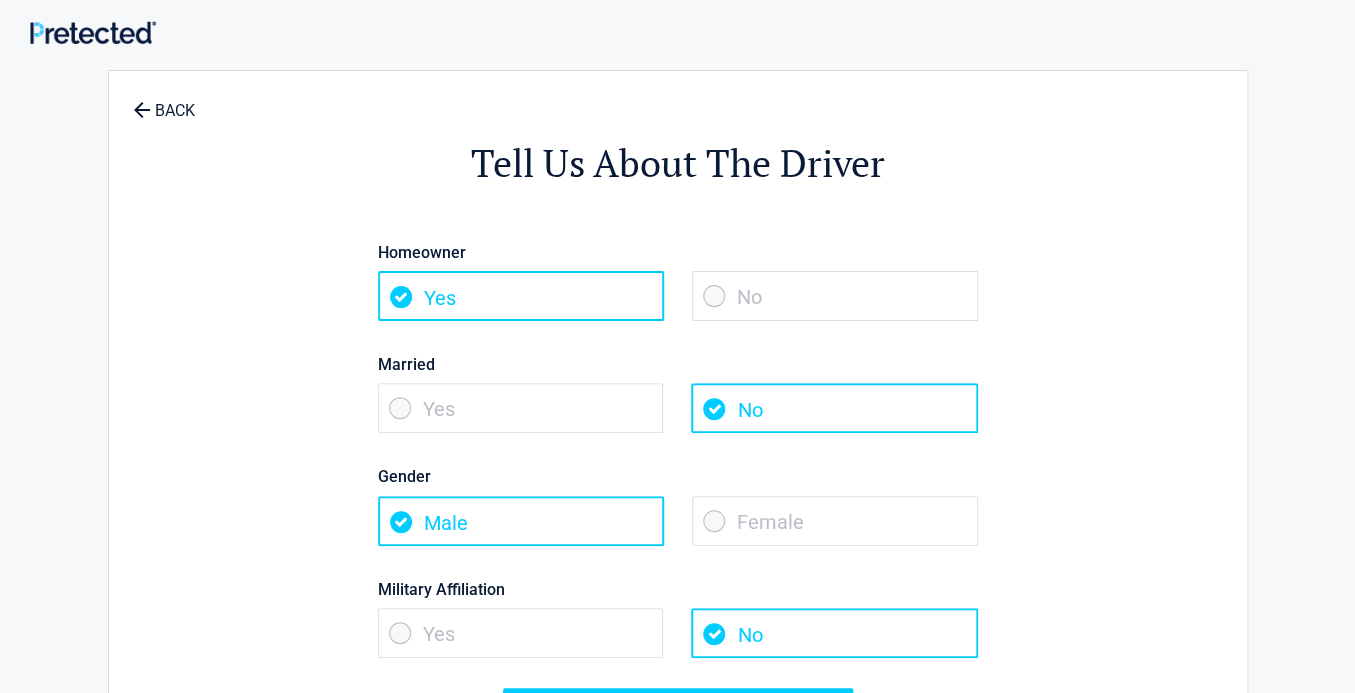 click on "Yes" at bounding box center (521, 633) 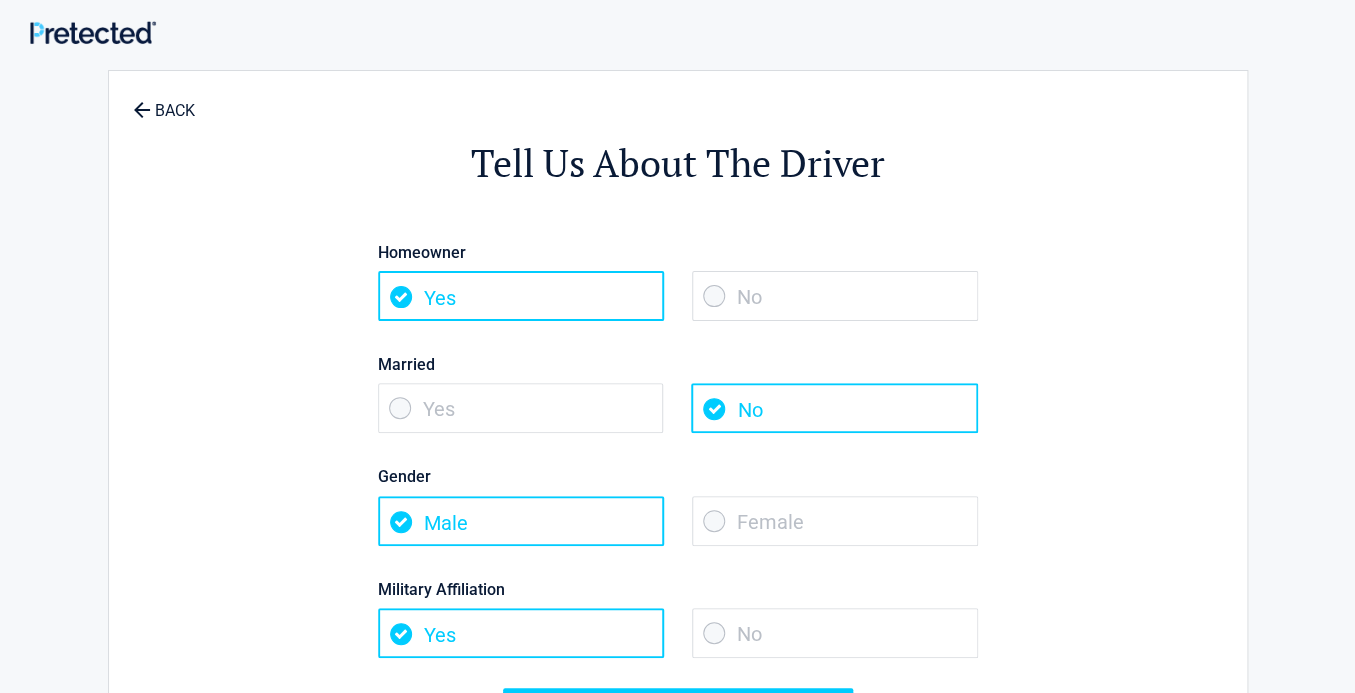 click on "**********" at bounding box center (678, 439) 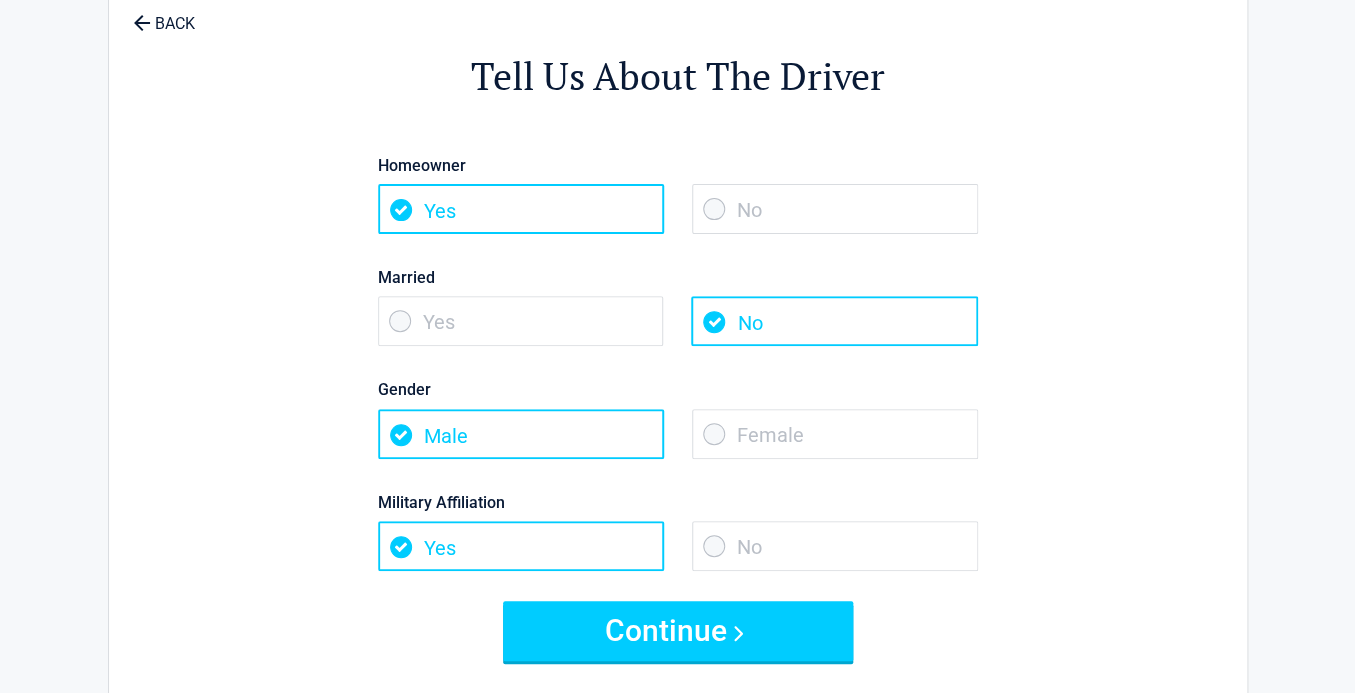 scroll, scrollTop: 96, scrollLeft: 0, axis: vertical 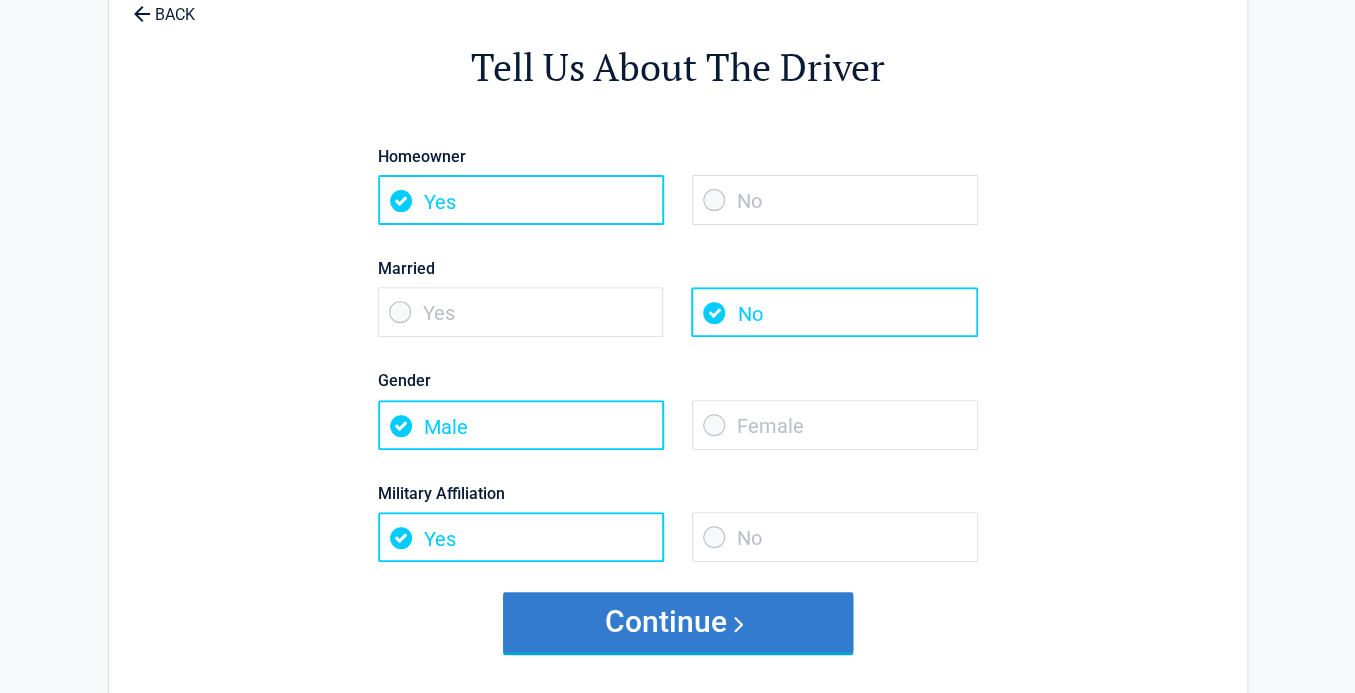 click on "Continue" at bounding box center (678, 622) 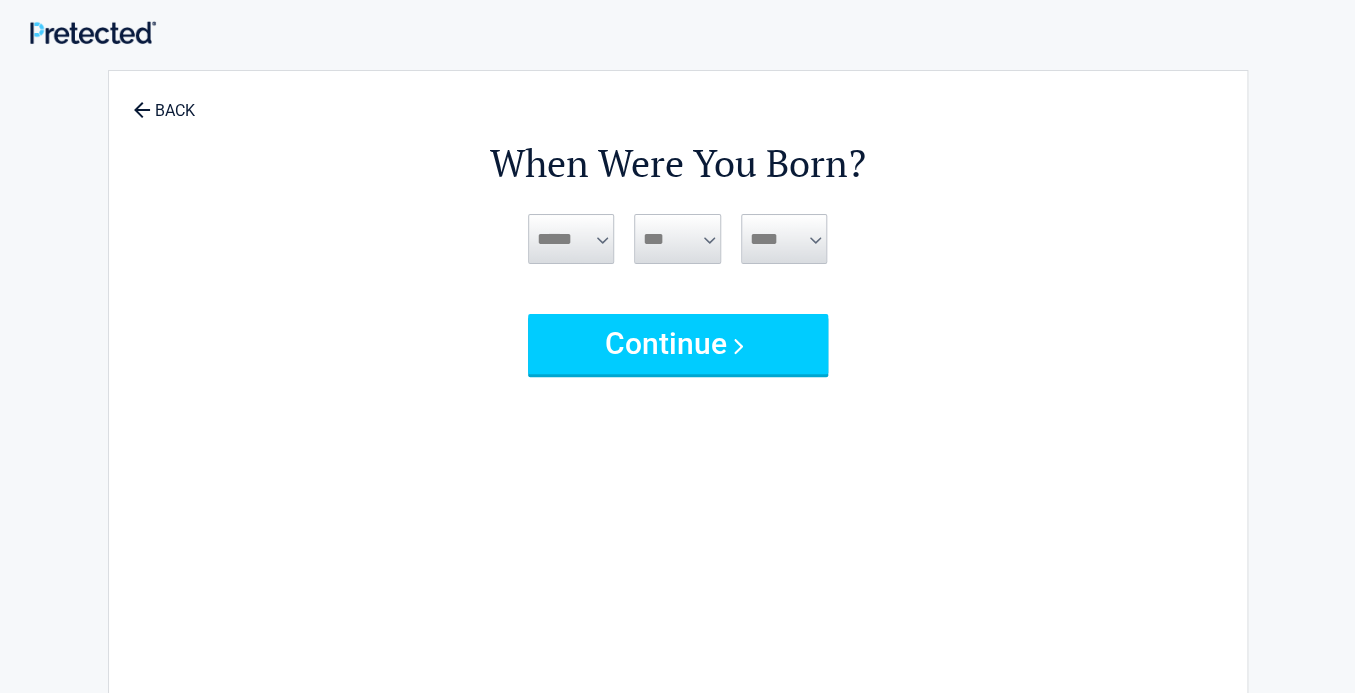 scroll, scrollTop: 0, scrollLeft: 0, axis: both 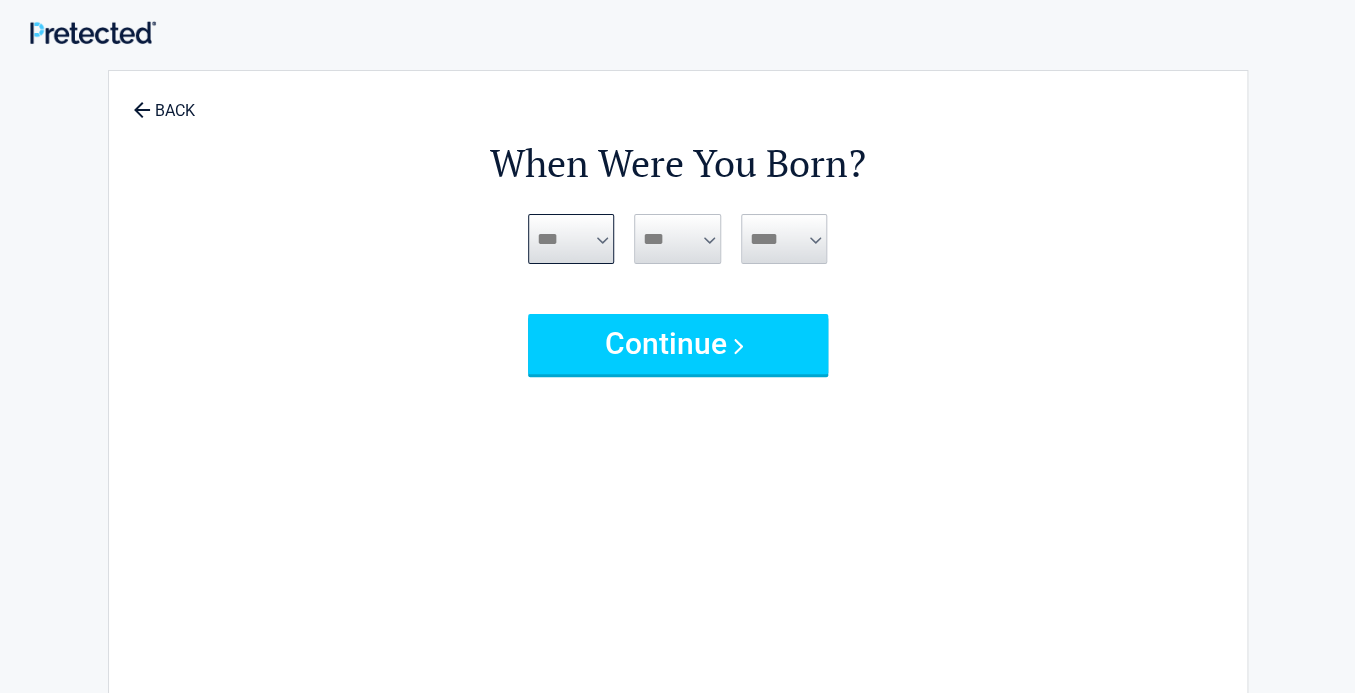 click on "***" at bounding box center [0, 0] 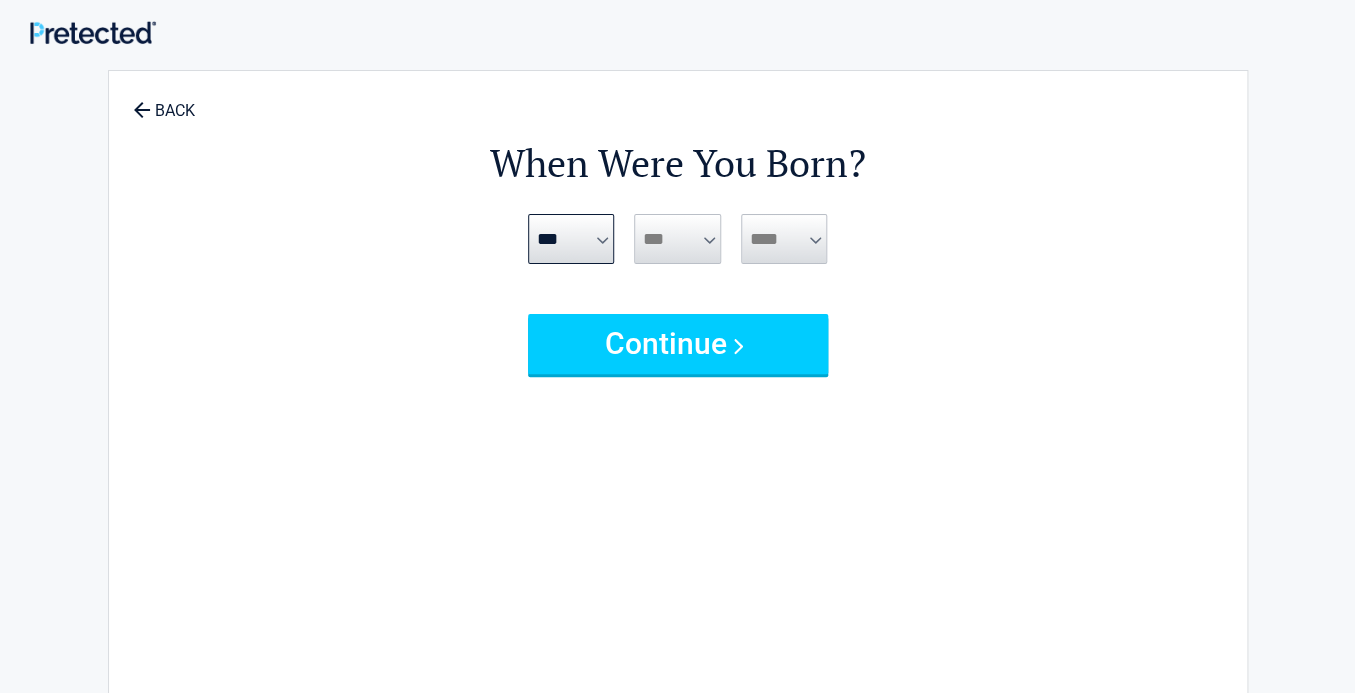 click on "*****
***
***
***
***
***
***
***
***
***
***
***
***" at bounding box center (571, 239) 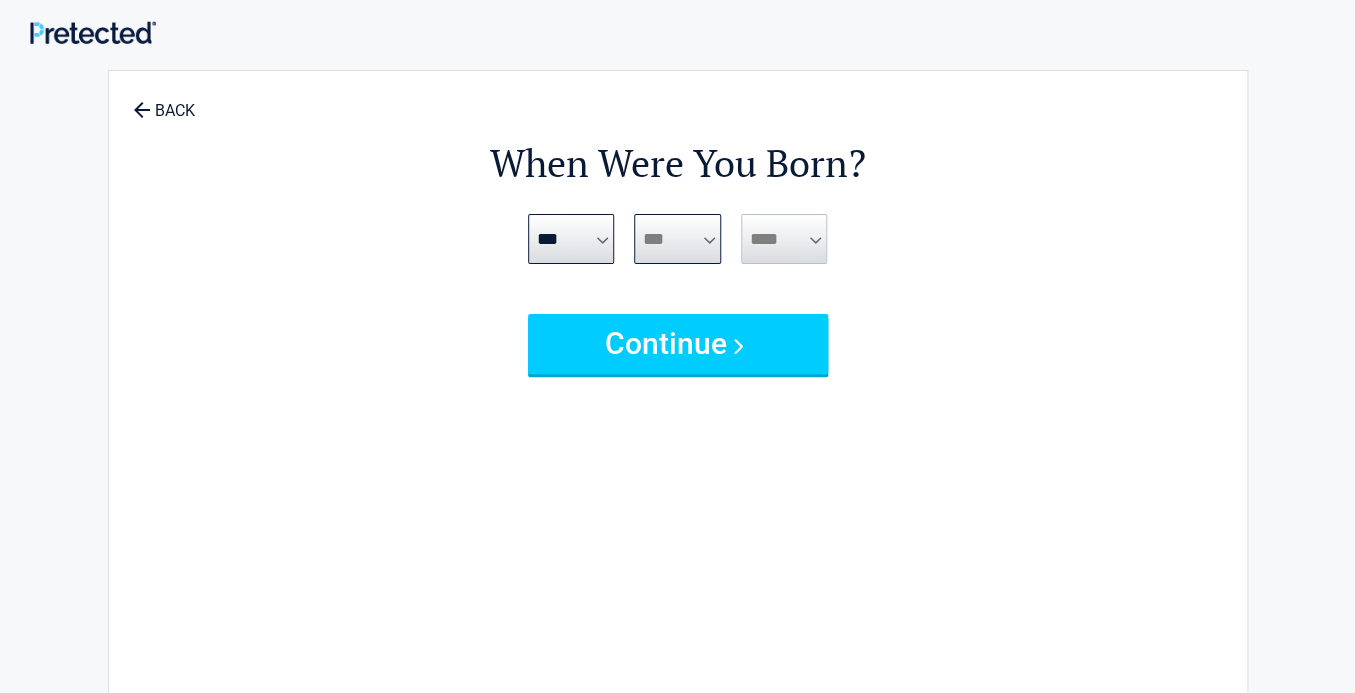 click on "*** * * * * * * * * * ** ** ** ** ** ** ** ** ** ** ** ** ** ** ** ** ** ** ** ** **" at bounding box center (677, 239) 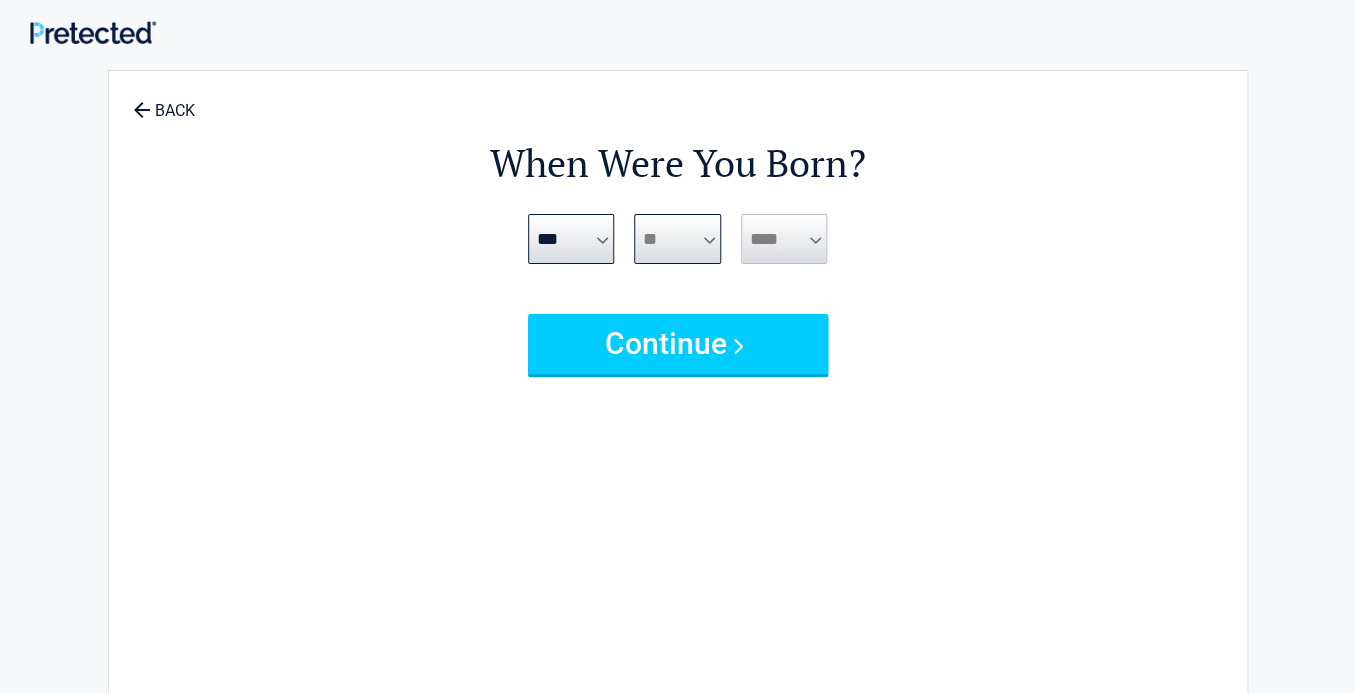 click on "**" at bounding box center [0, 0] 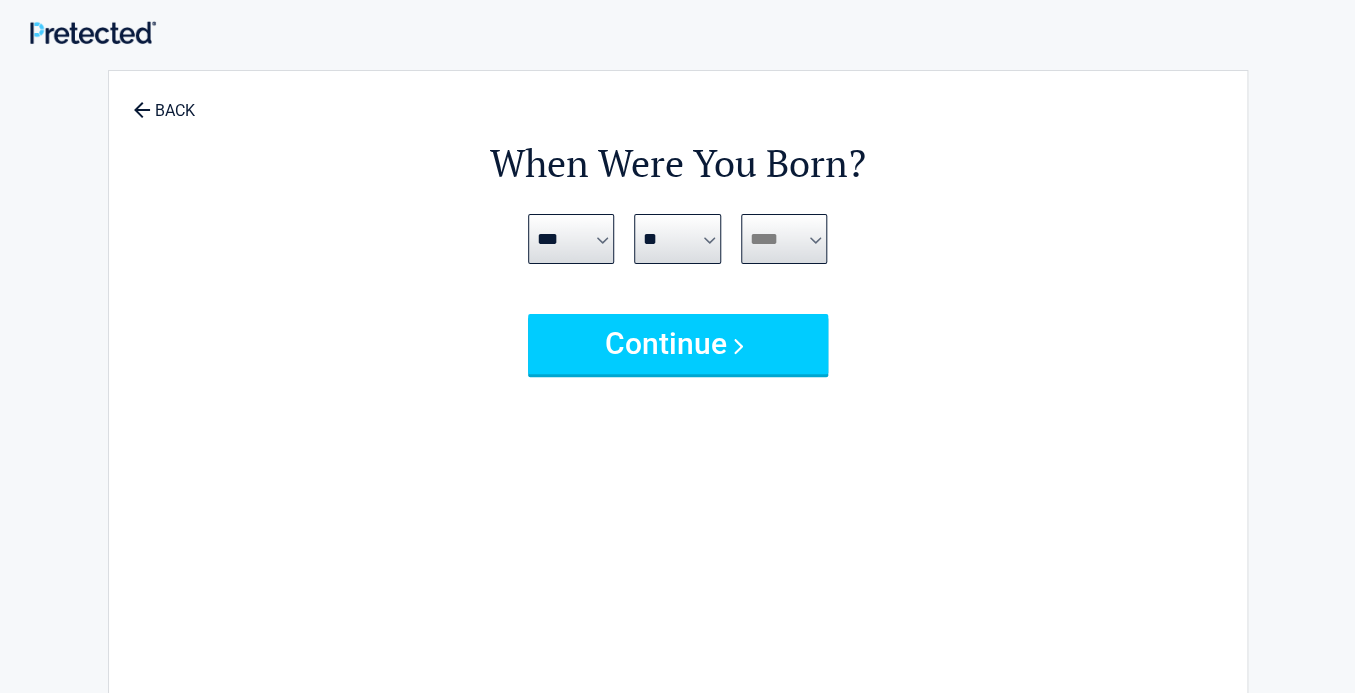 click on "****
****
****
****
****
****
****
****
****
****
****
****
****
****
****
****
****
****
****
****
****
****
****
****
****
****
****
****
****
****
****
****
****
****
****
****
****
****
****
****
****
****
****
****
****
****
****
****
****
****
****
****
****
****
****
****
****
****
****
****
****
****
****
****" at bounding box center [784, 239] 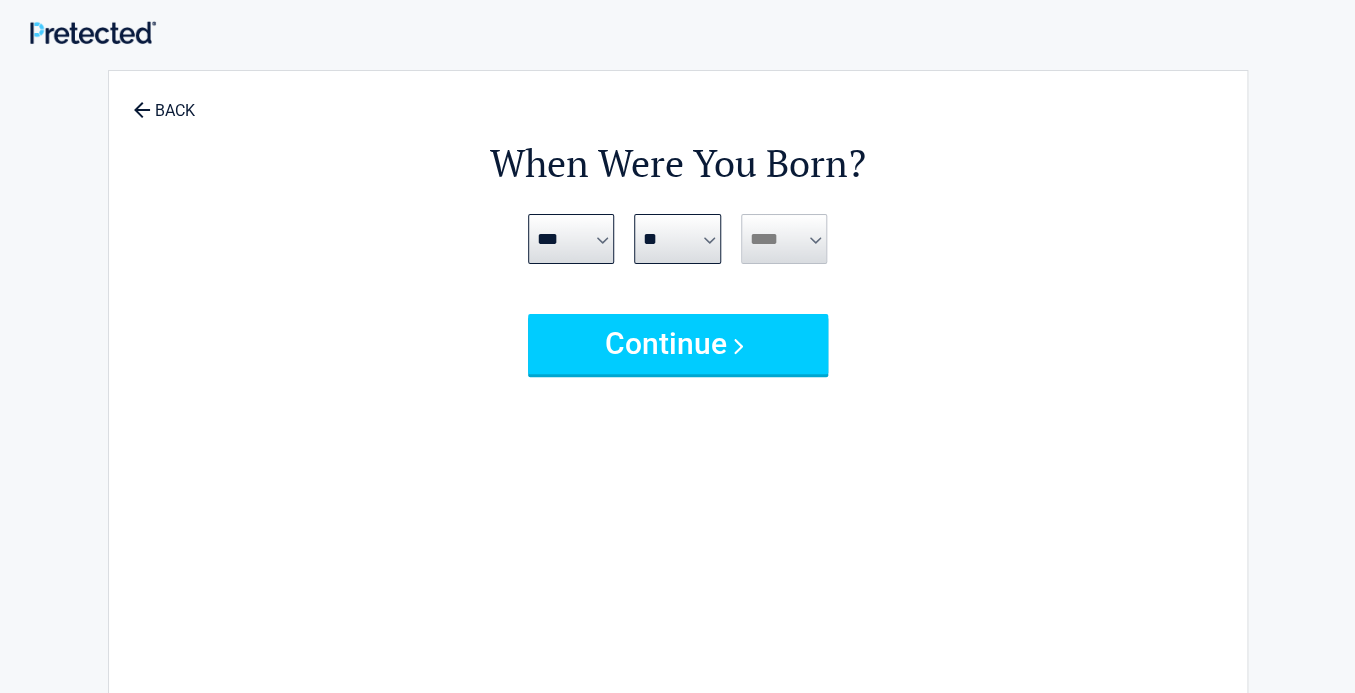 click on "When Were You Born?
*****
***
***
***
***
***
***
***
***
***
***
***
***
*** * * * * * * * * * ** ** ** ** ** ** ** ** ** ** ** ** ** ** ** ** ** ** ** ** **
****
****
****
****
****
****
****
****
****
****
****
****
****
****
****
****
****
****
****
****
****
****
****
****
****
****
****
****
****
****
****
****
****
****
****
****
**** ****" at bounding box center (678, 419) 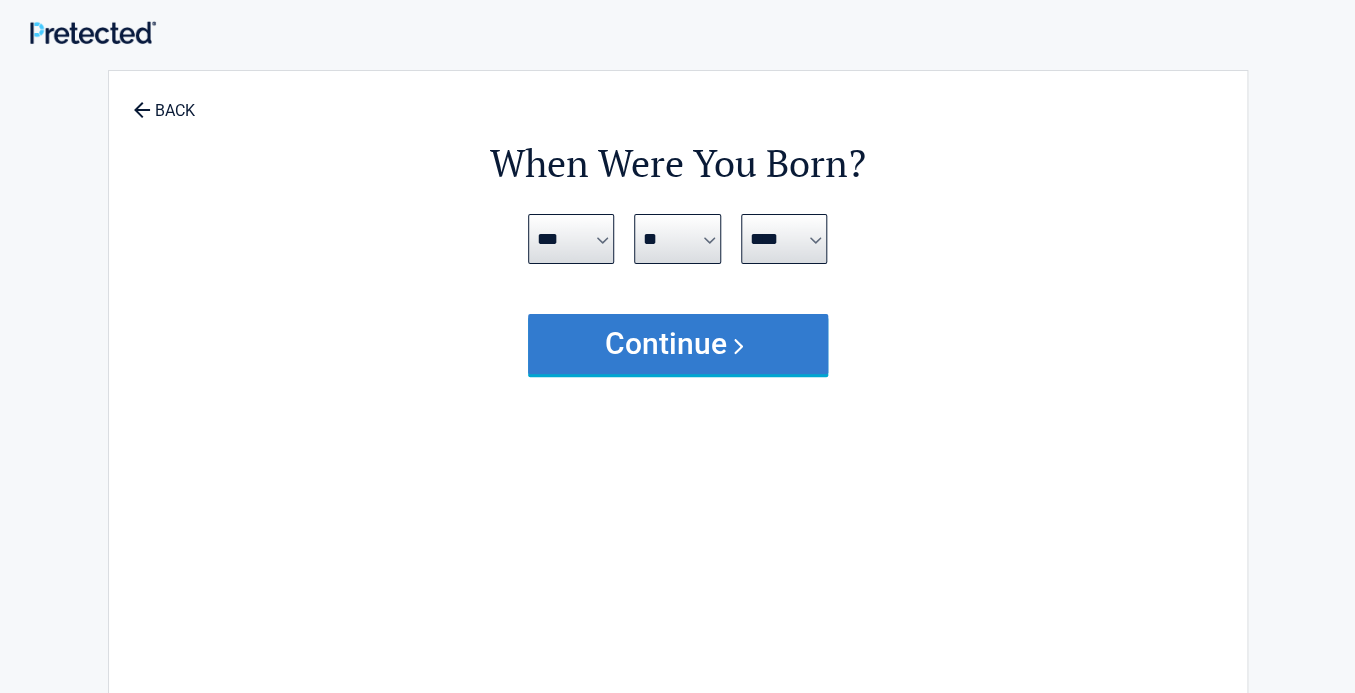click on "Continue" at bounding box center [678, 344] 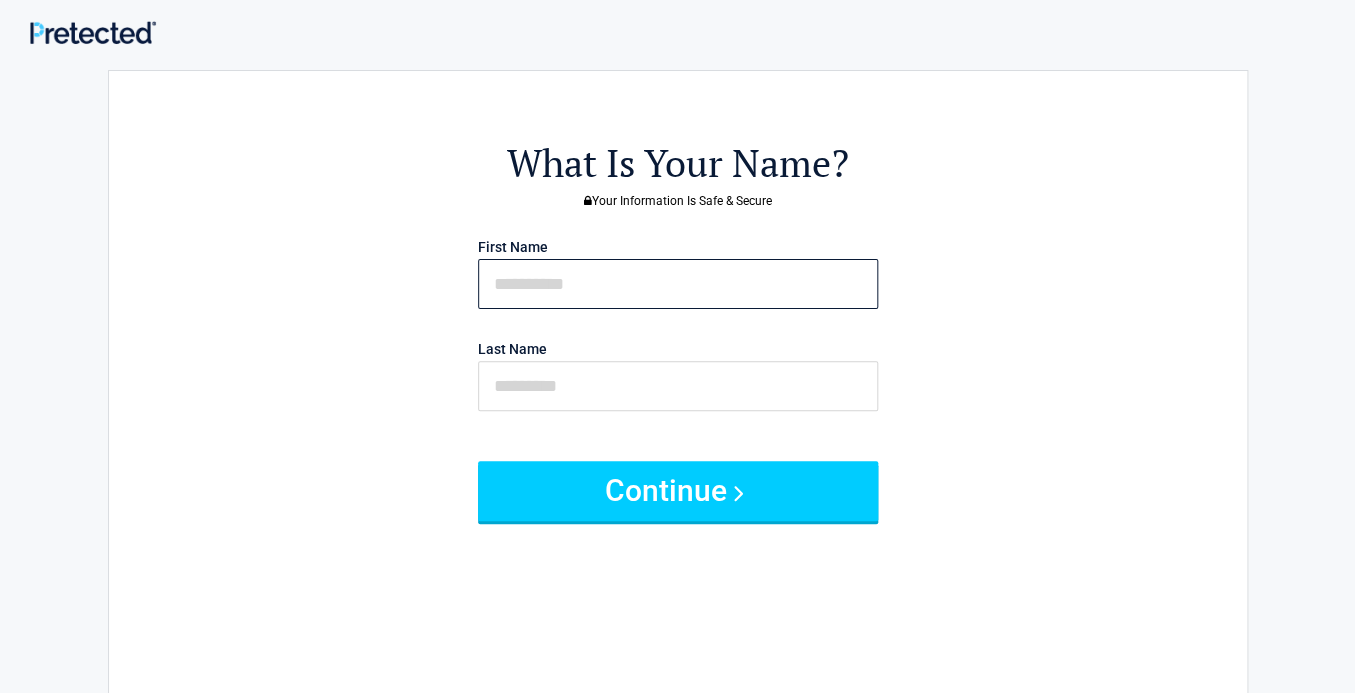 click at bounding box center [678, 284] 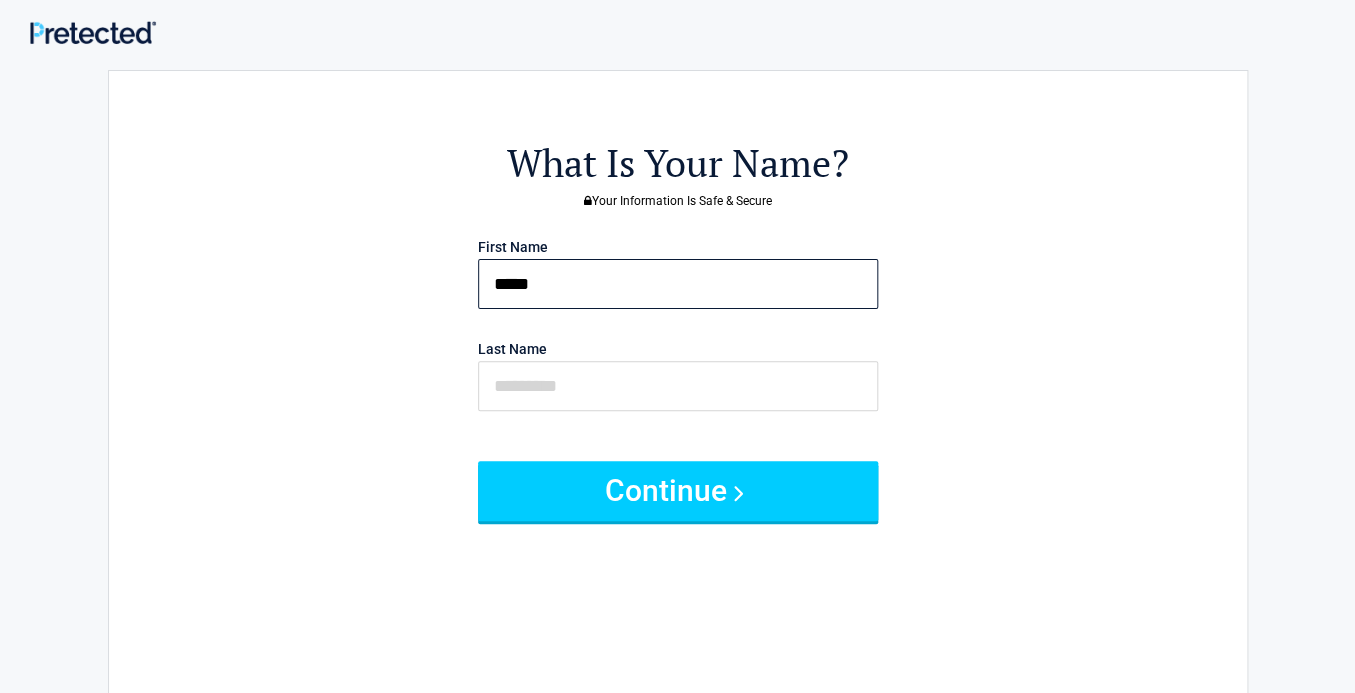 type on "*****" 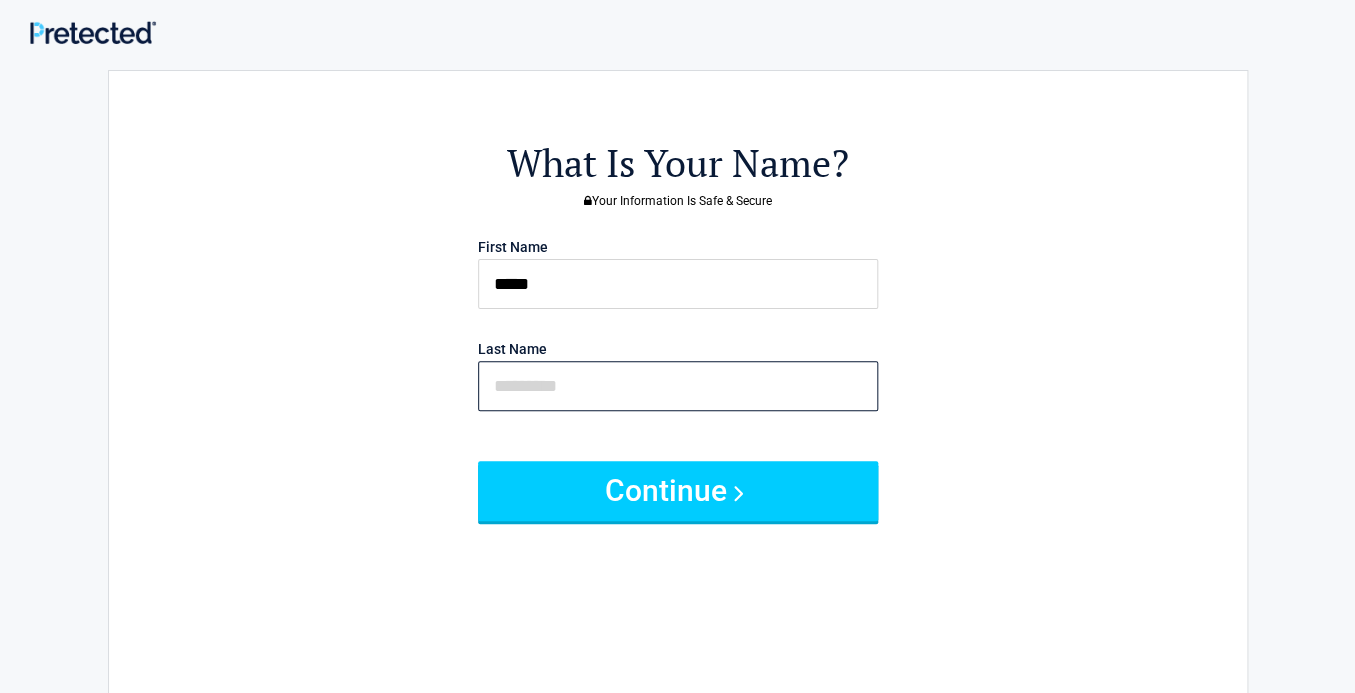 click at bounding box center (678, 386) 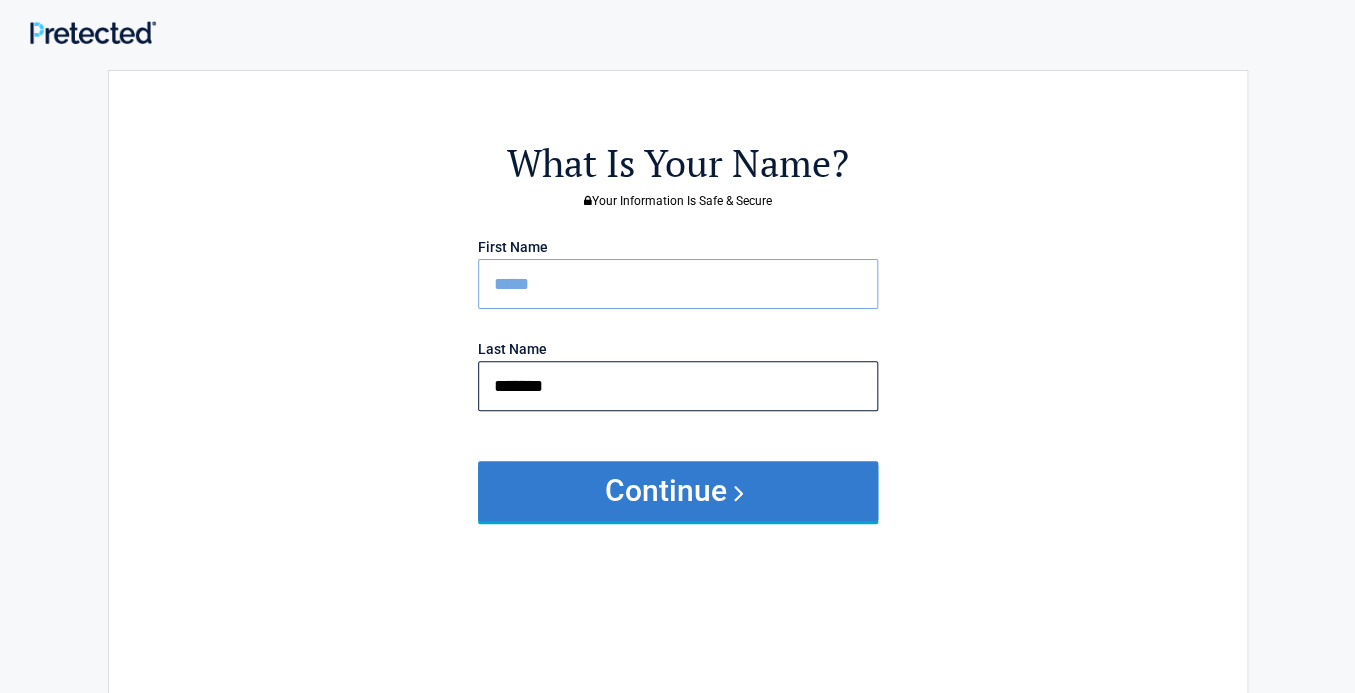 type on "*******" 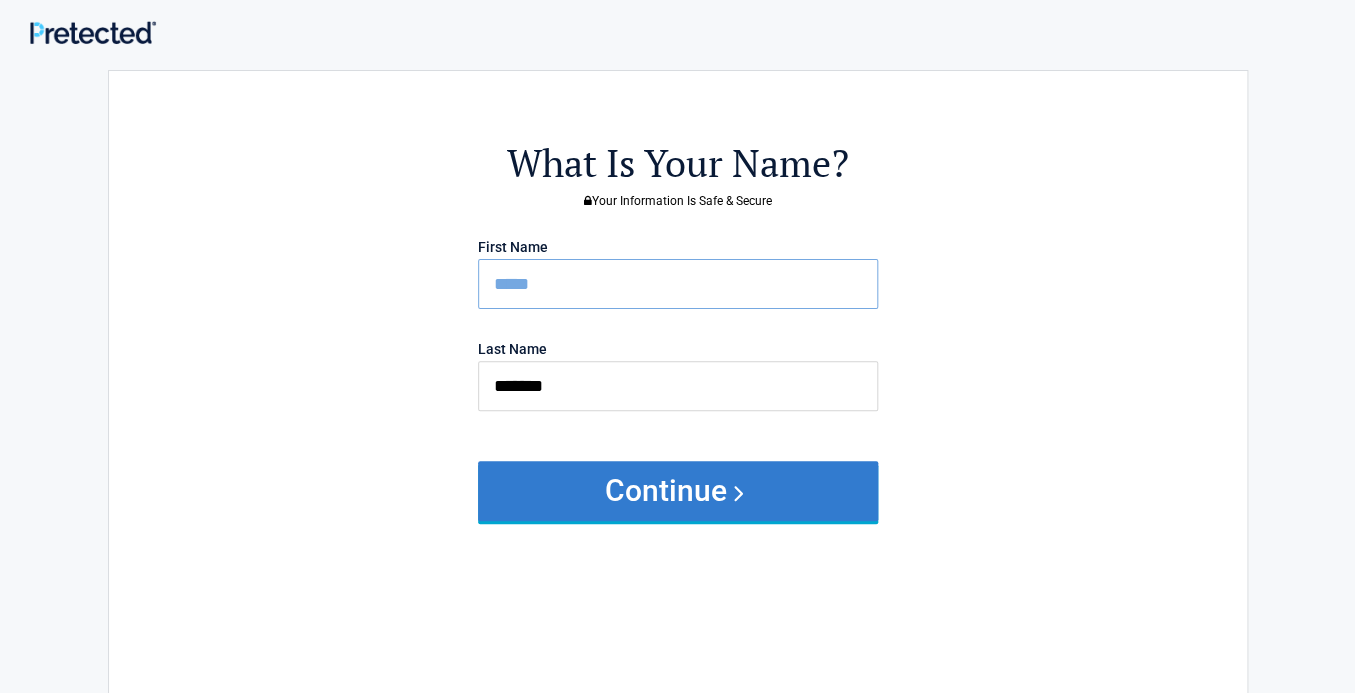 click on "Continue" at bounding box center (678, 491) 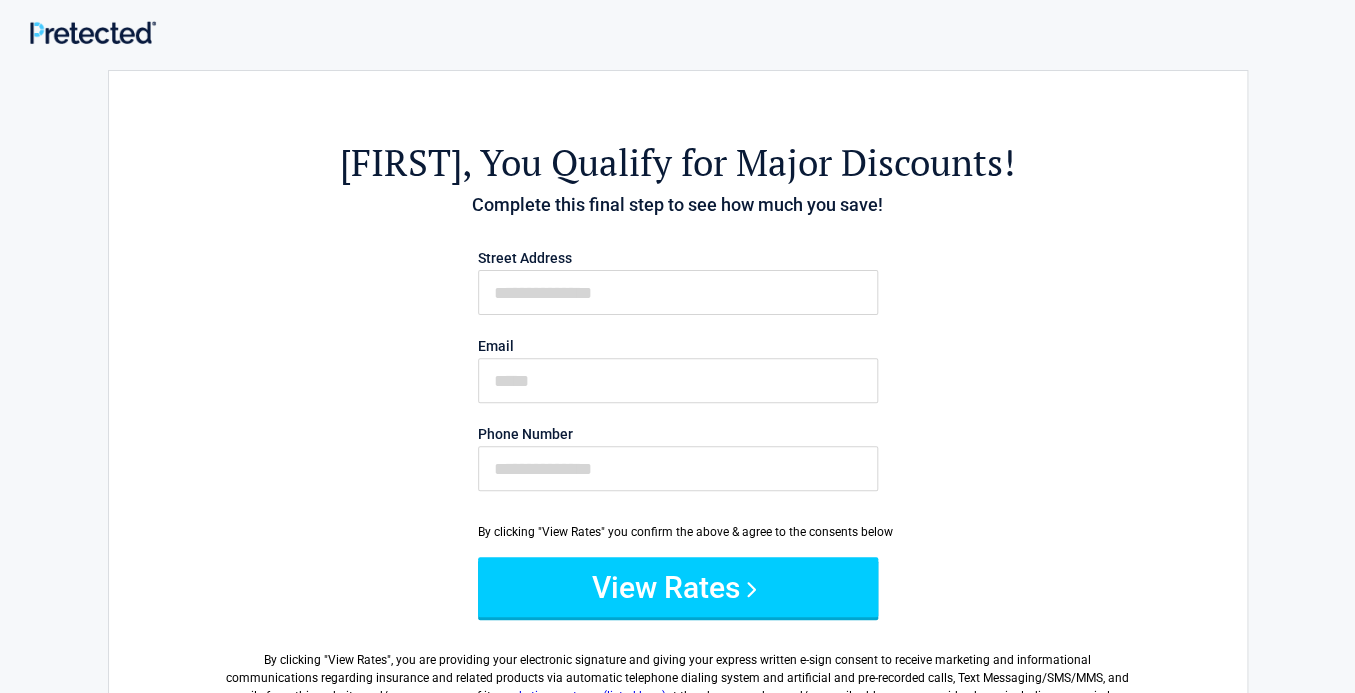 click on "Billy , You Qualify for Major Discounts!
Complete this final step to see how much you save!
Street Address
Email
Phone Number
By clicking "View Rates" you confirm the above & agree to the consents below
View Rates
By clicking " View Rates ", you are providing your electronic signature and giving your express written e-sign consent to receive marketing and informational communications regarding insurance and related products via automatic telephone dialing system and artificial and pre-recorded calls, Text Messaging/SMS/MMS, and emails from this website and/or one or more of its  marketing partners (listed here) Privacy Policy  and  Terms & Conditions , including the mandatory arbitration provision and class action waiver contained therein." at bounding box center [678, 444] 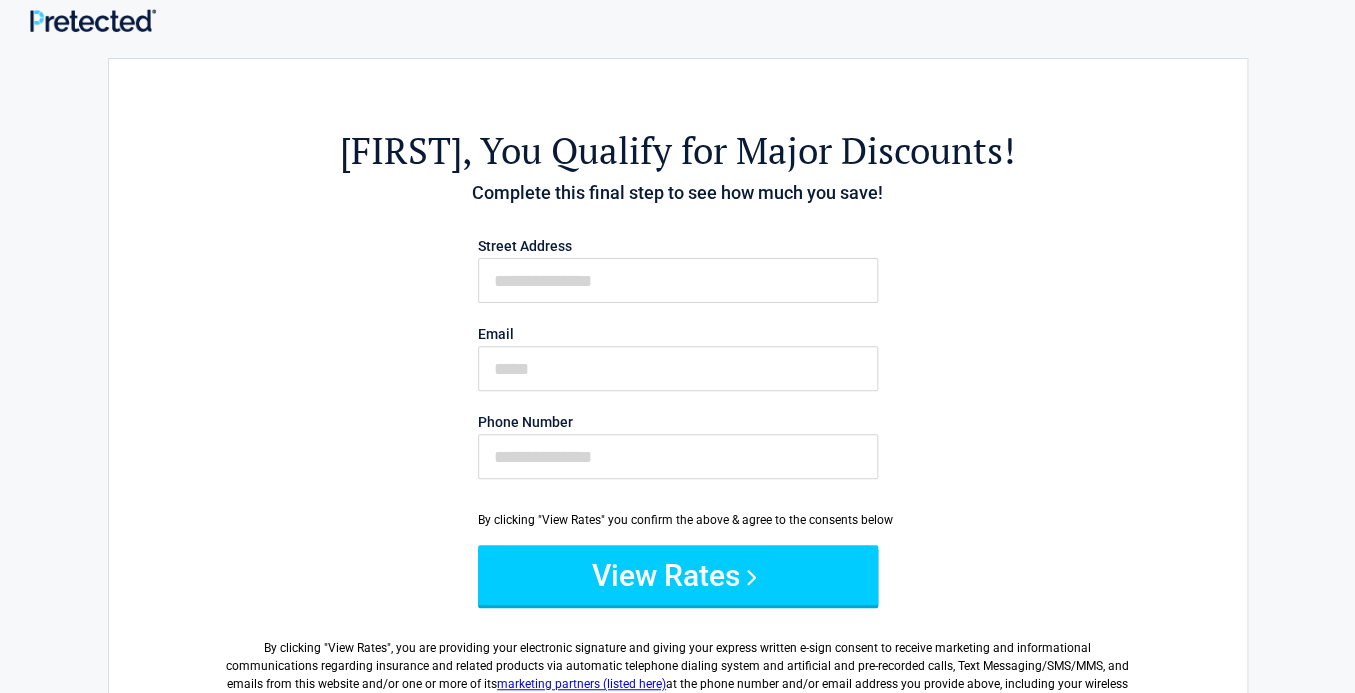 scroll, scrollTop: 0, scrollLeft: 0, axis: both 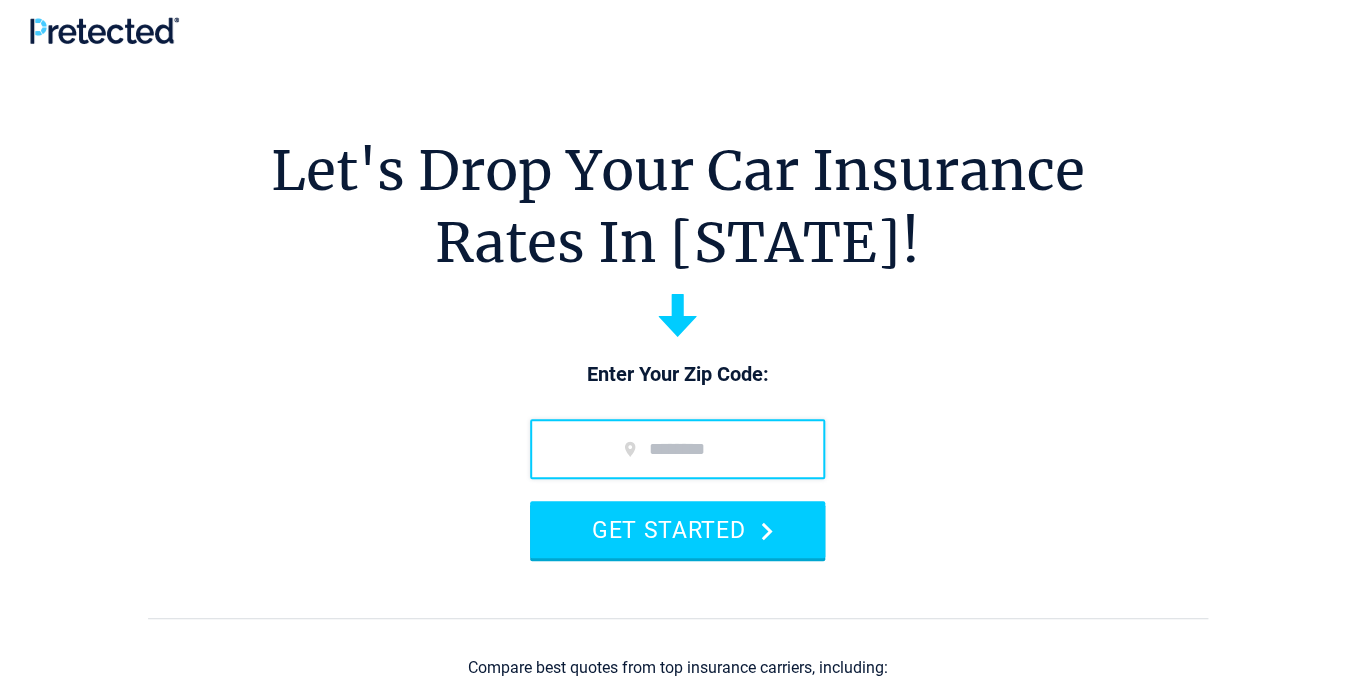 click at bounding box center [677, 449] 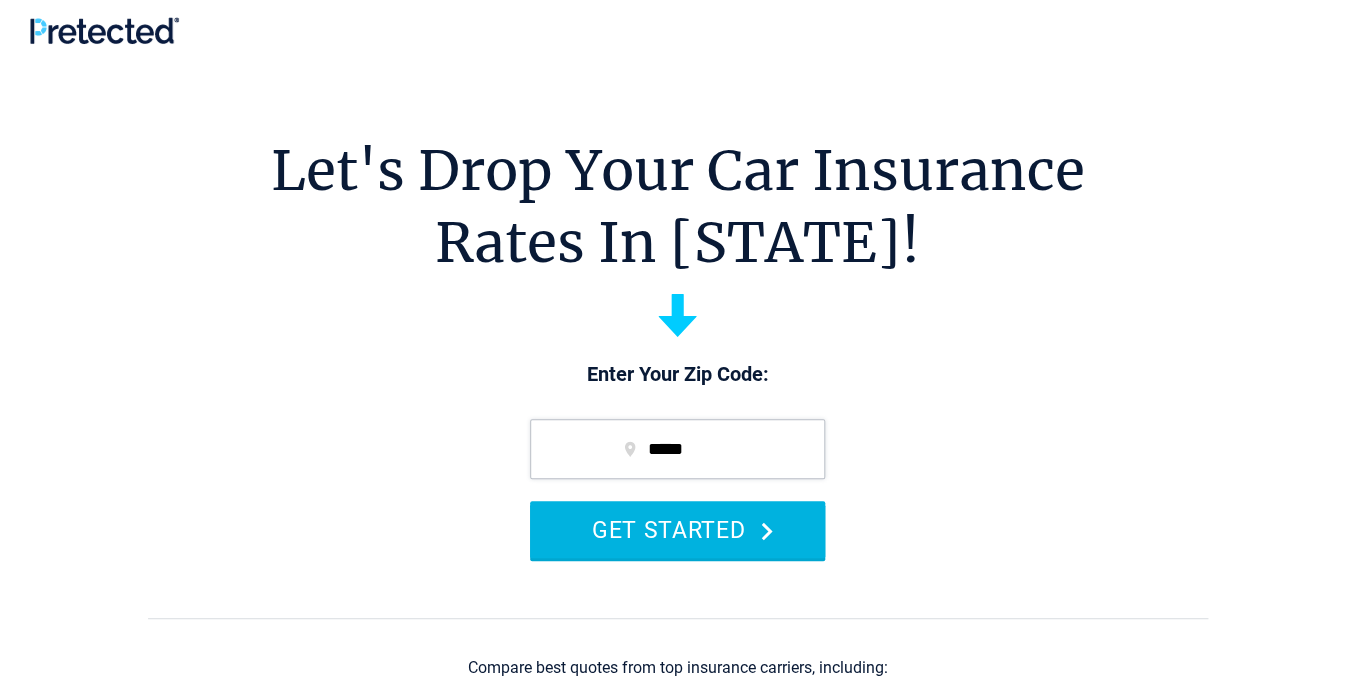 type on "*****" 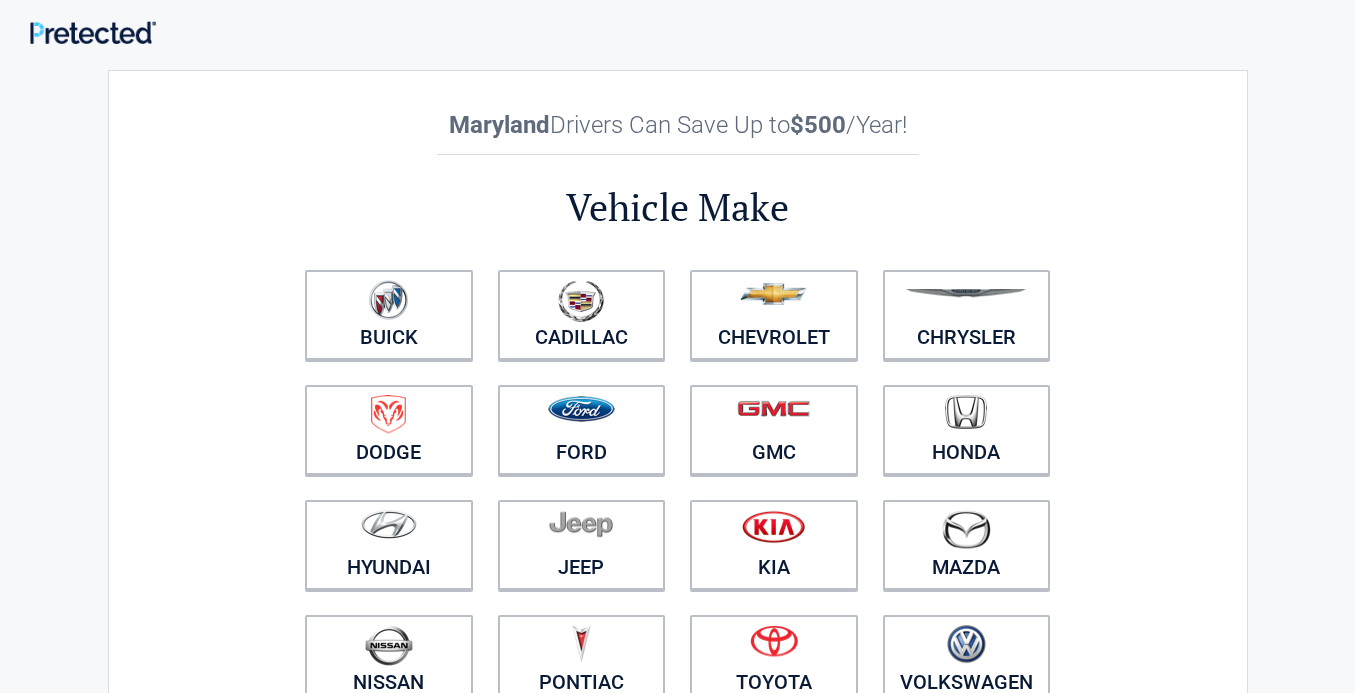 scroll, scrollTop: 0, scrollLeft: 0, axis: both 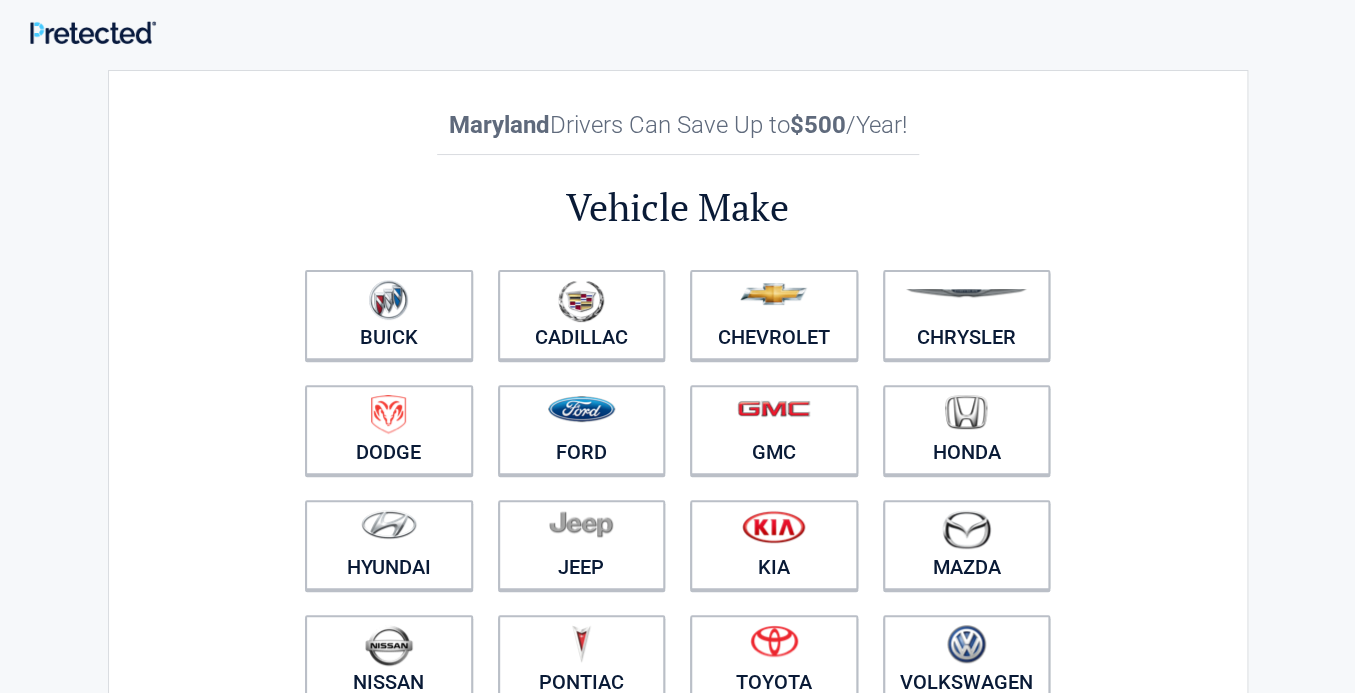 click on "**********" at bounding box center [678, 444] 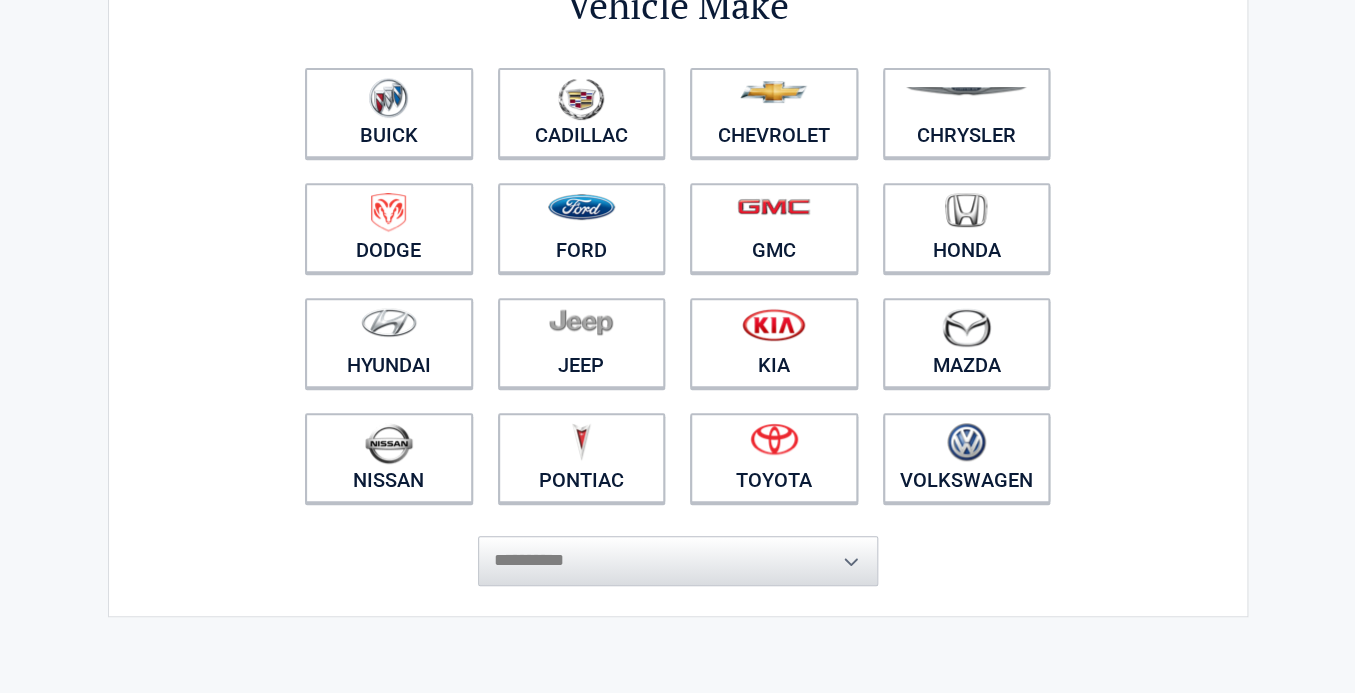 scroll, scrollTop: 240, scrollLeft: 0, axis: vertical 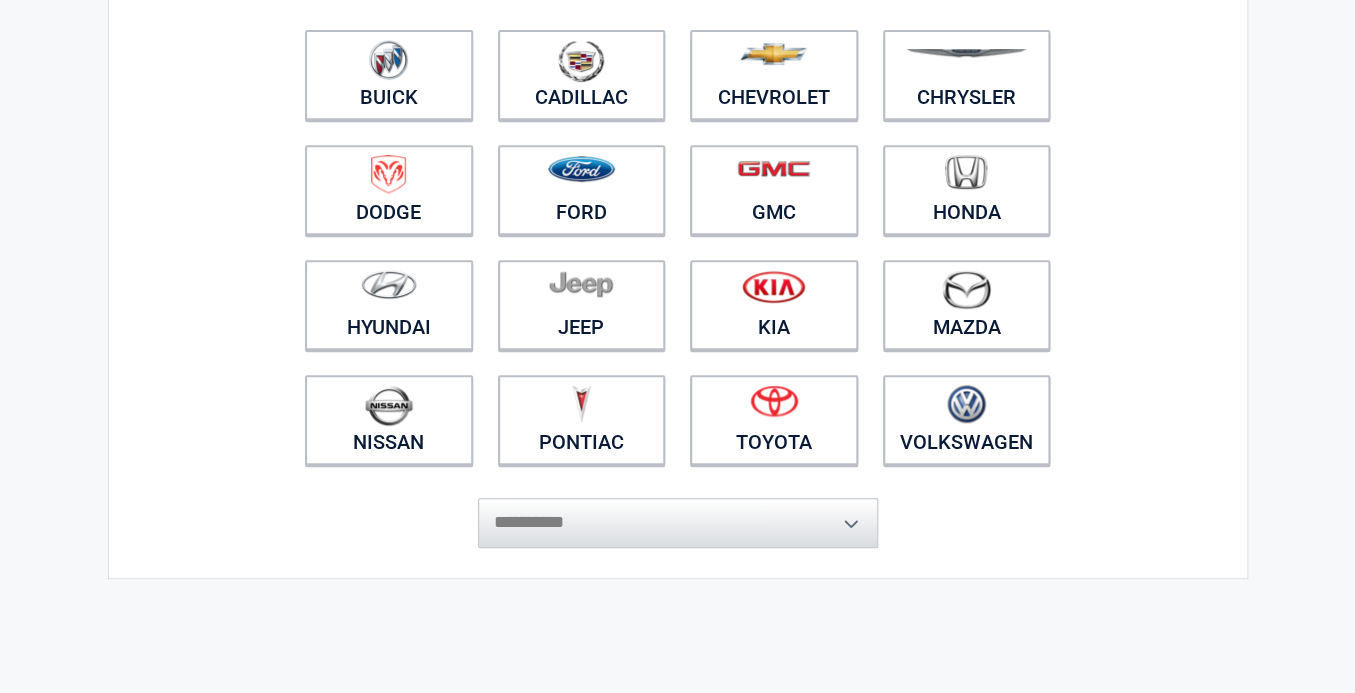 click on "**********" at bounding box center (678, 513) 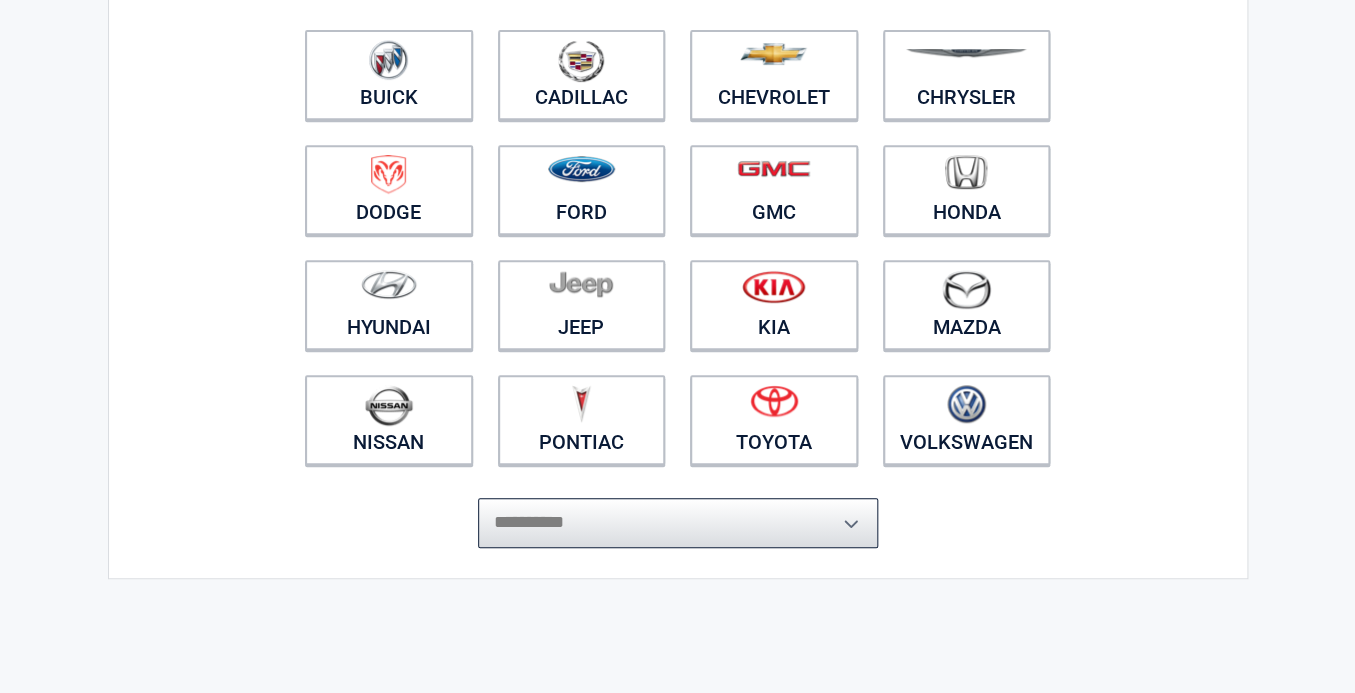 click on "**********" at bounding box center (678, 523) 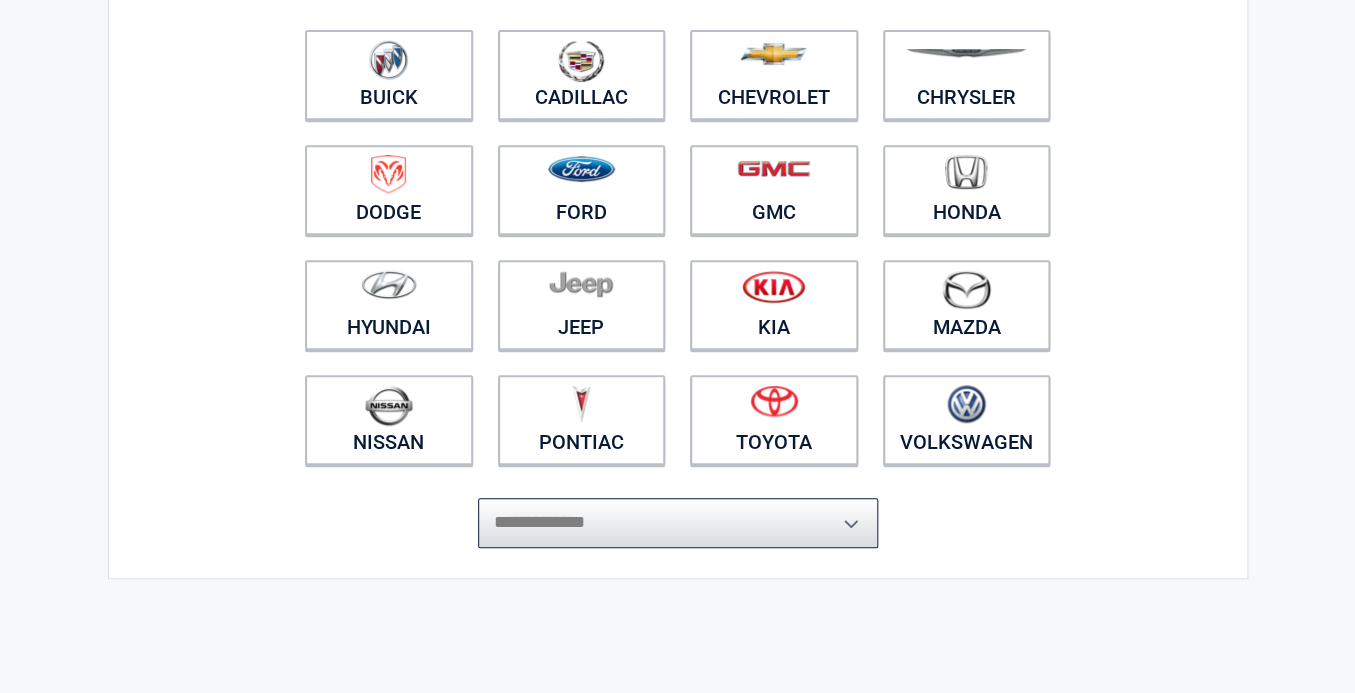 click on "**********" at bounding box center (0, 0) 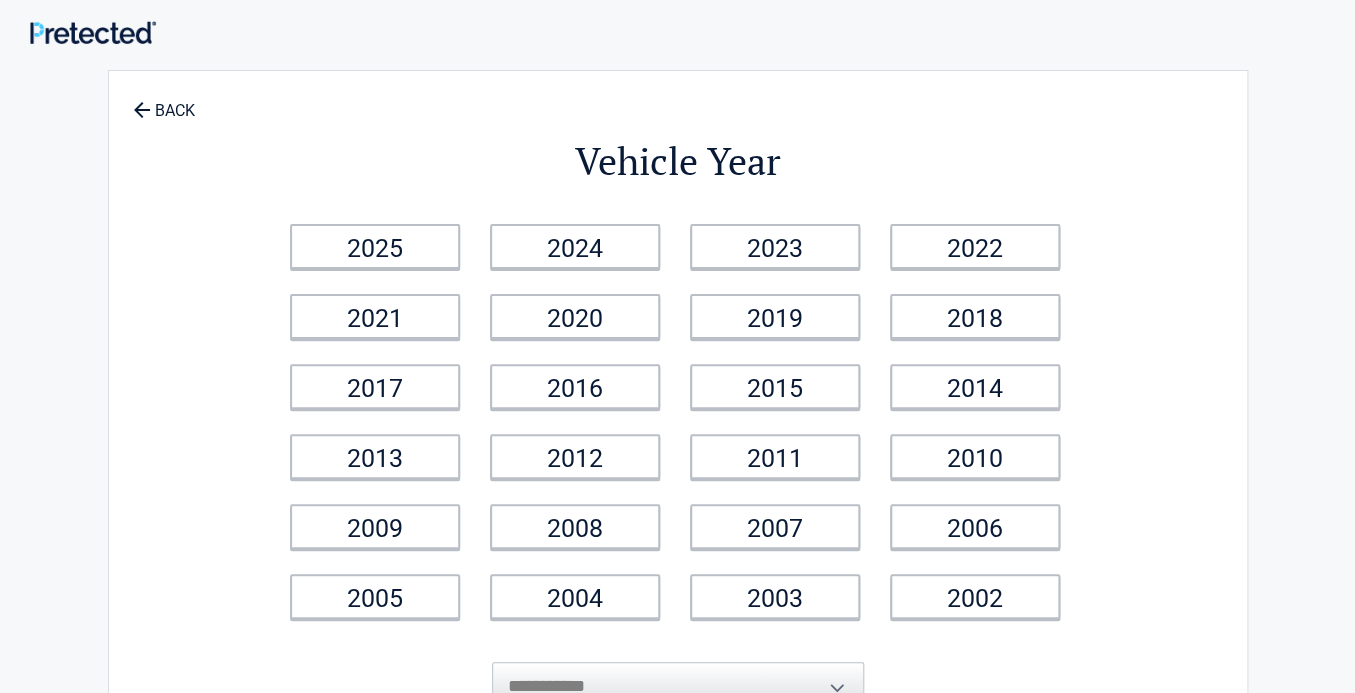 scroll, scrollTop: 0, scrollLeft: 0, axis: both 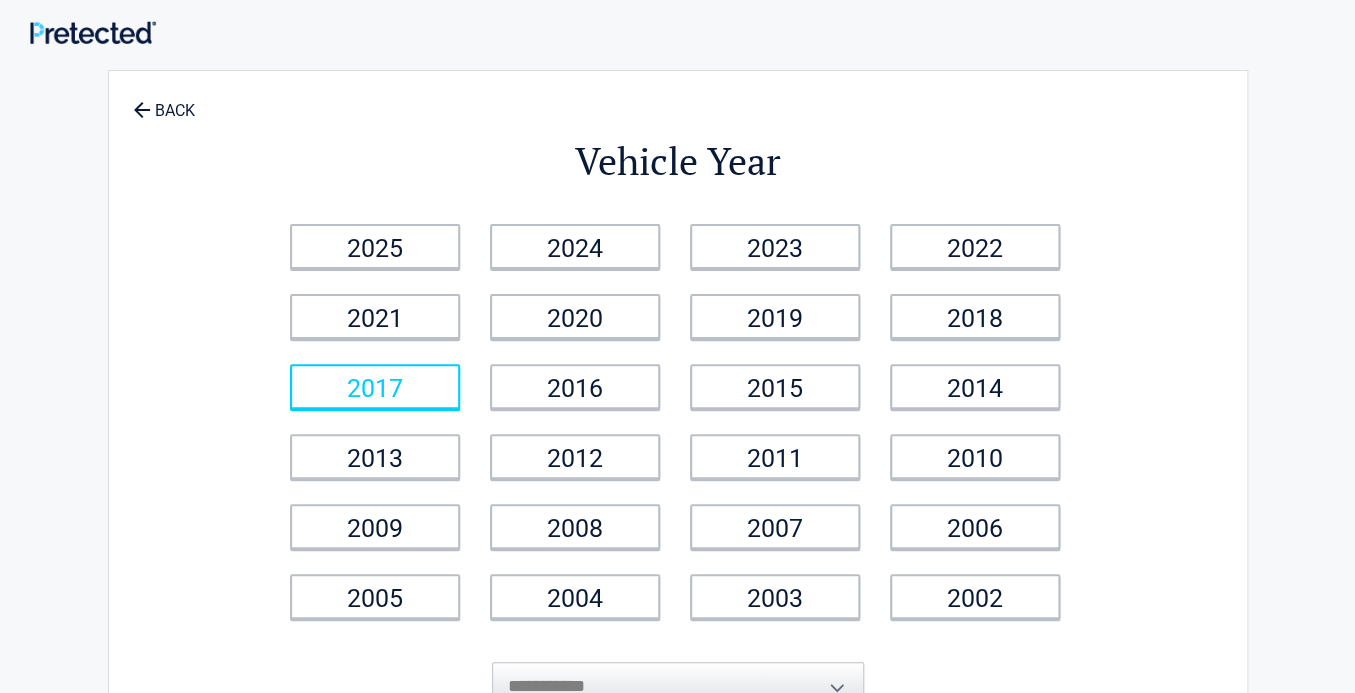 click on "2017" at bounding box center [375, 386] 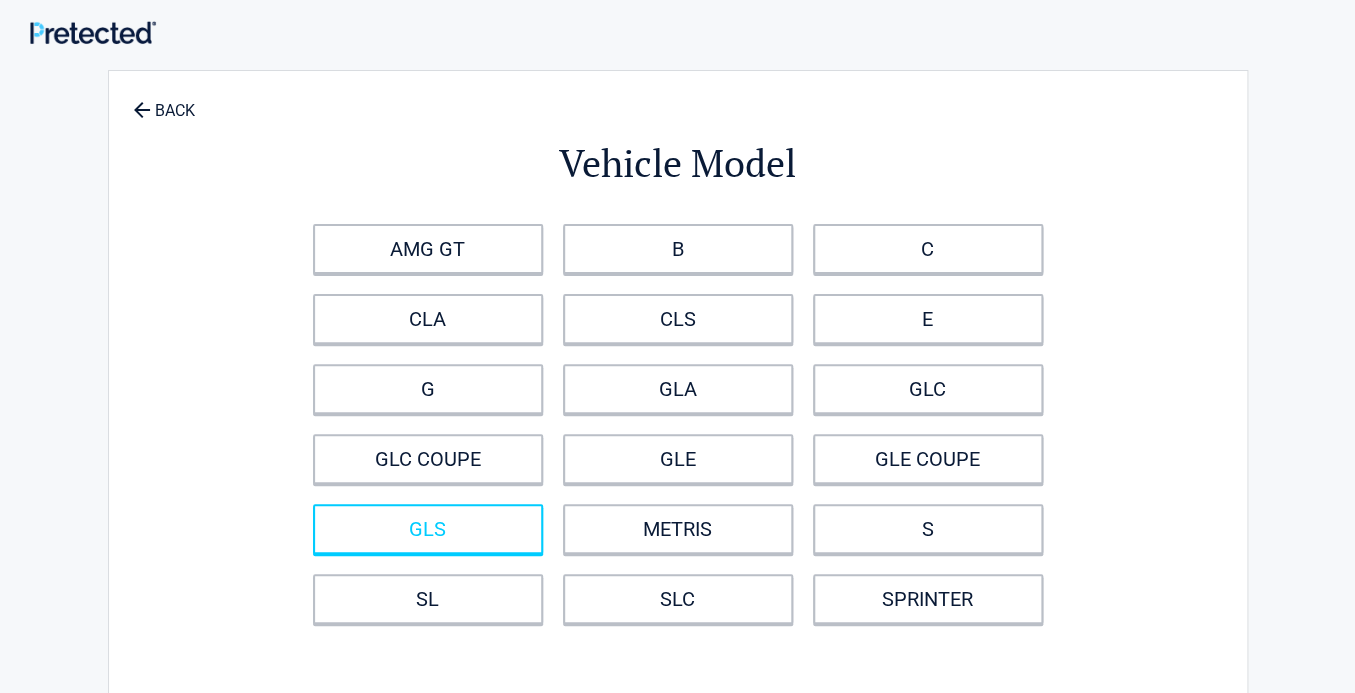 click on "GLS" at bounding box center [428, 529] 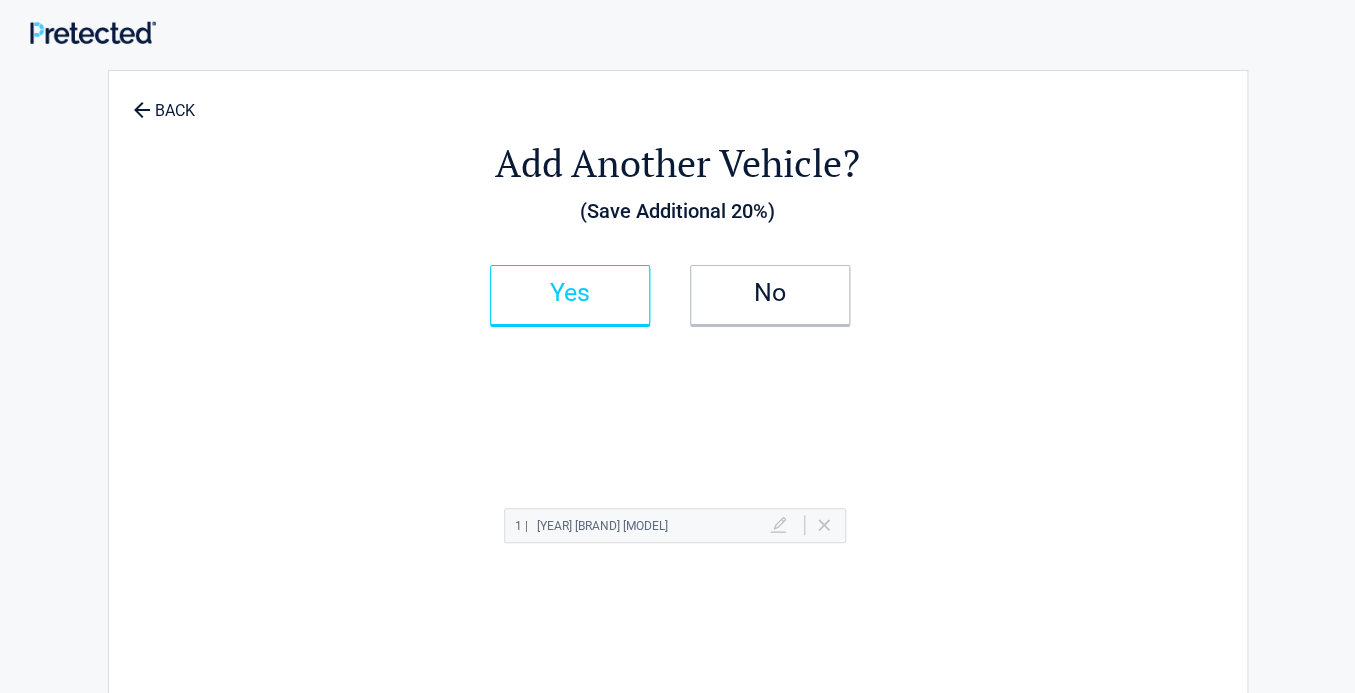 click on "Yes" at bounding box center (570, 295) 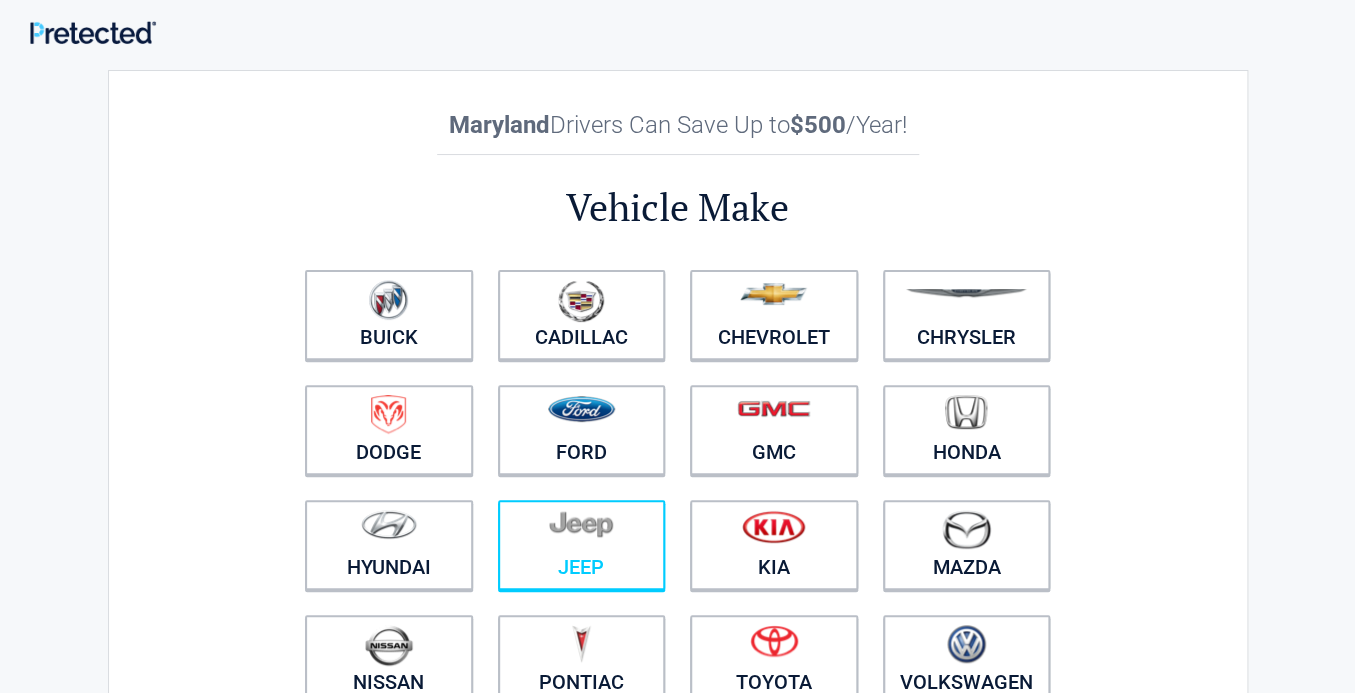click at bounding box center (582, 532) 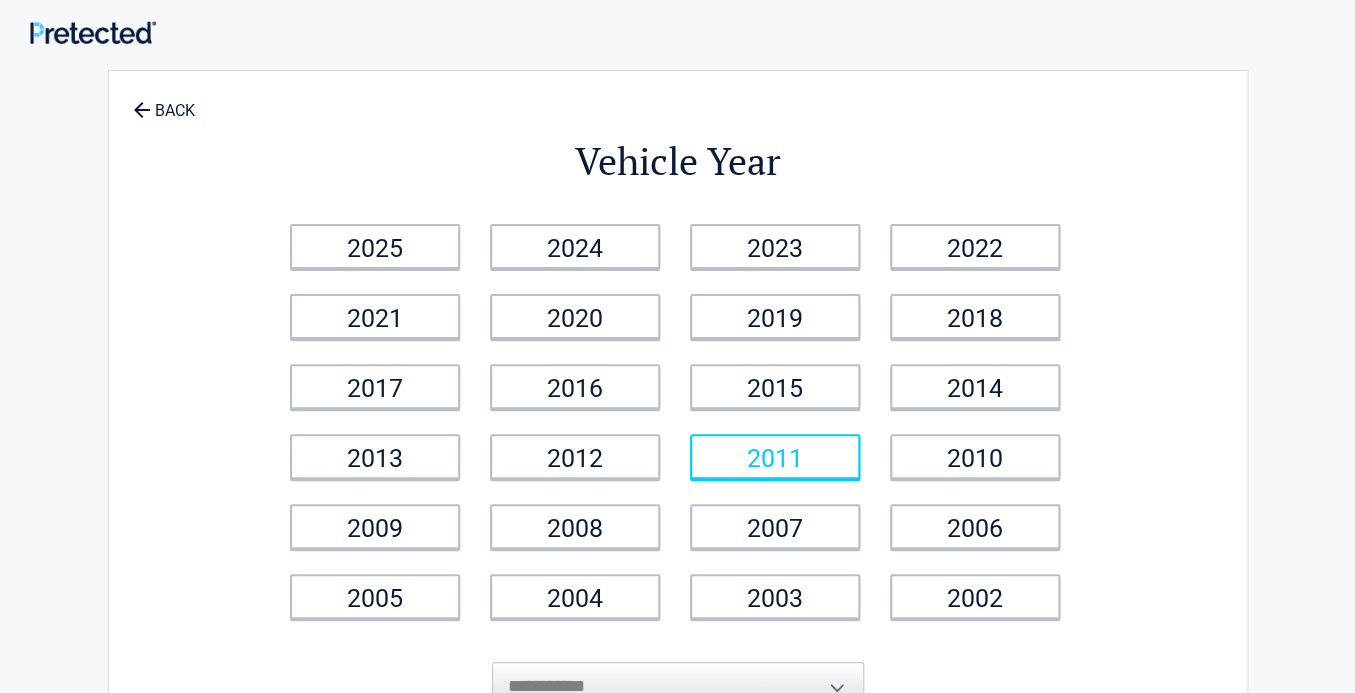 click on "2011" at bounding box center (775, 456) 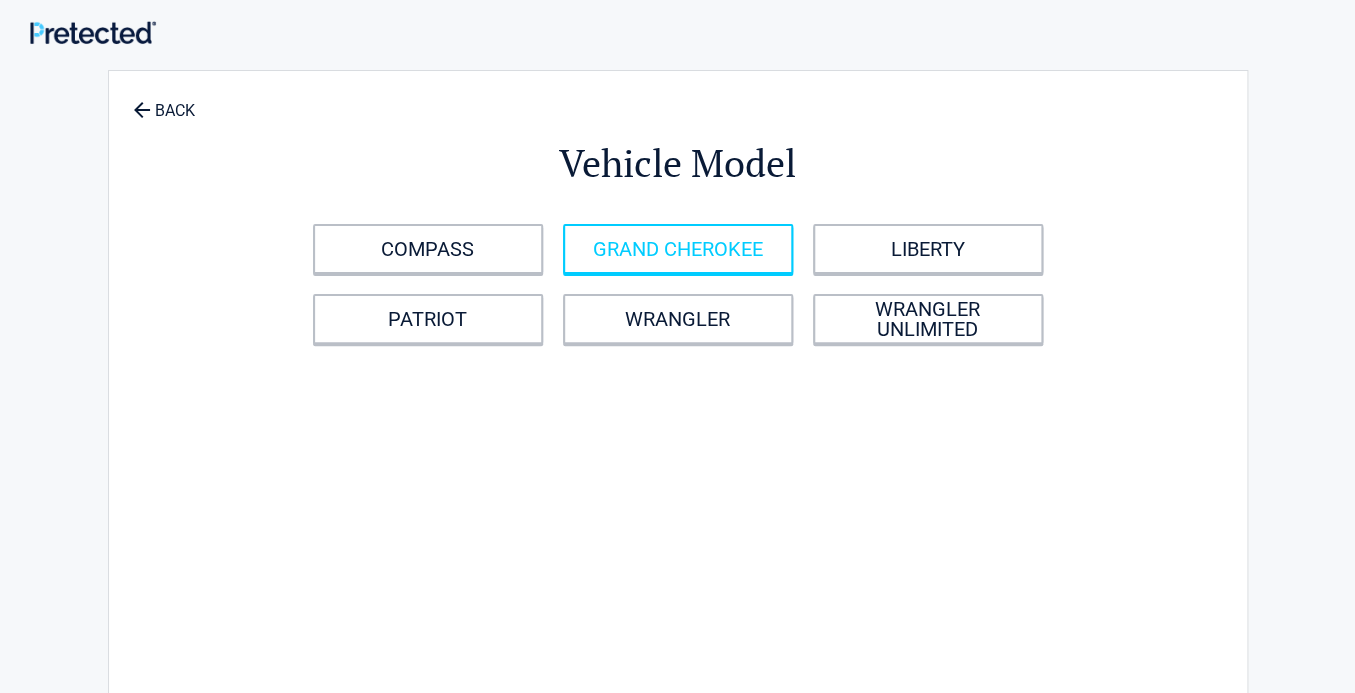 click on "GRAND CHEROKEE" at bounding box center (678, 249) 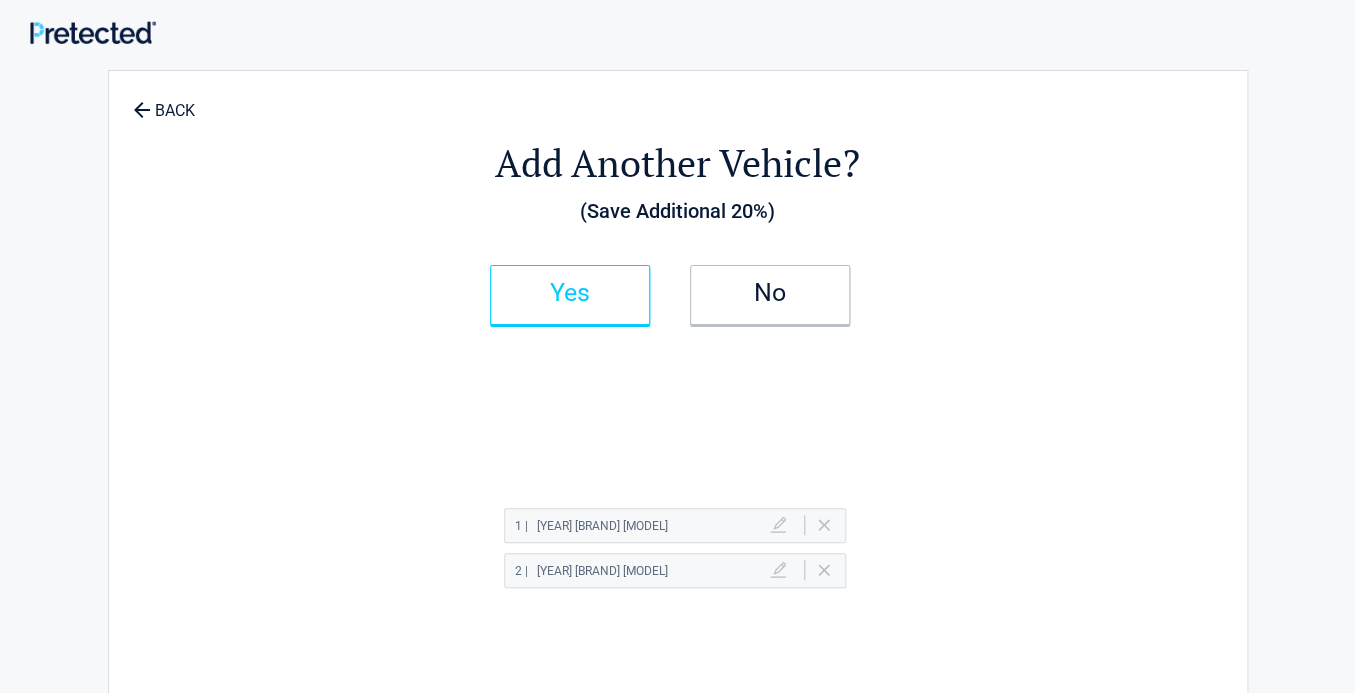 click on "Yes" at bounding box center [570, 293] 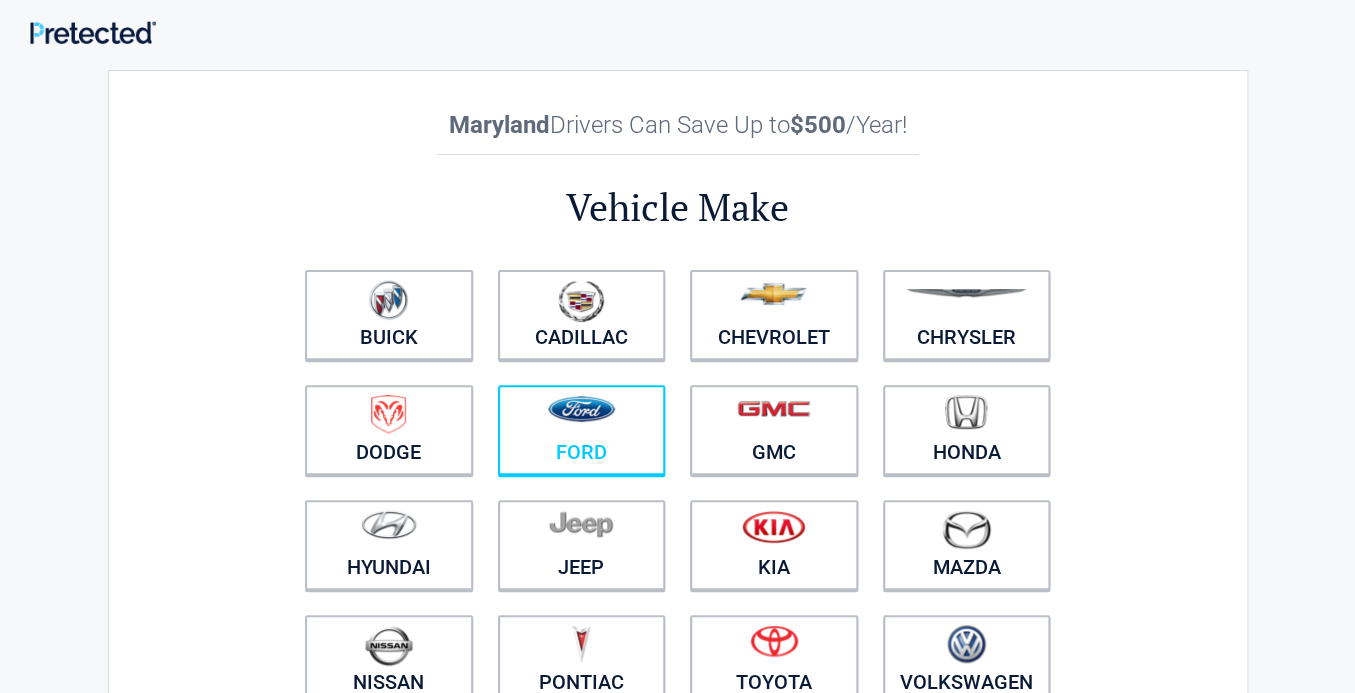 click at bounding box center [582, 417] 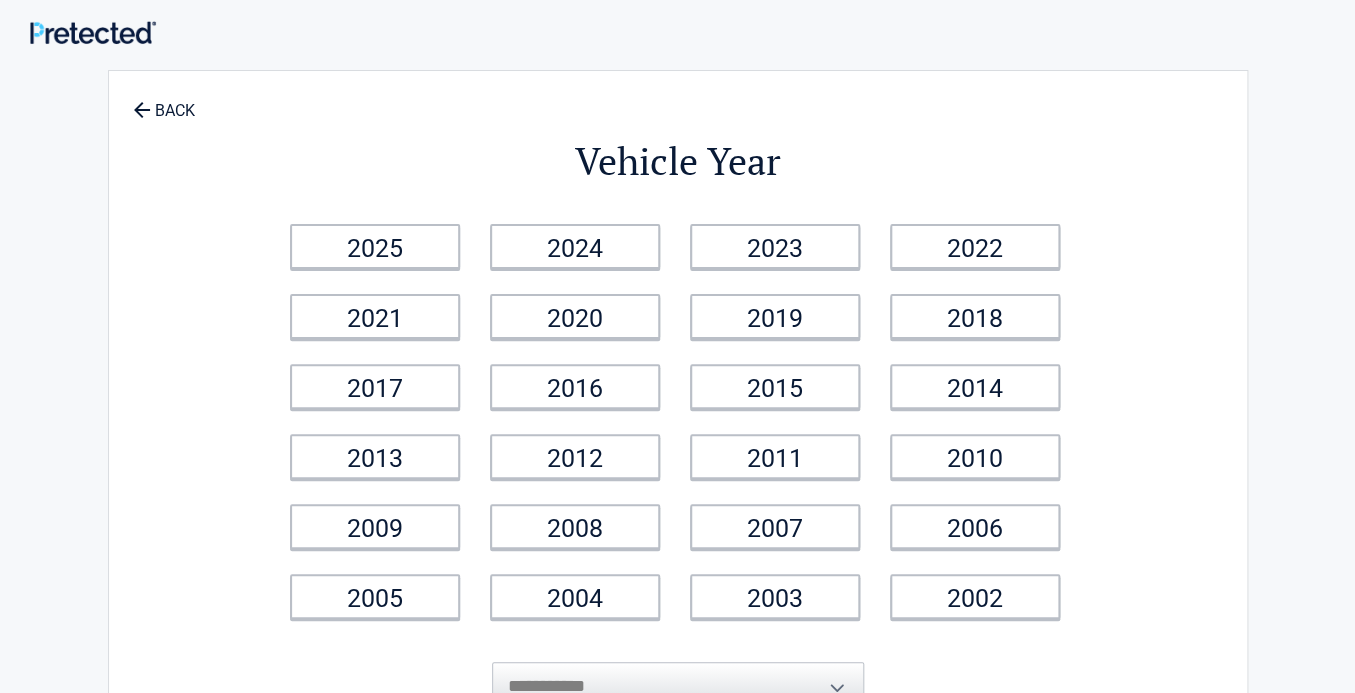 click on "**********" at bounding box center [678, 421] 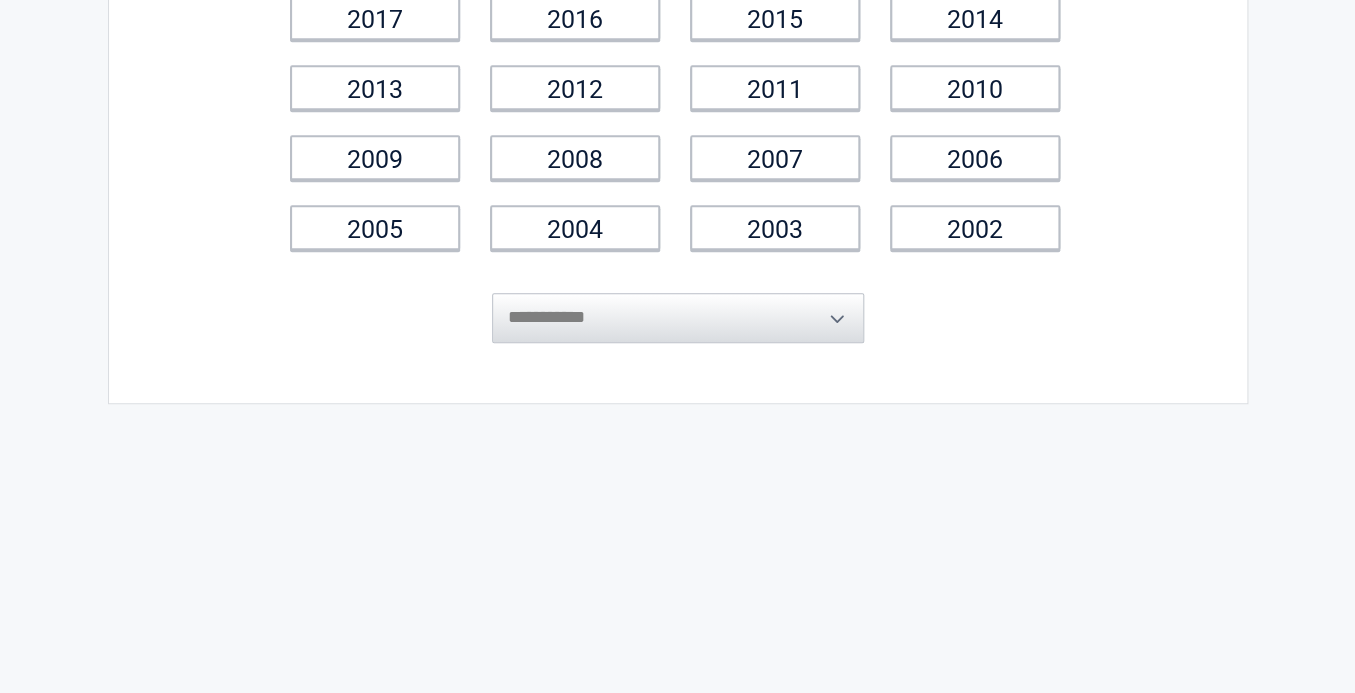 scroll, scrollTop: 384, scrollLeft: 0, axis: vertical 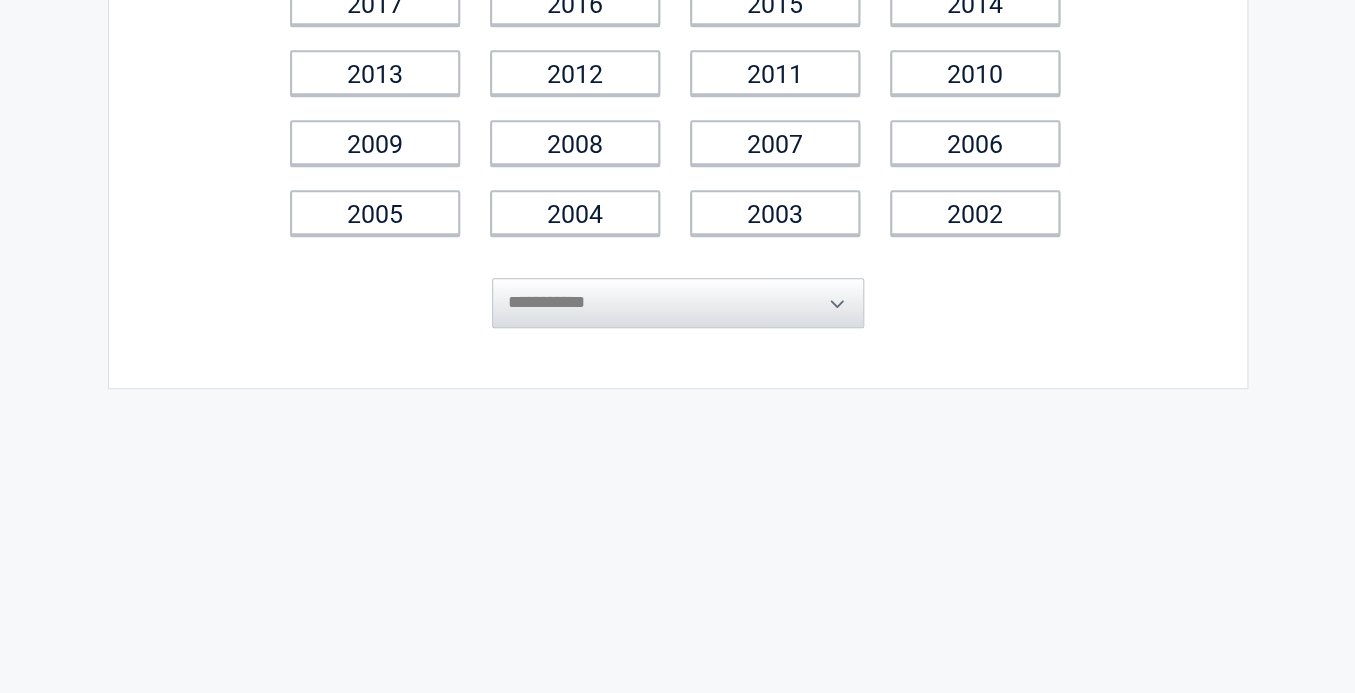 click on "**********" at bounding box center [678, 288] 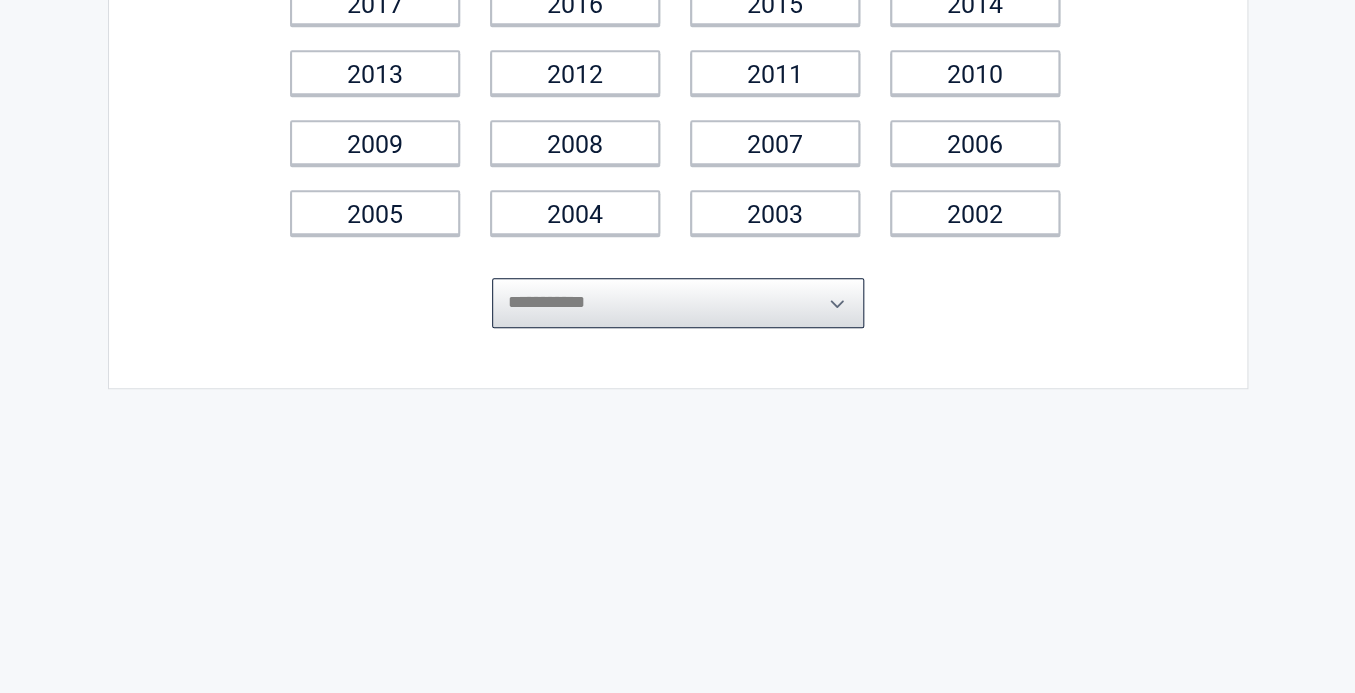 click on "**********" at bounding box center (678, 303) 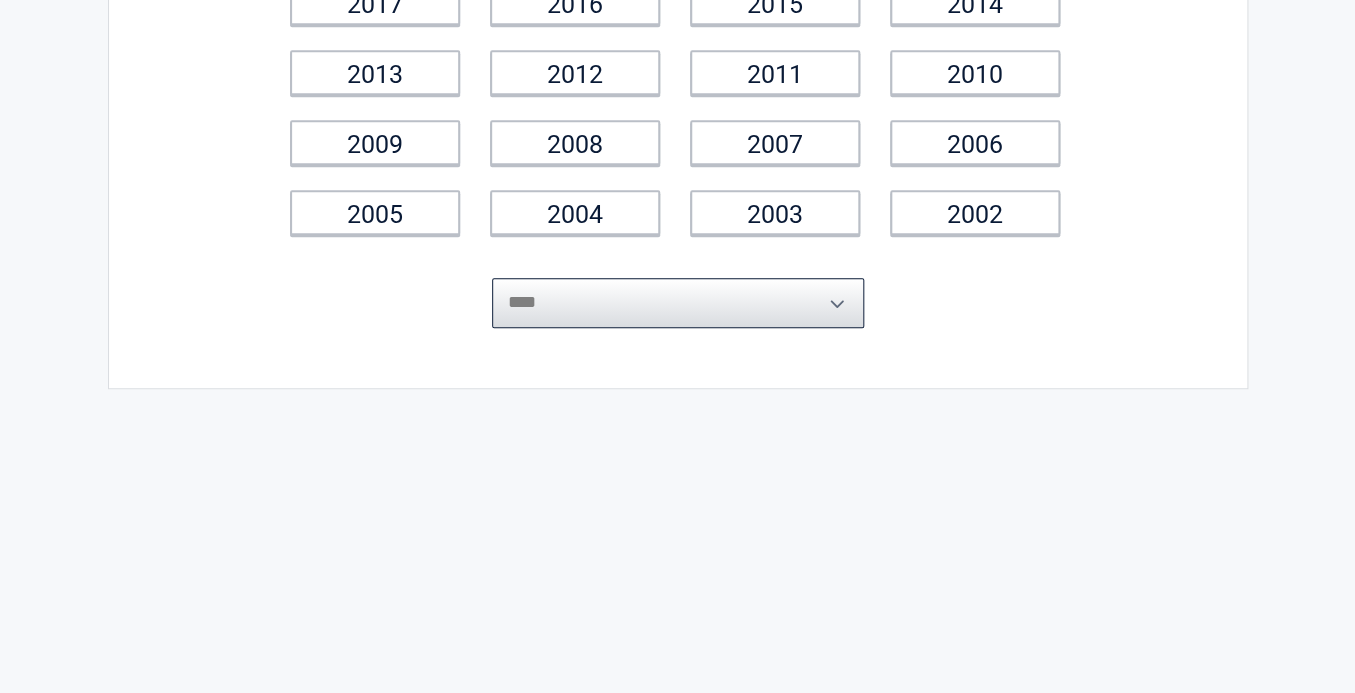 click on "****" at bounding box center [0, 0] 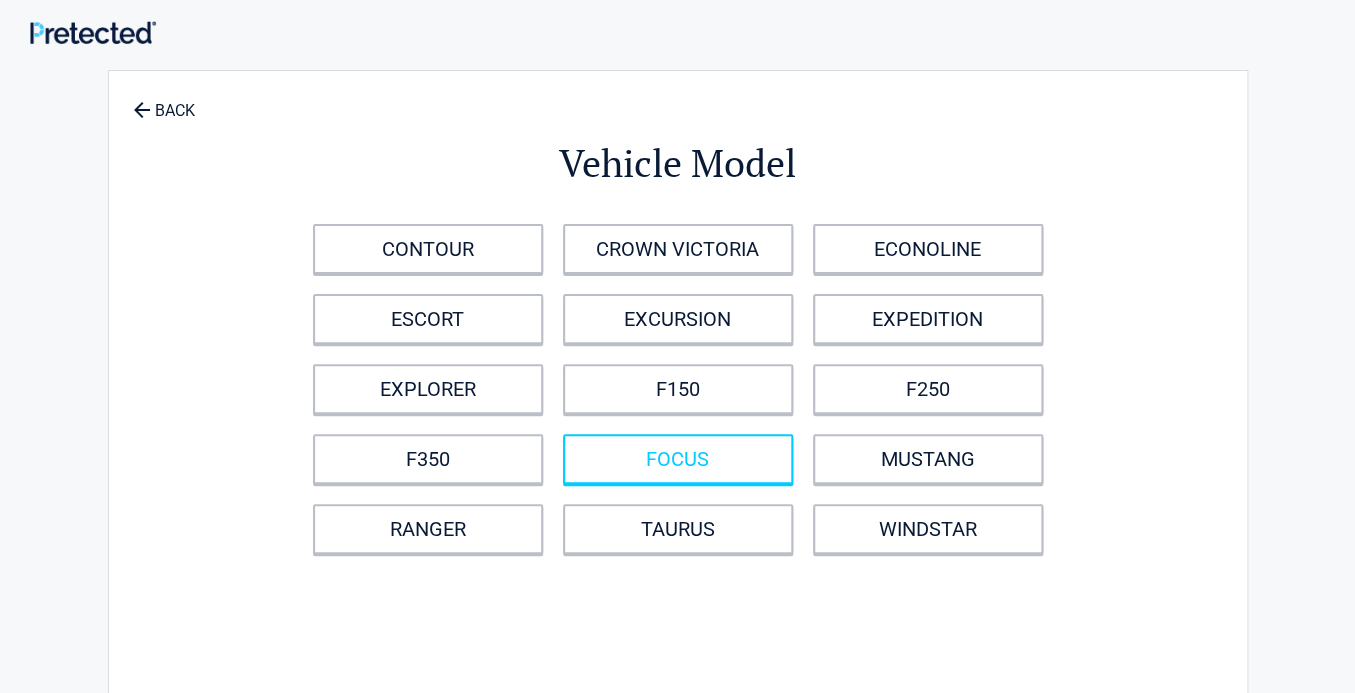 scroll, scrollTop: 0, scrollLeft: 0, axis: both 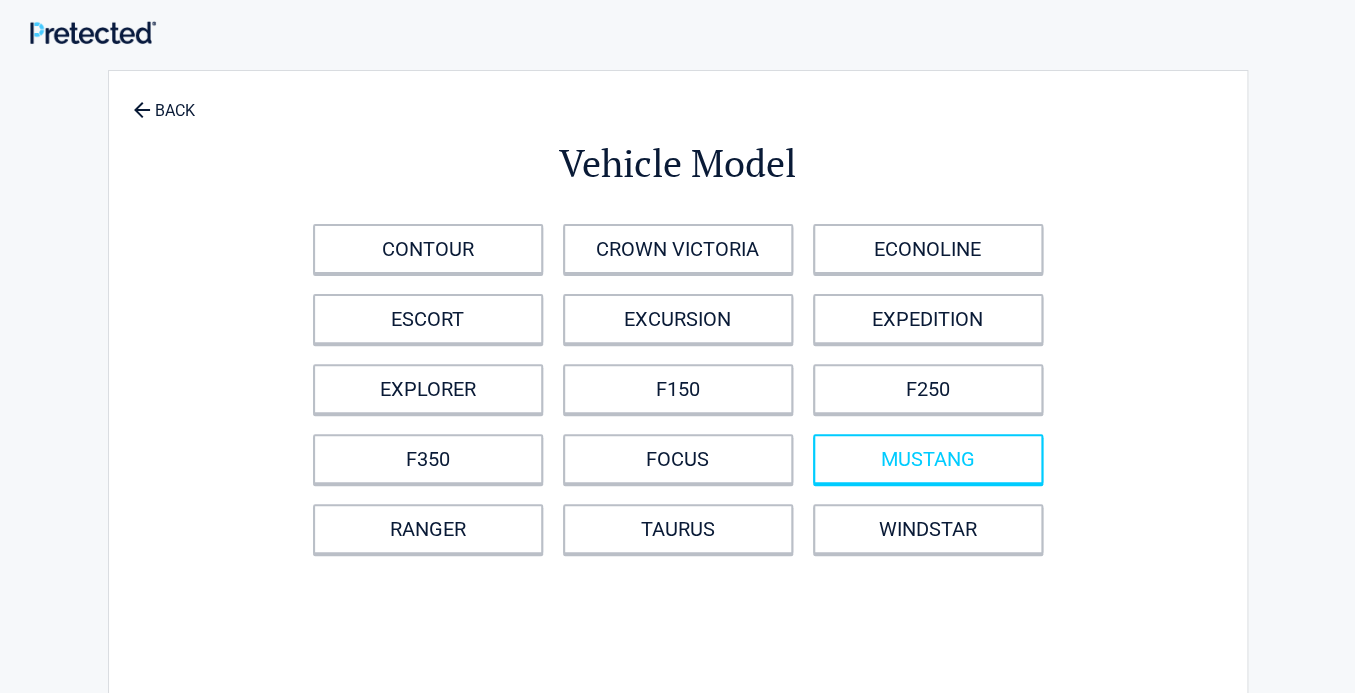 click on "MUSTANG" at bounding box center [928, 459] 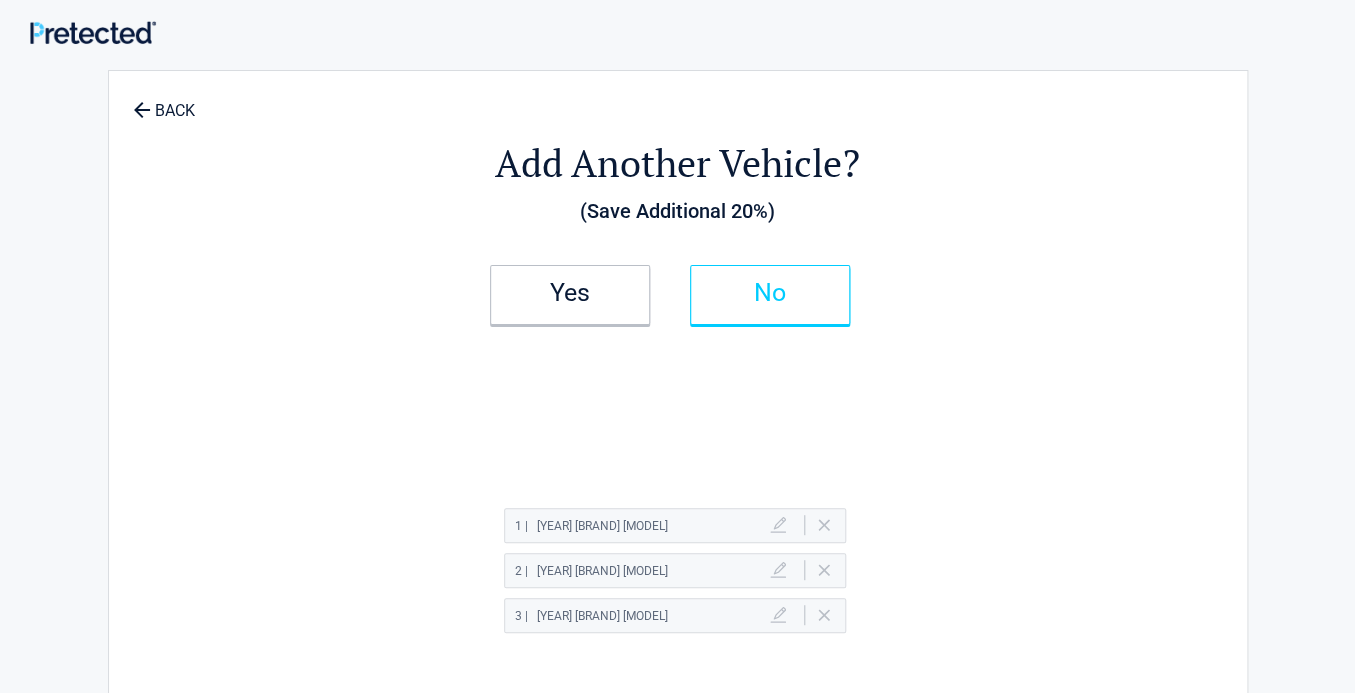 click on "No" at bounding box center [770, 295] 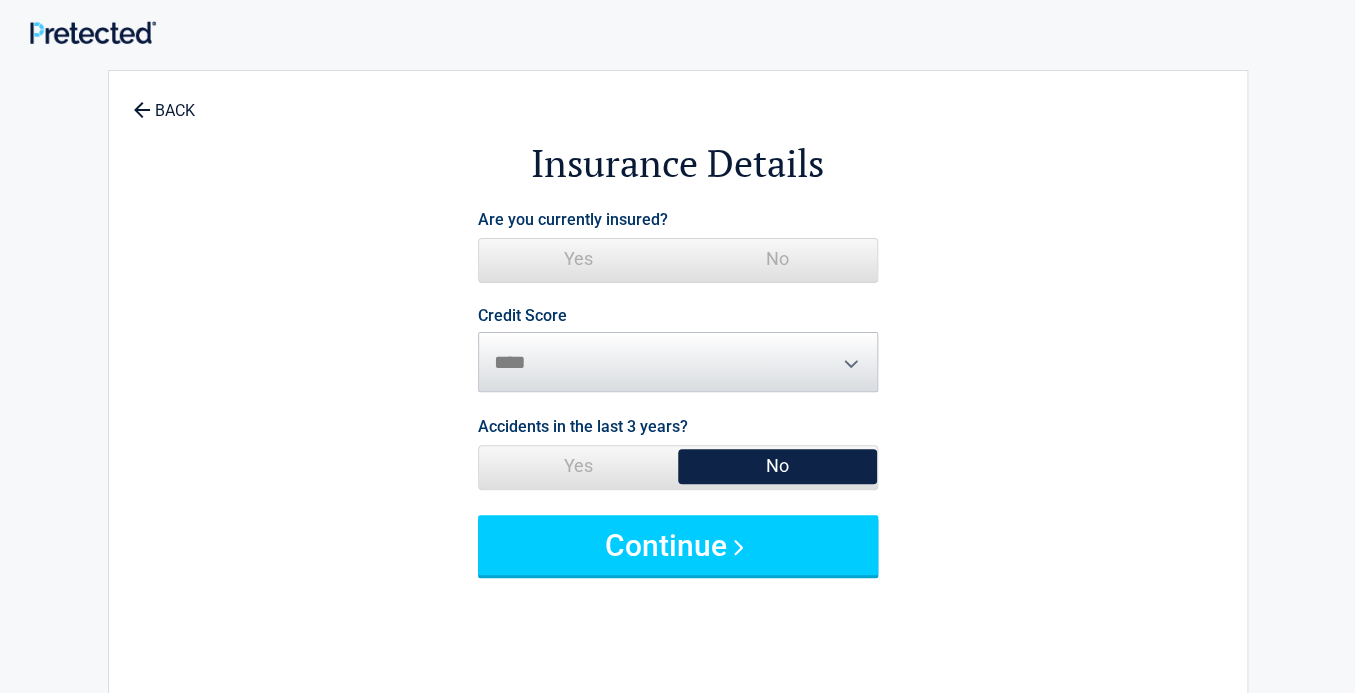 click on "Yes" at bounding box center (578, 259) 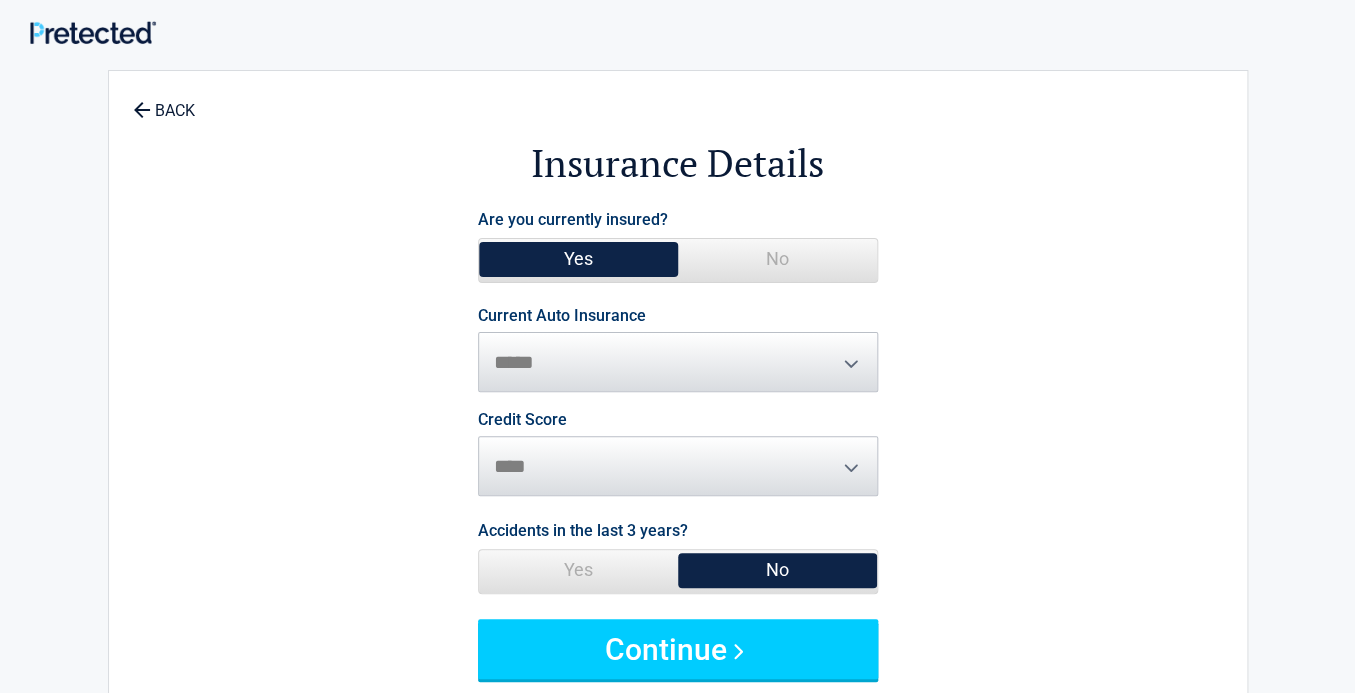 click on "**********" at bounding box center (678, 350) 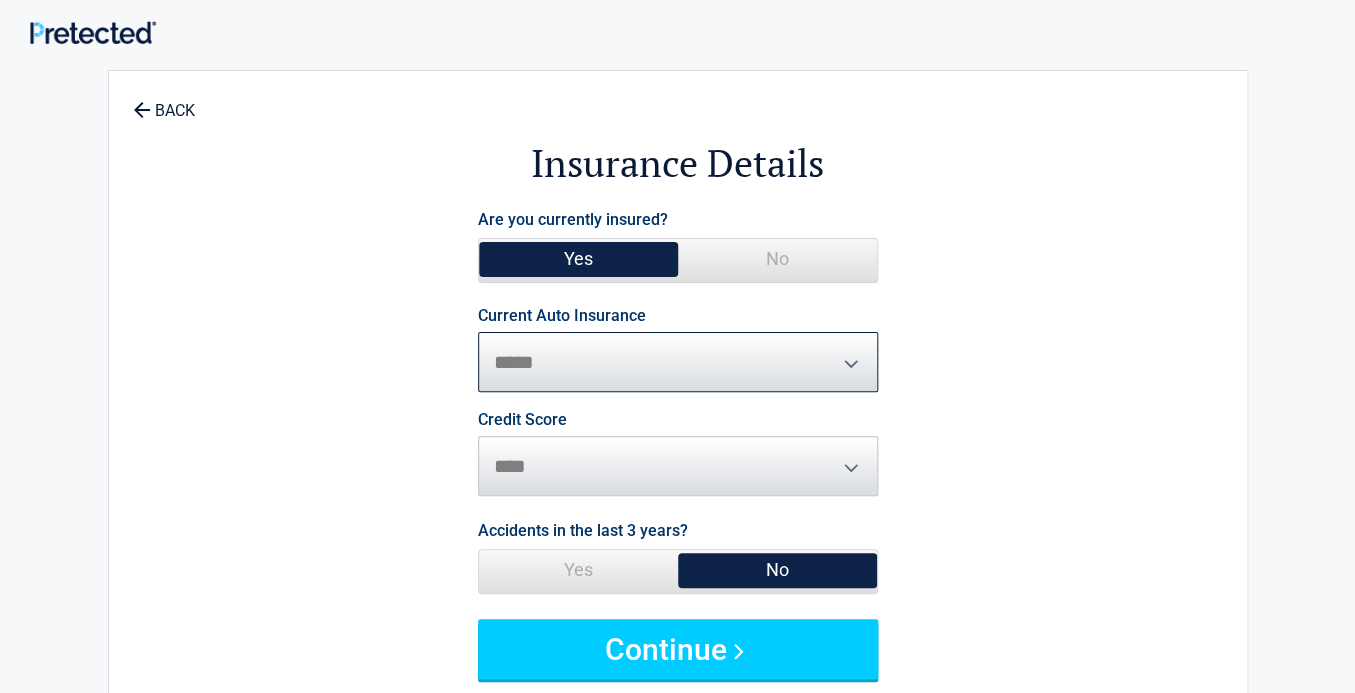 click on "**********" at bounding box center [678, 362] 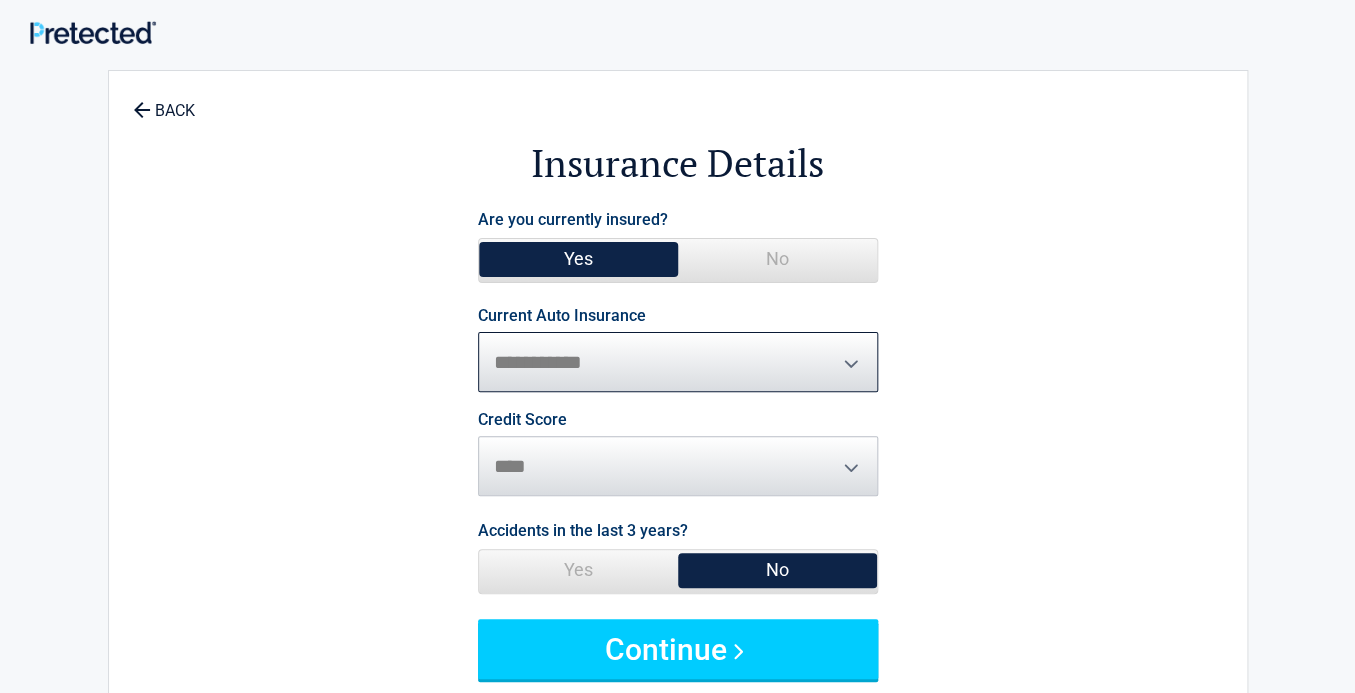 click on "**********" at bounding box center [0, 0] 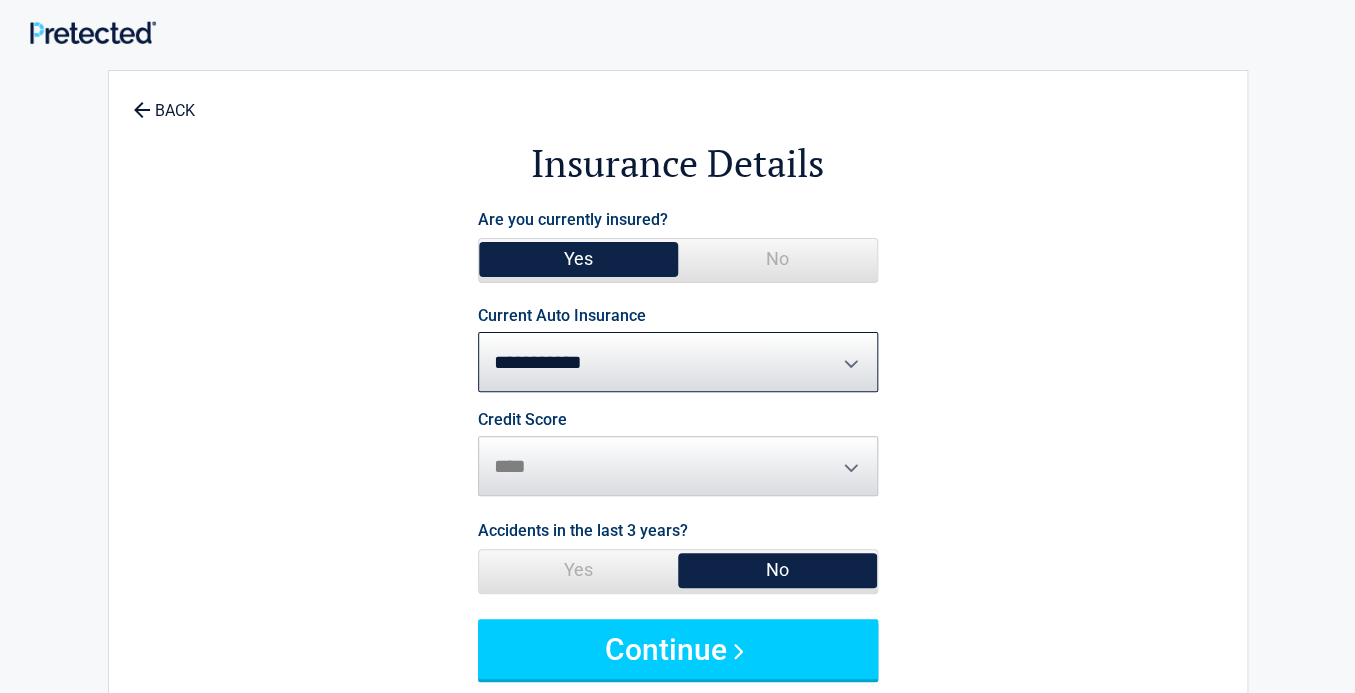 click on "Credit Score
*********
****
*******
****" at bounding box center (678, 454) 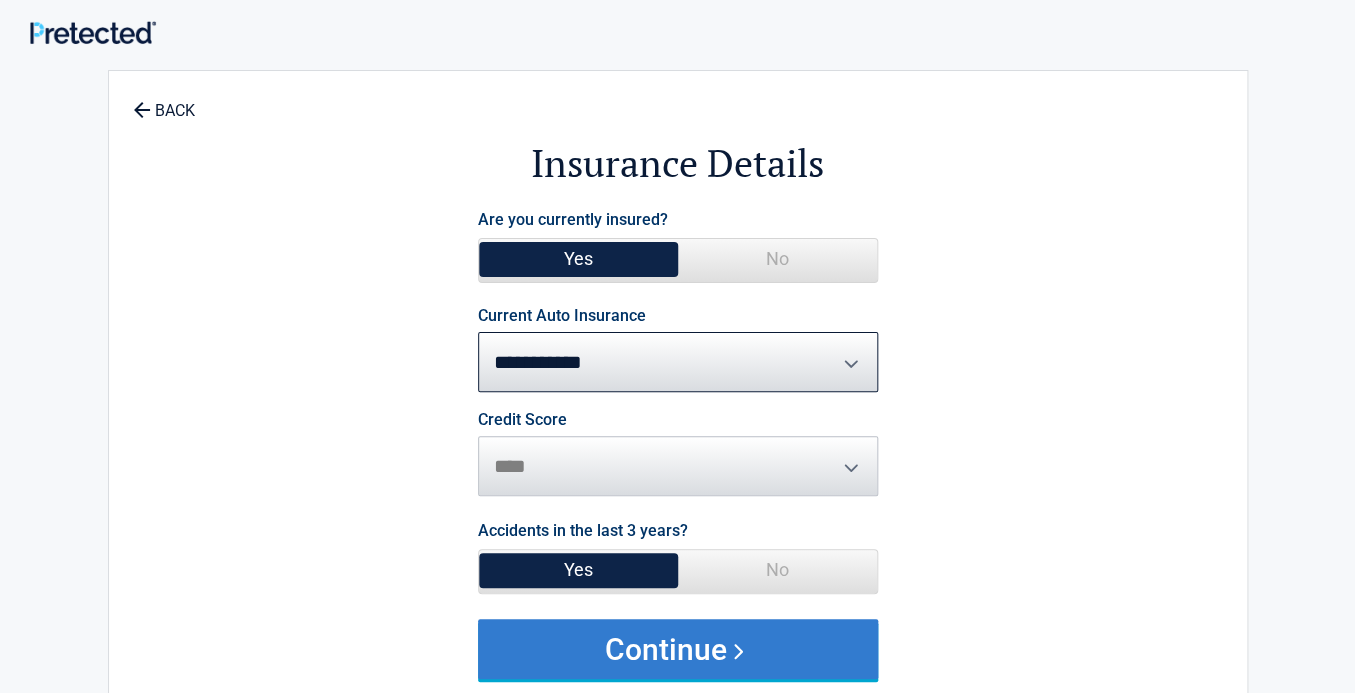 click on "Continue" at bounding box center (678, 649) 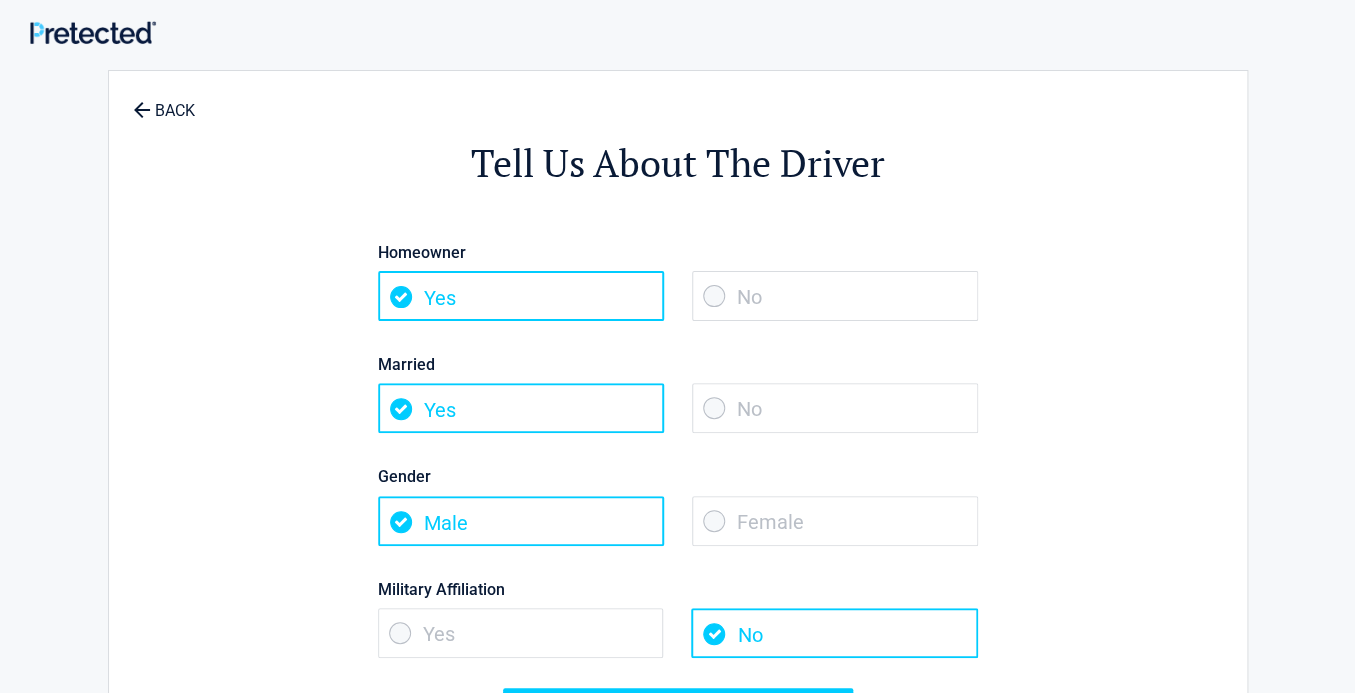 click on "No" at bounding box center [835, 408] 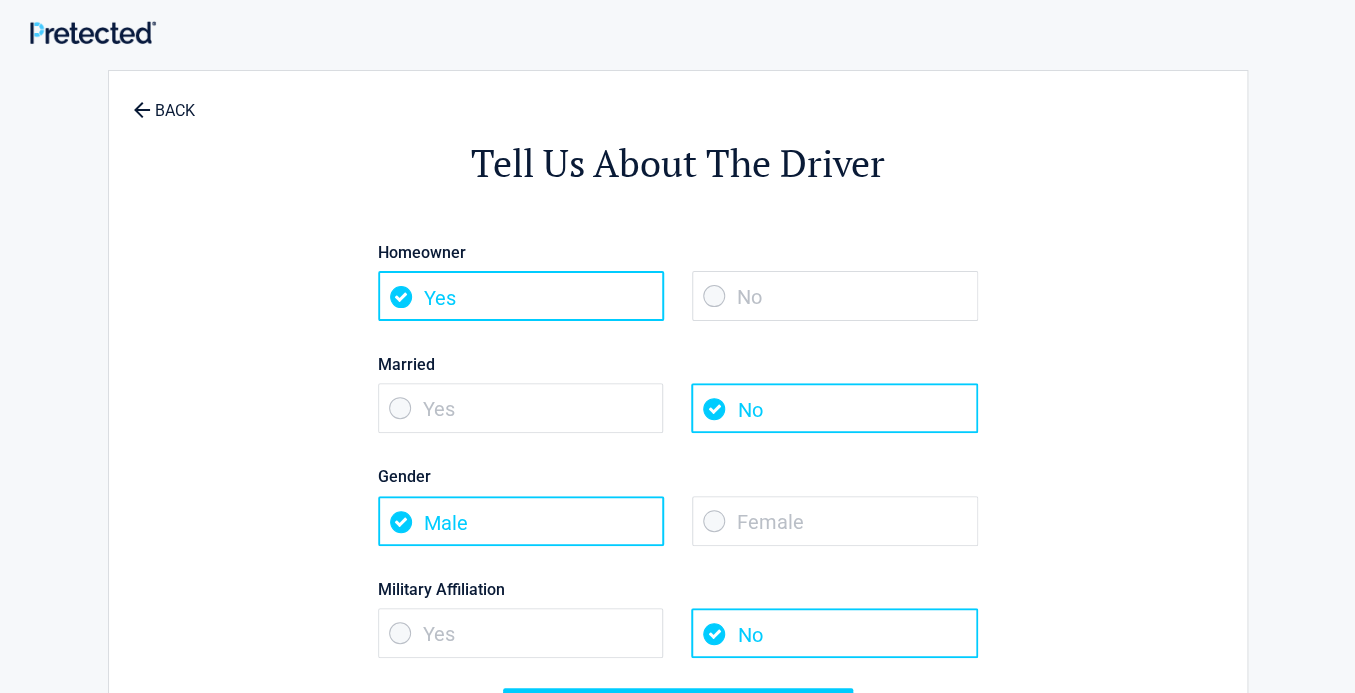 click on "Yes" at bounding box center [521, 633] 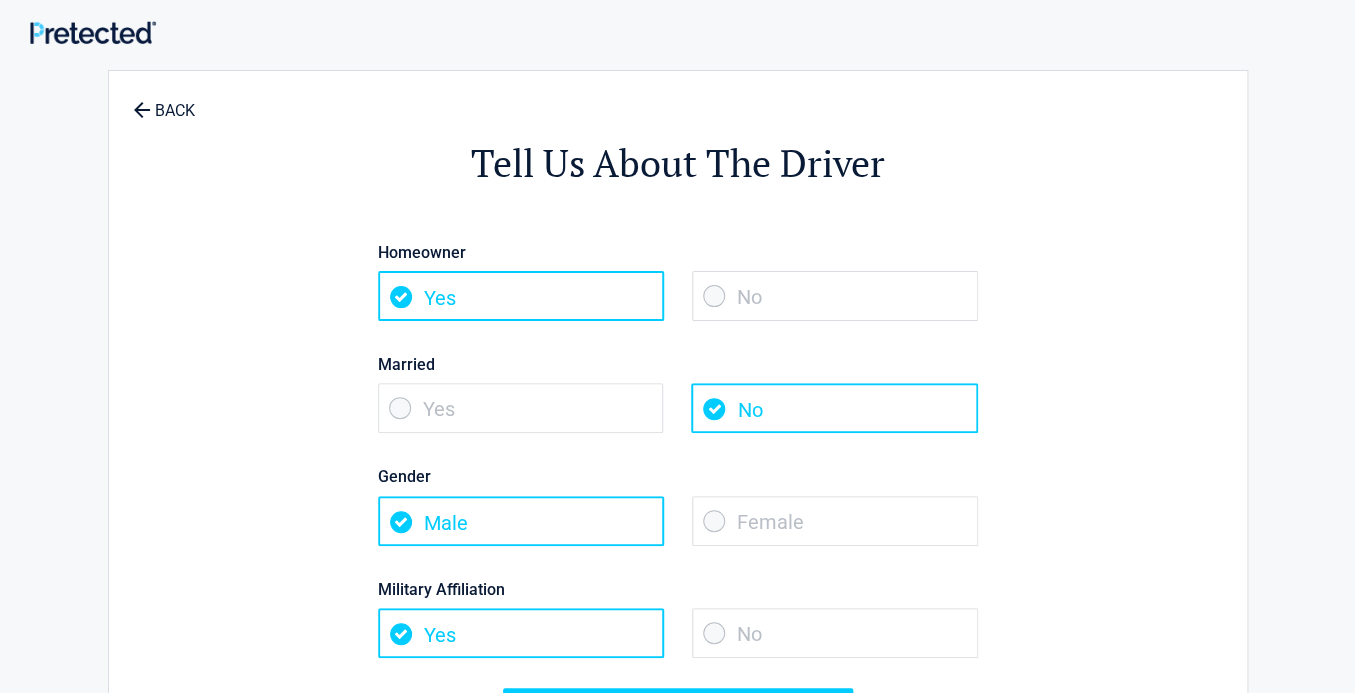 click on "Tell Us About The Driver
Homeowner
Yes
No
Married
Yes
No
Gender
Male
Female
Military Affiliation
Yes
No
Continue" at bounding box center (678, 429) 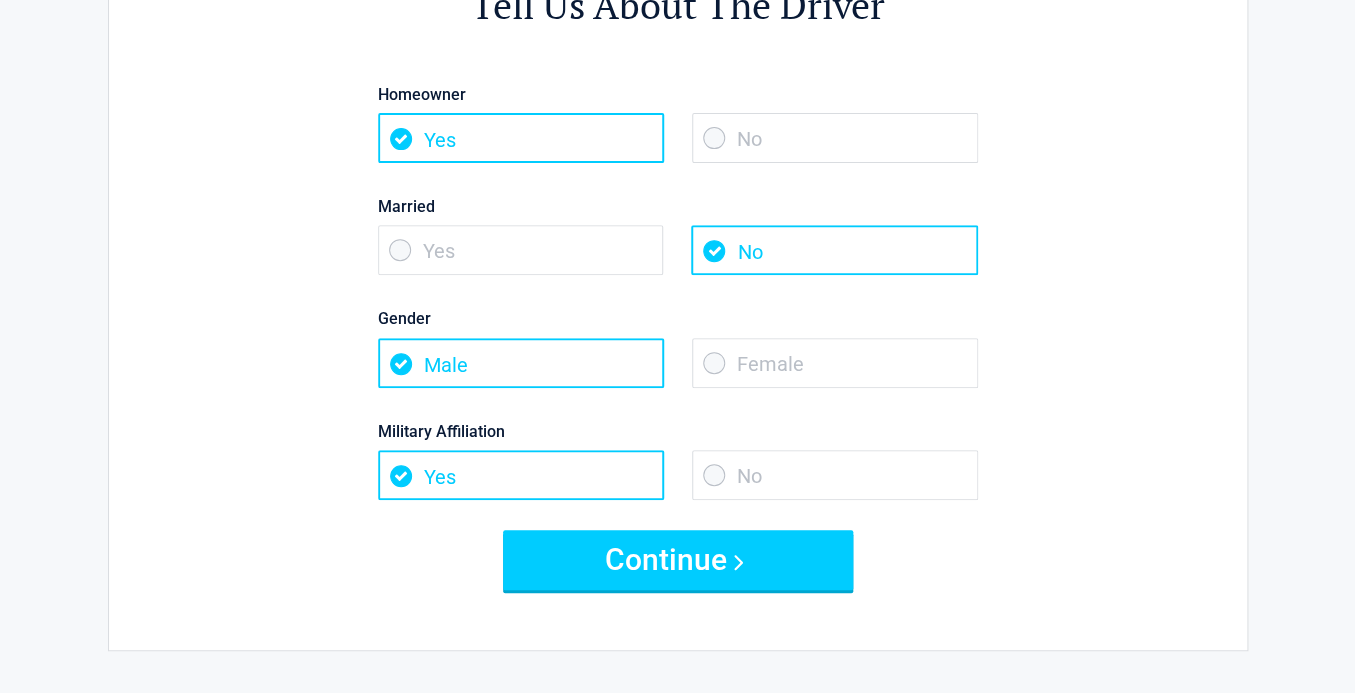 scroll, scrollTop: 240, scrollLeft: 0, axis: vertical 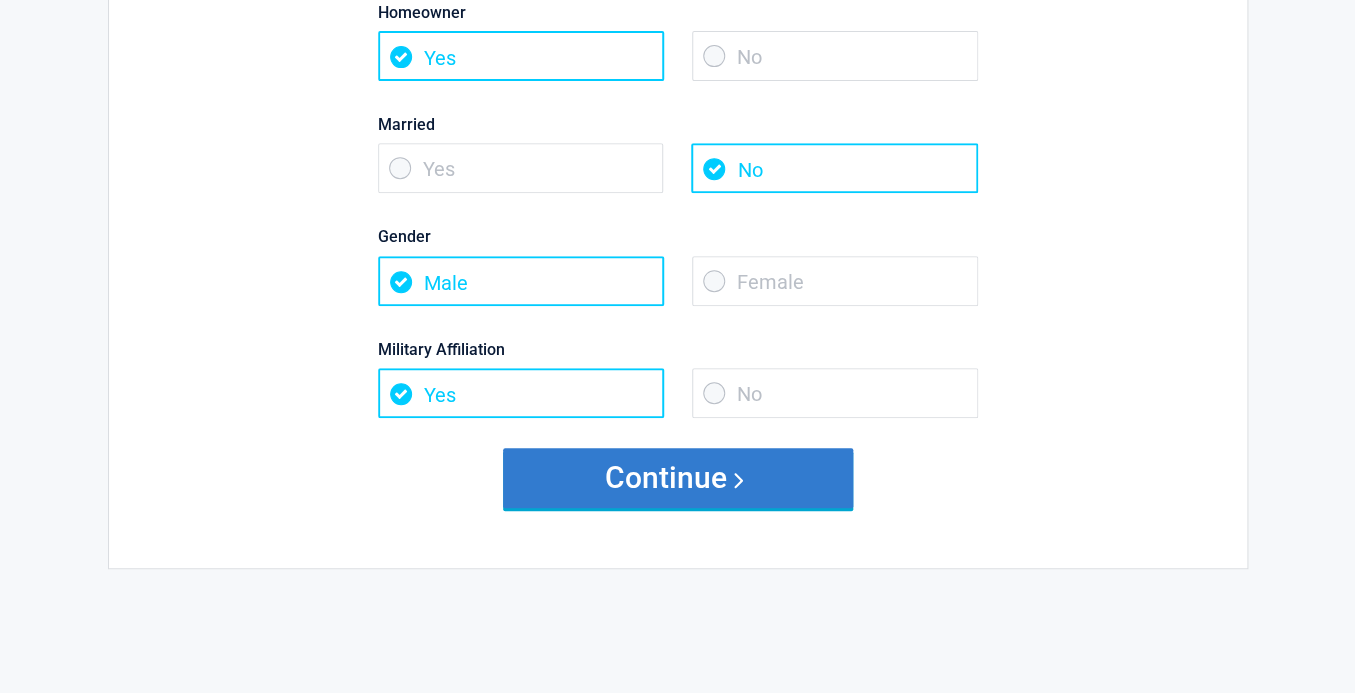 click on "Continue" at bounding box center (678, 478) 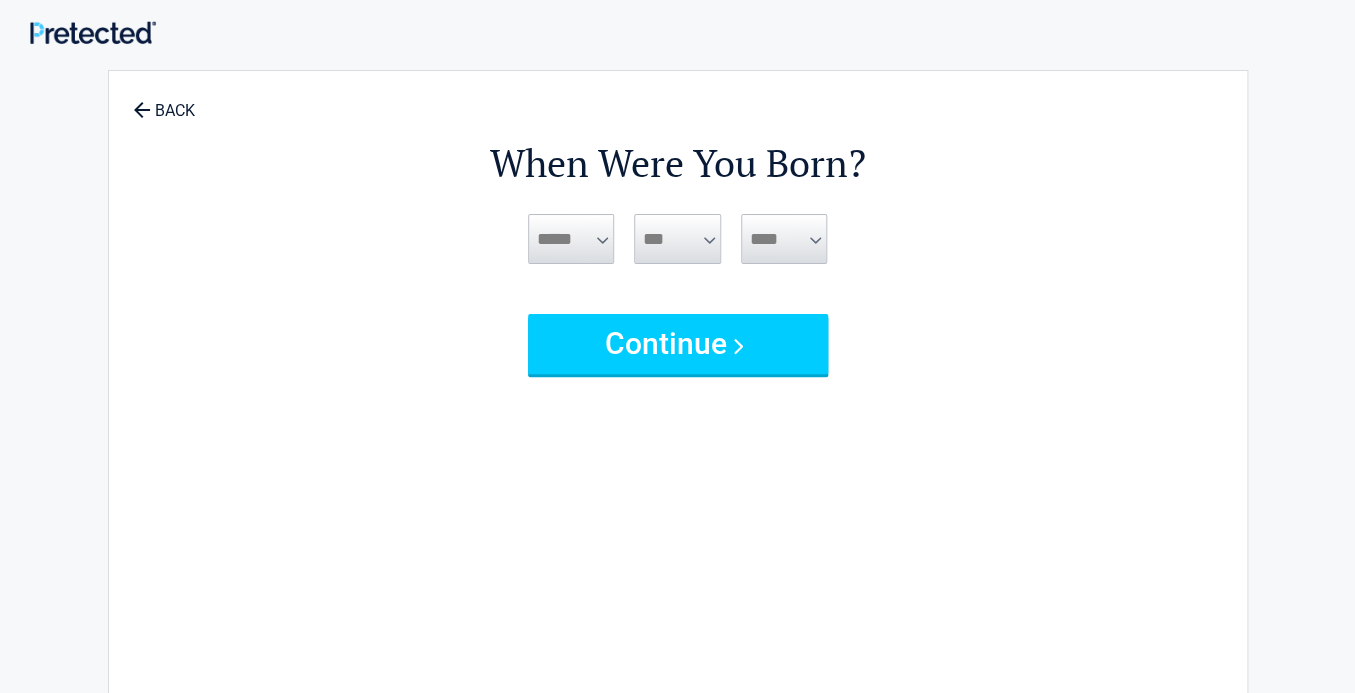 scroll, scrollTop: 0, scrollLeft: 0, axis: both 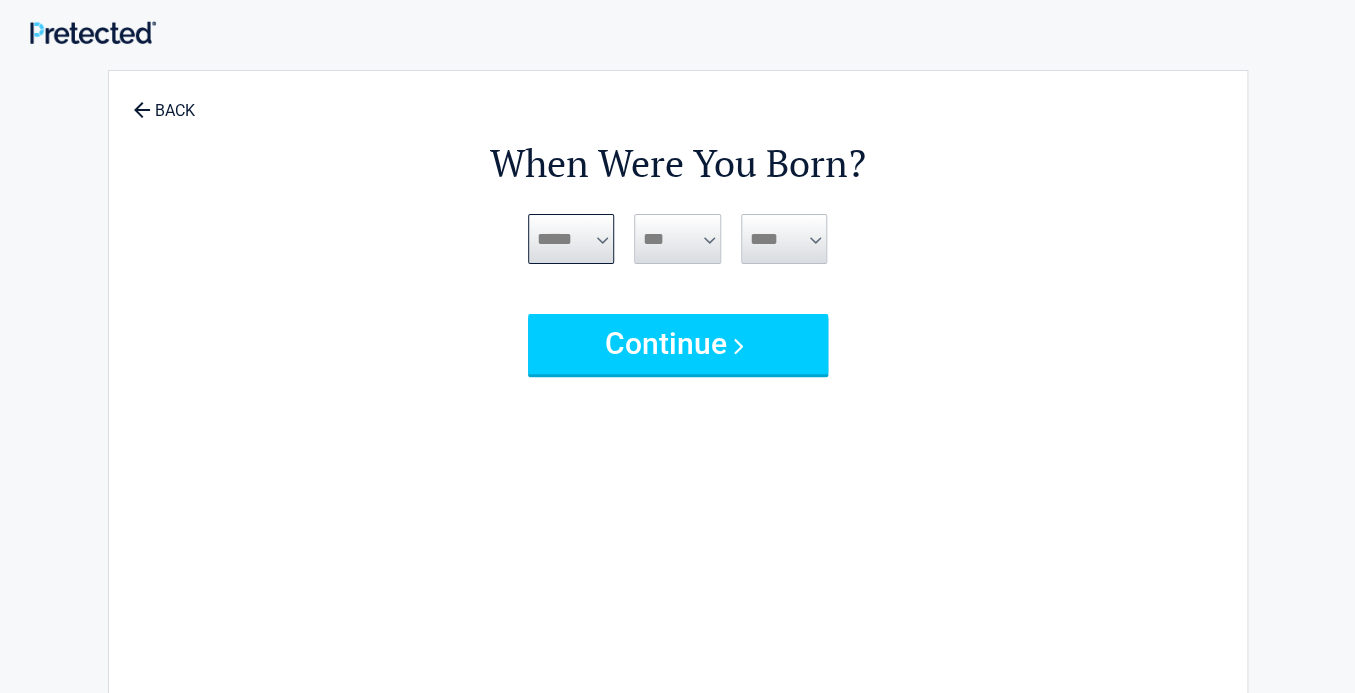 select on "*" 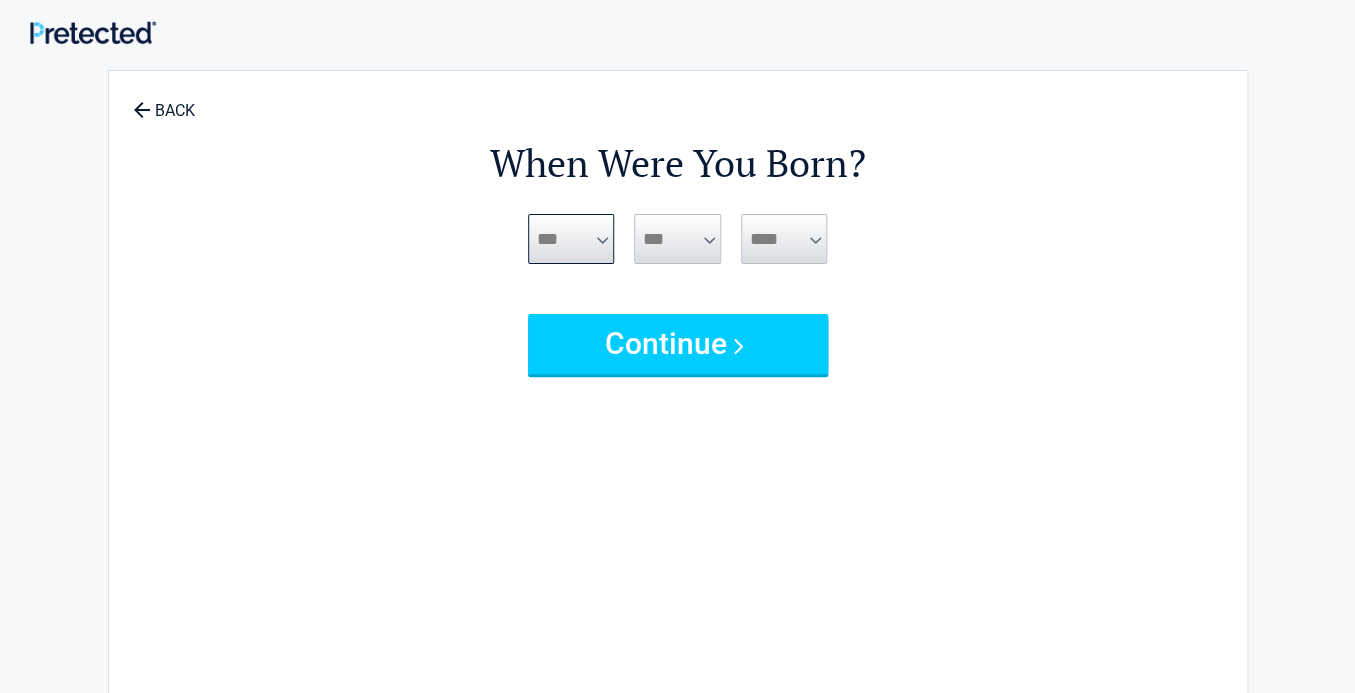 click on "***" at bounding box center (0, 0) 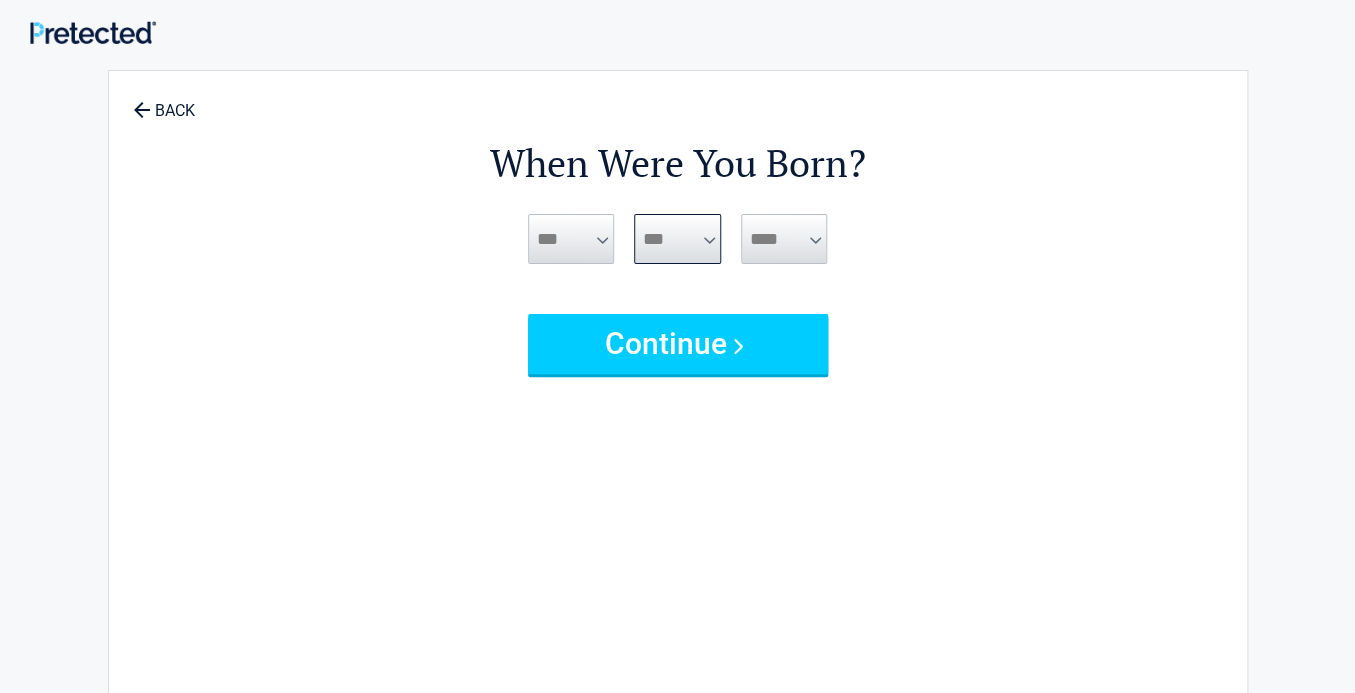 click on "*** * * * * * * * * * ** ** ** ** ** ** ** ** ** ** ** ** ** ** ** ** ** ** ** ** **" at bounding box center [677, 239] 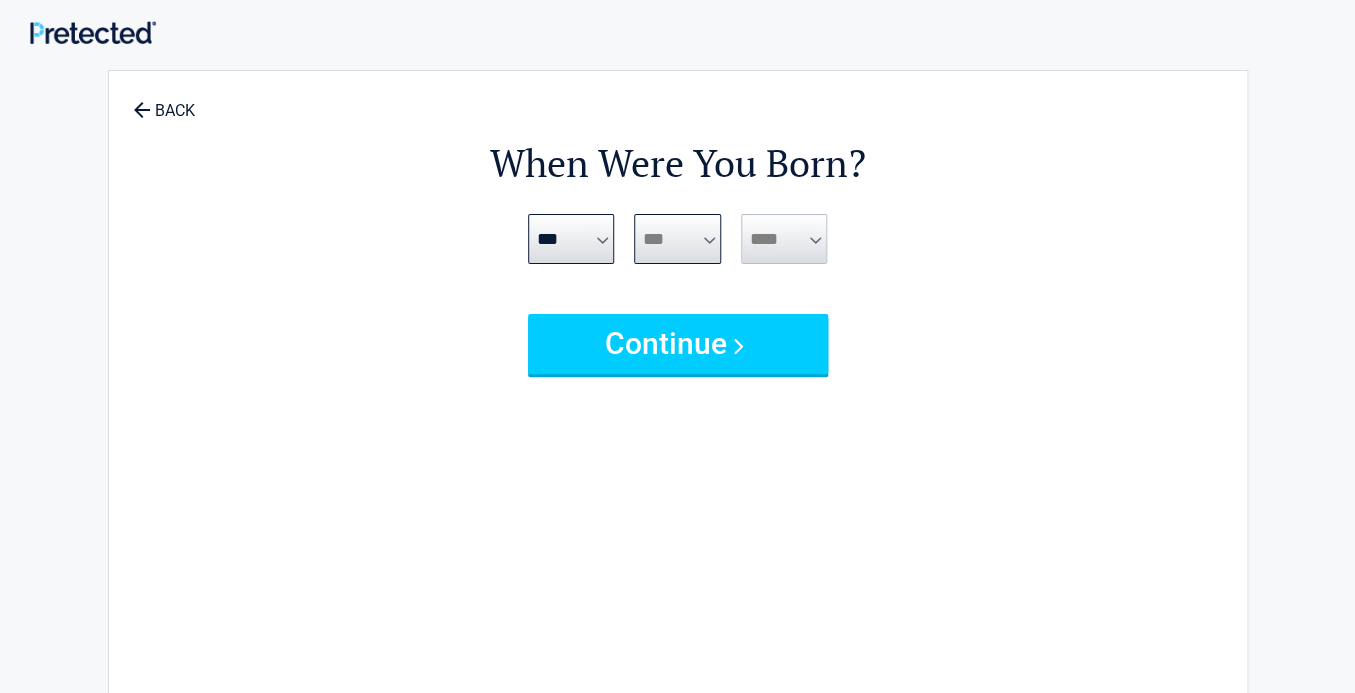 select on "**" 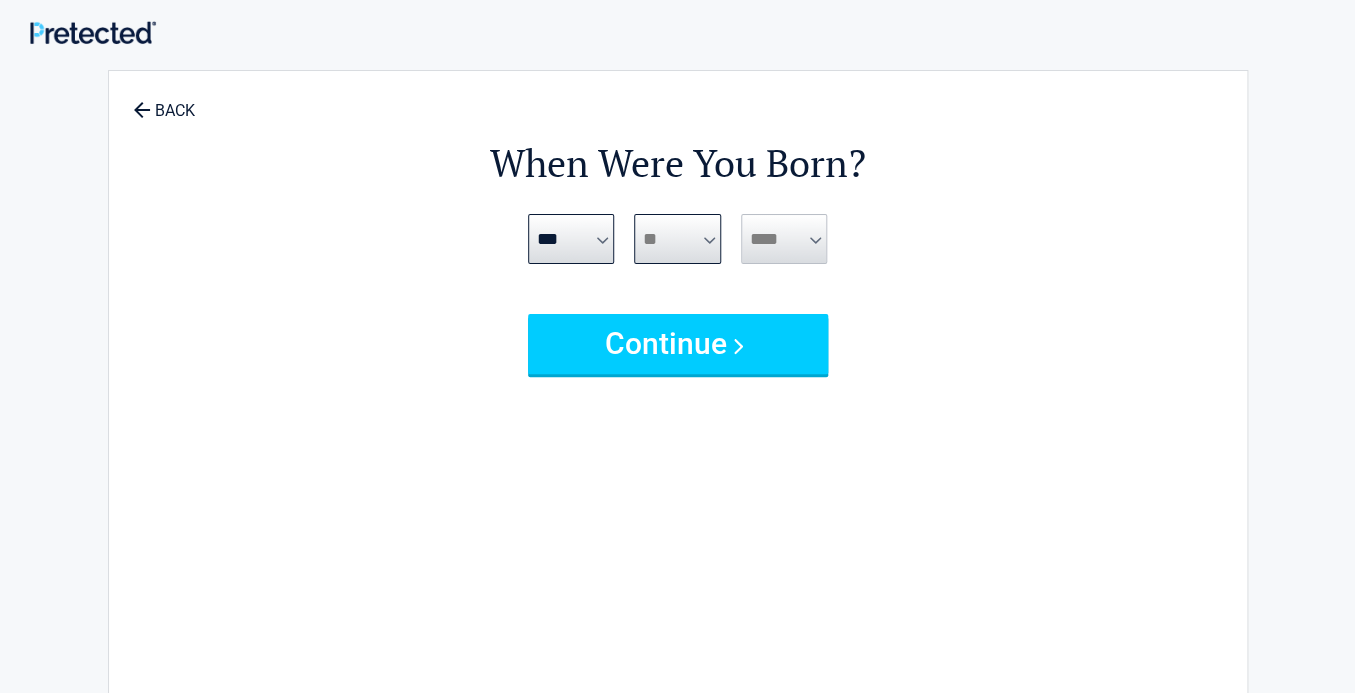 click on "**" at bounding box center [0, 0] 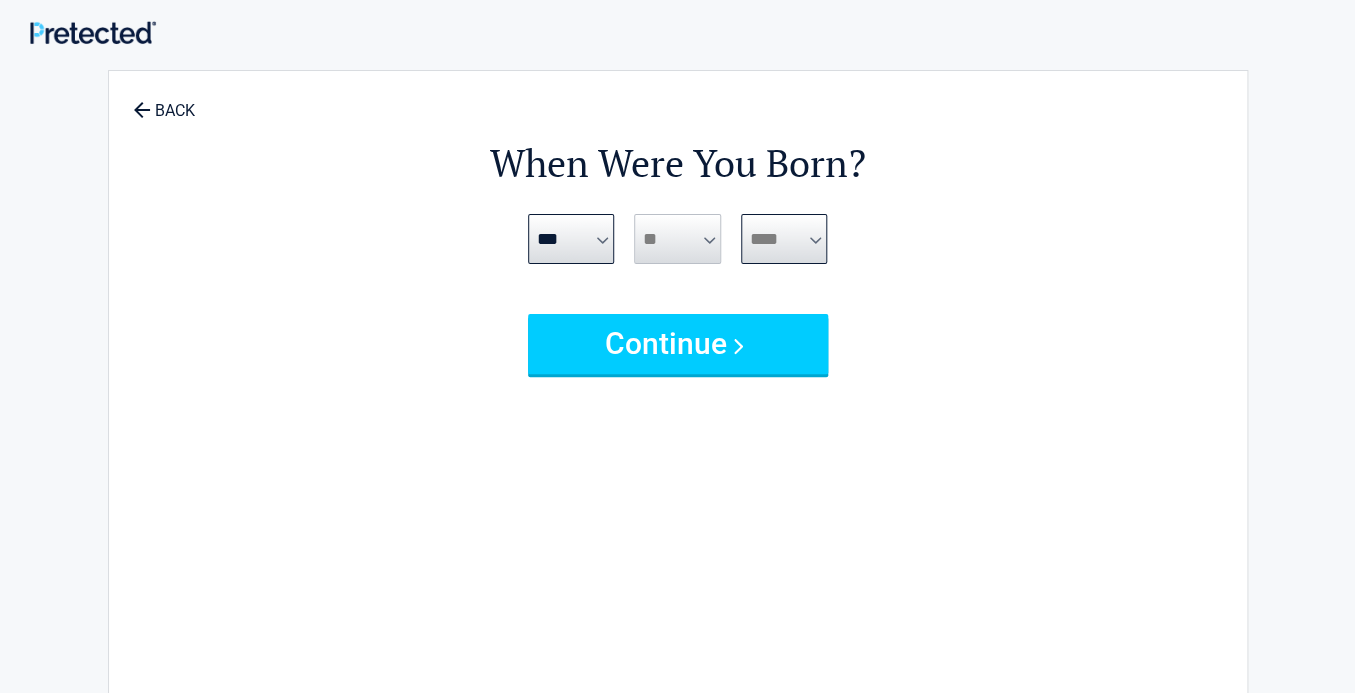 click on "****
****
****
****
****
****
****
****
****
****
****
****
****
****
****
****
****
****
****
****
****
****
****
****
****
****
****
****
****
****
****
****
****
****
****
****
****
****
****
****
****
****
****
****
****
****
****
****
****
****
****
****
****
****
****
****
****
****
****
****
****
****
****
****" at bounding box center [784, 239] 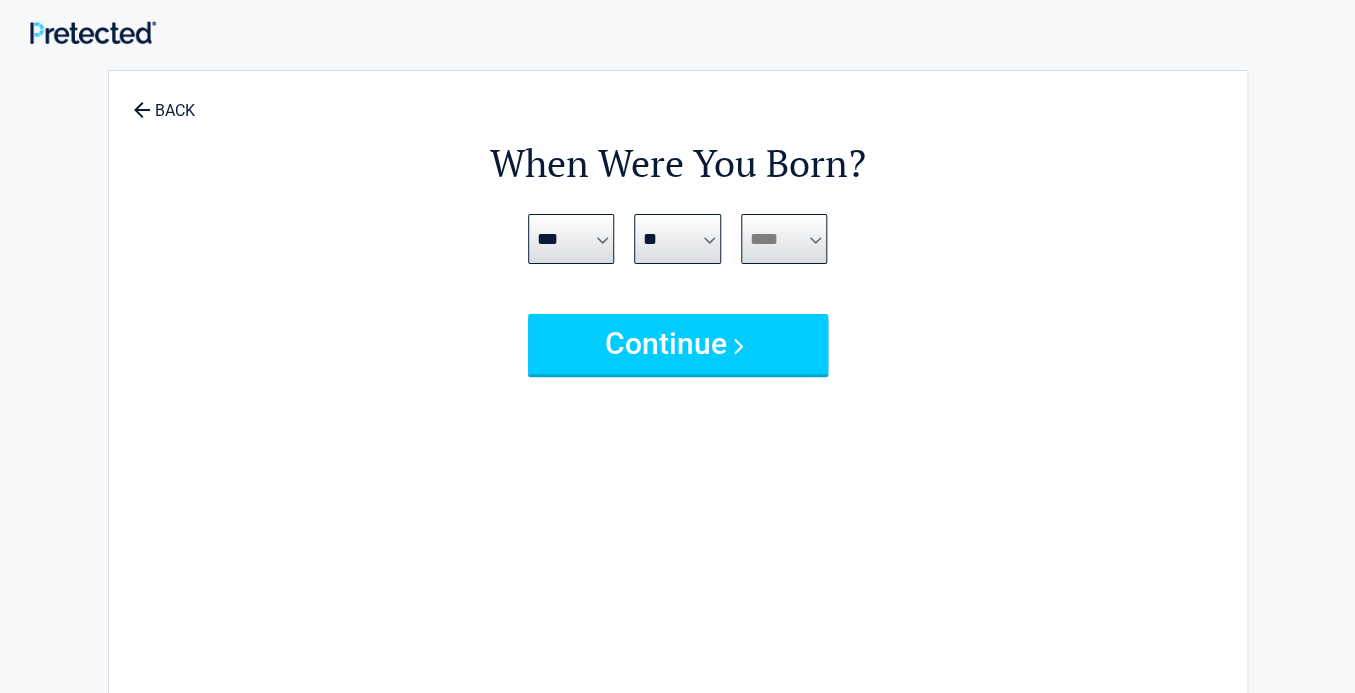 select on "****" 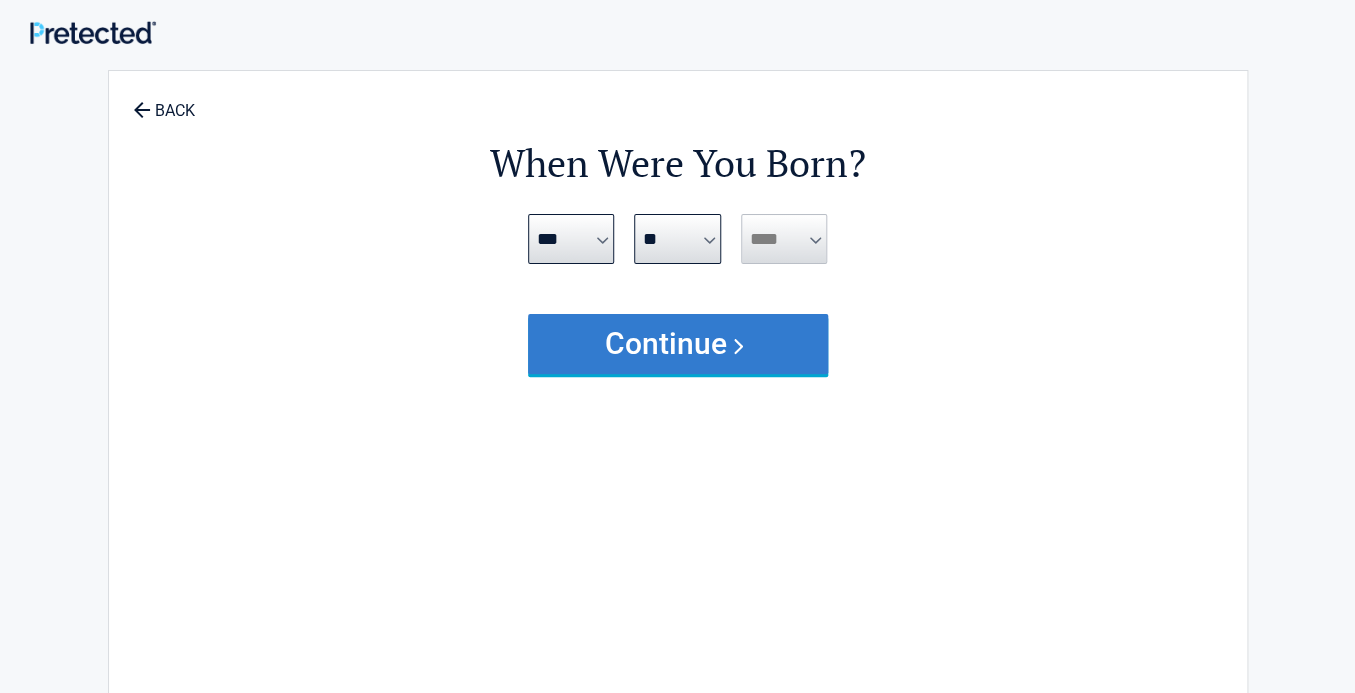 click on "Continue" at bounding box center (678, 344) 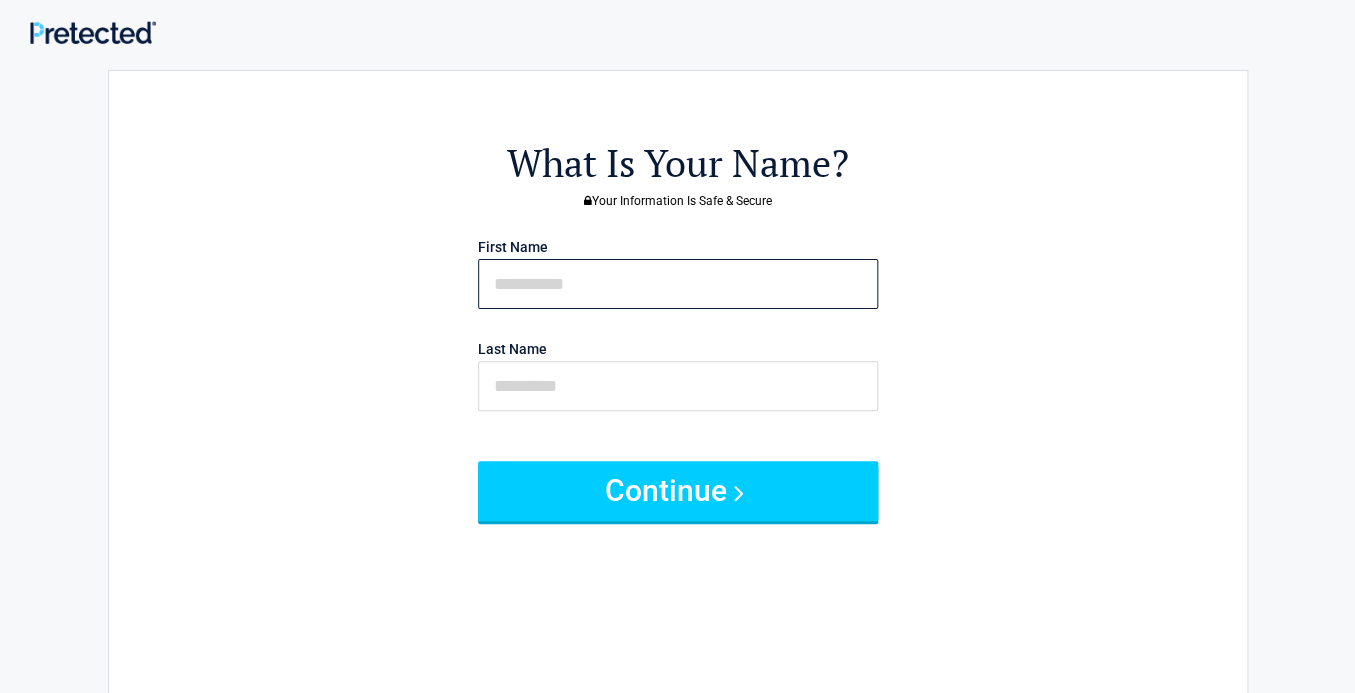 click at bounding box center (678, 284) 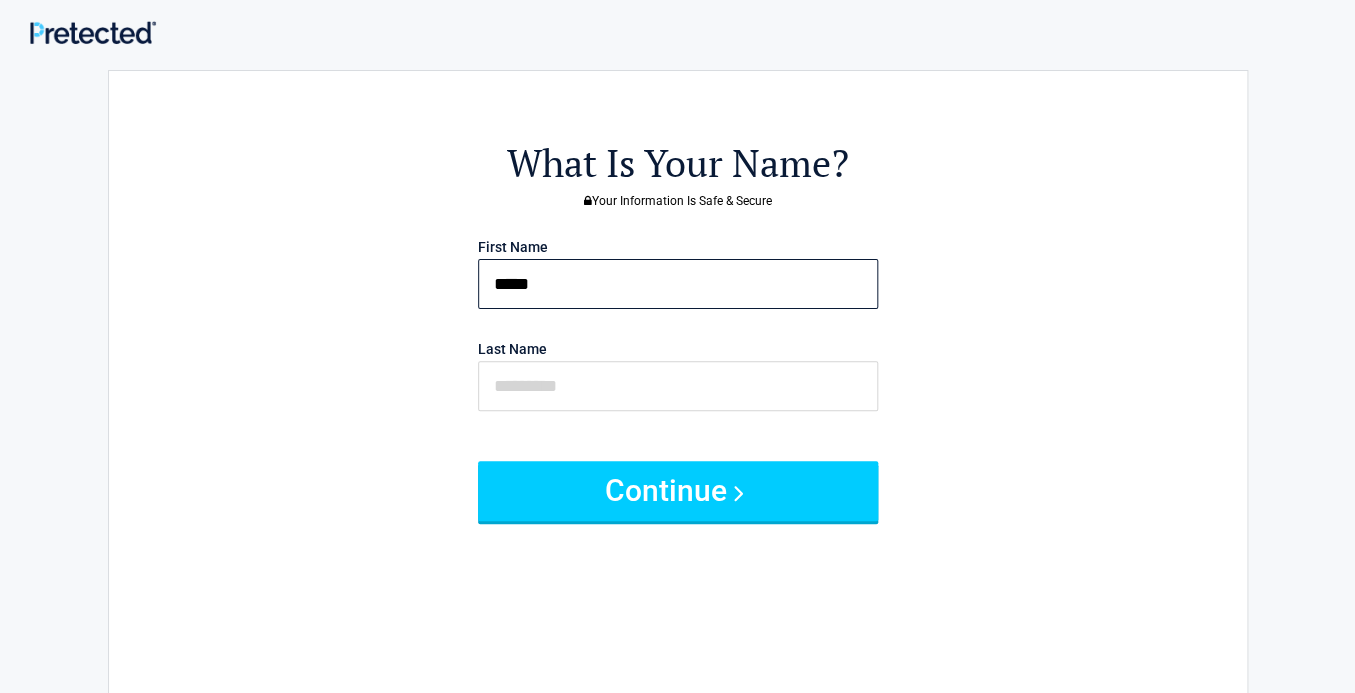 type on "*****" 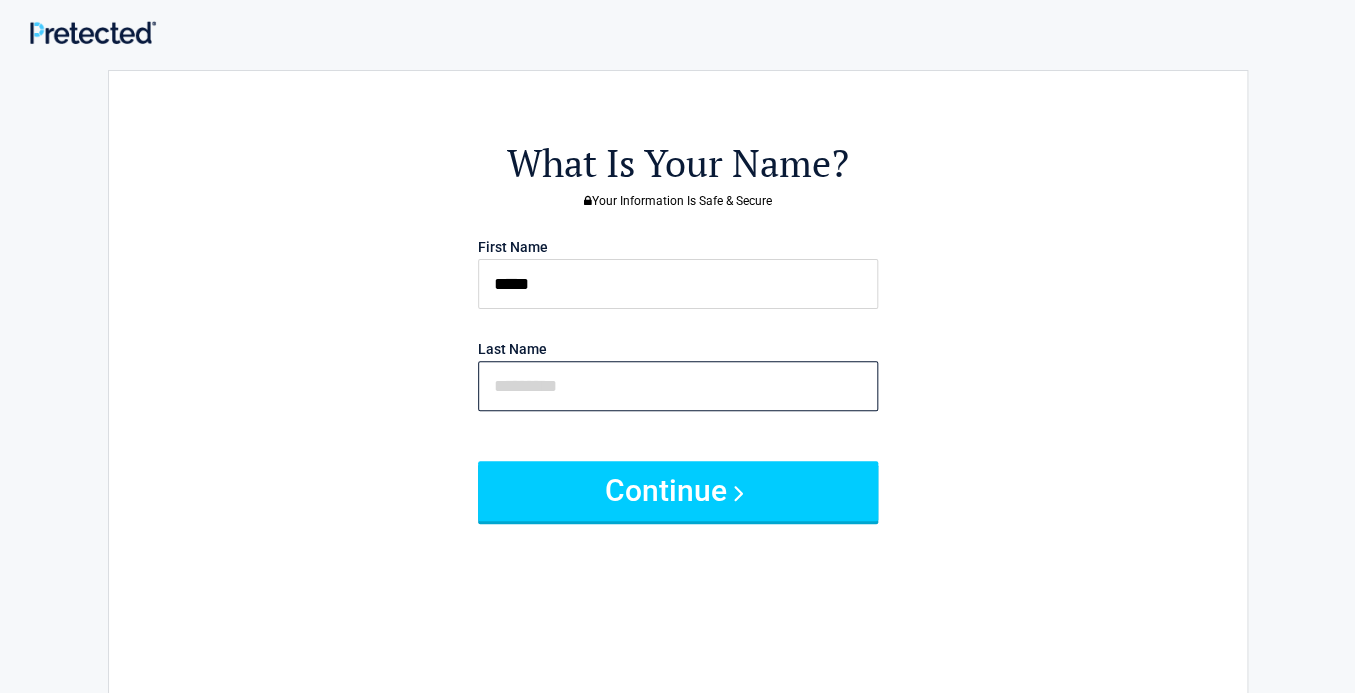 click at bounding box center (678, 386) 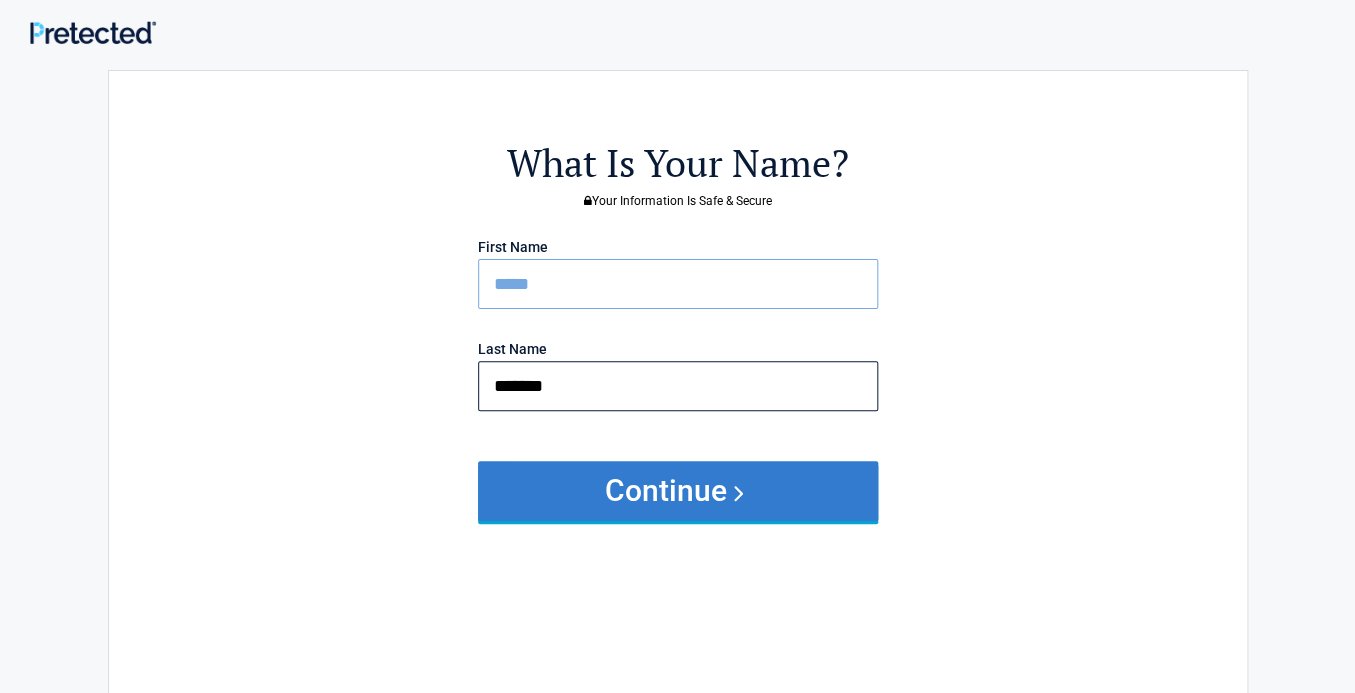 type on "*******" 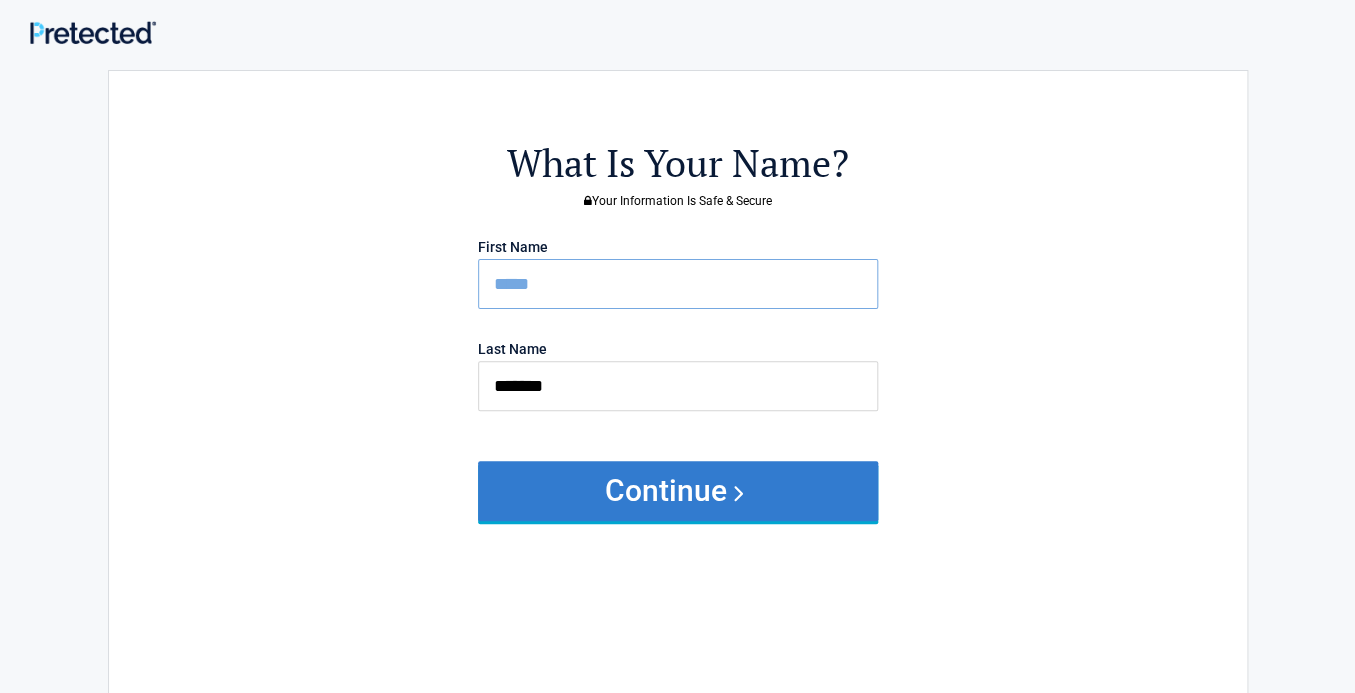 click on "Continue" at bounding box center [678, 491] 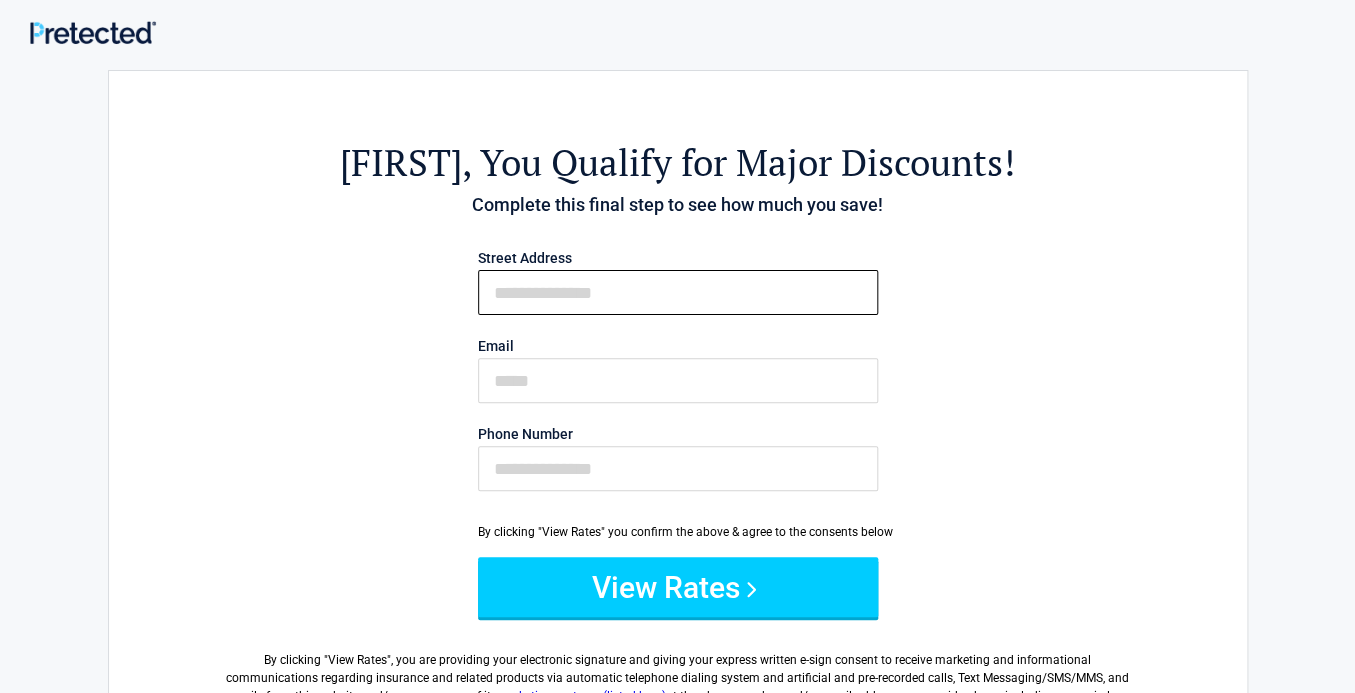 click on "First Name" at bounding box center (678, 292) 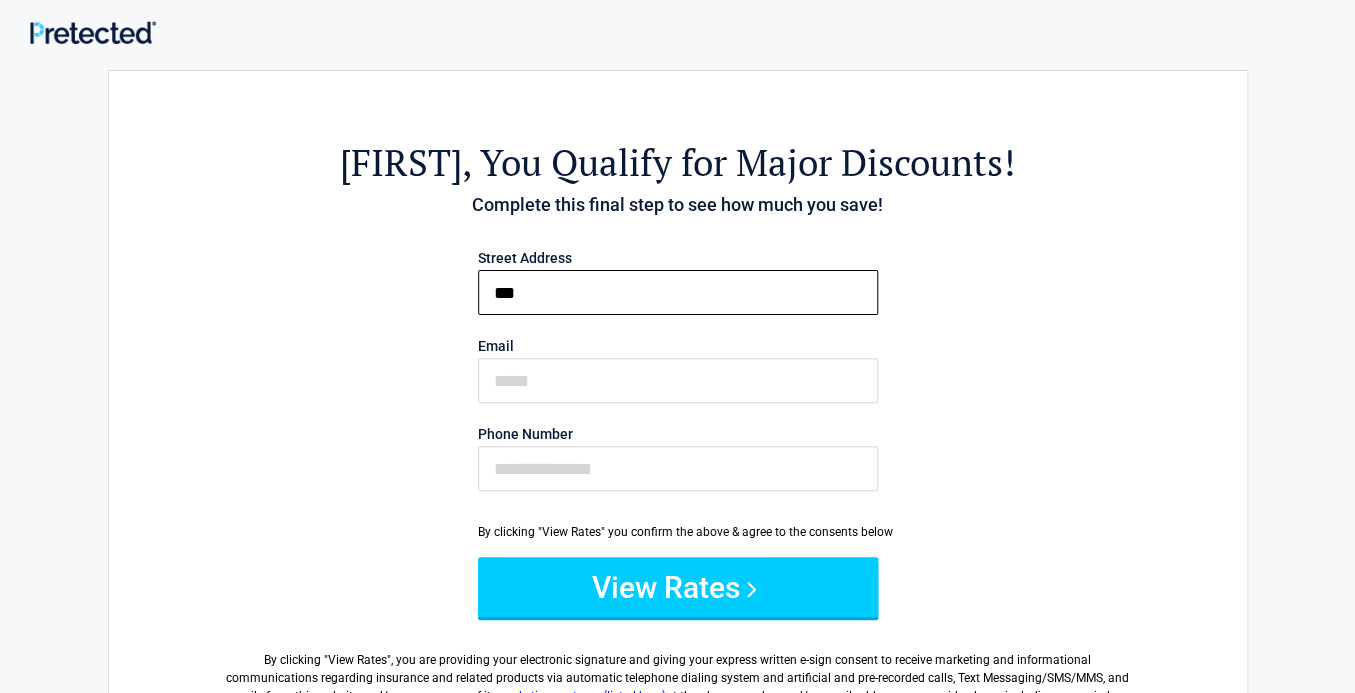 type on "**********" 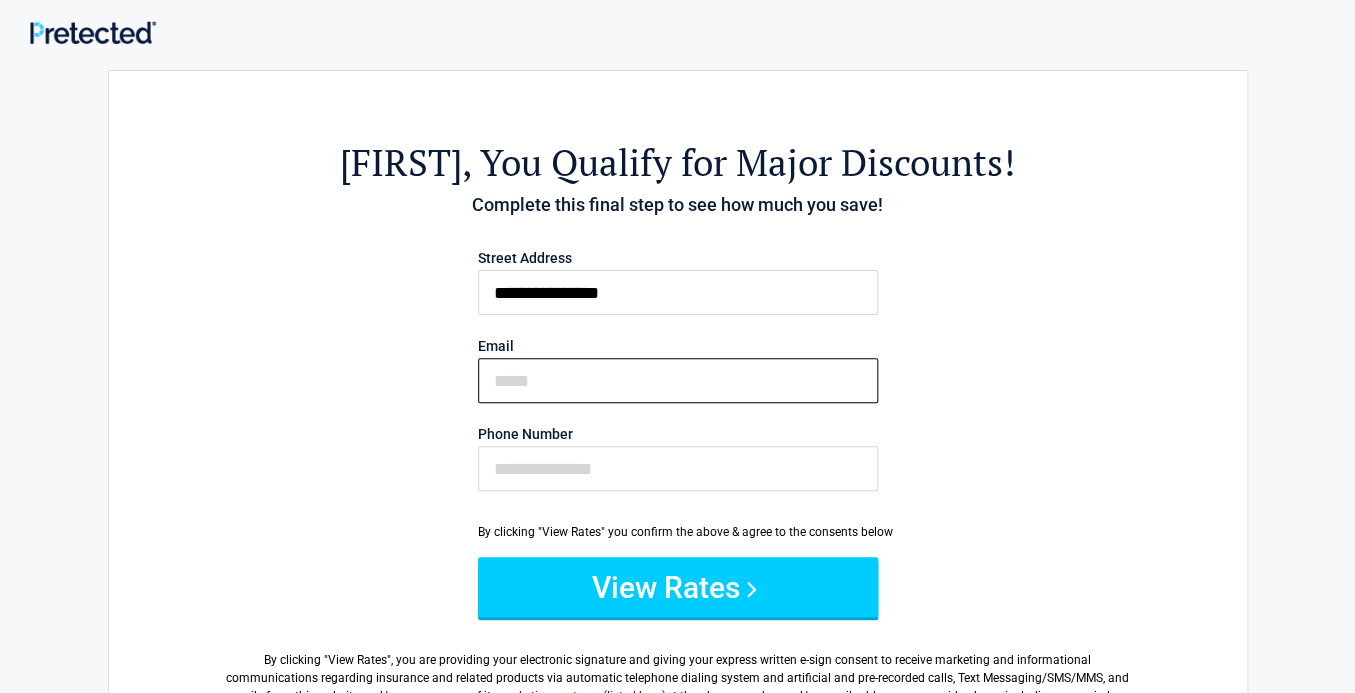 type on "**********" 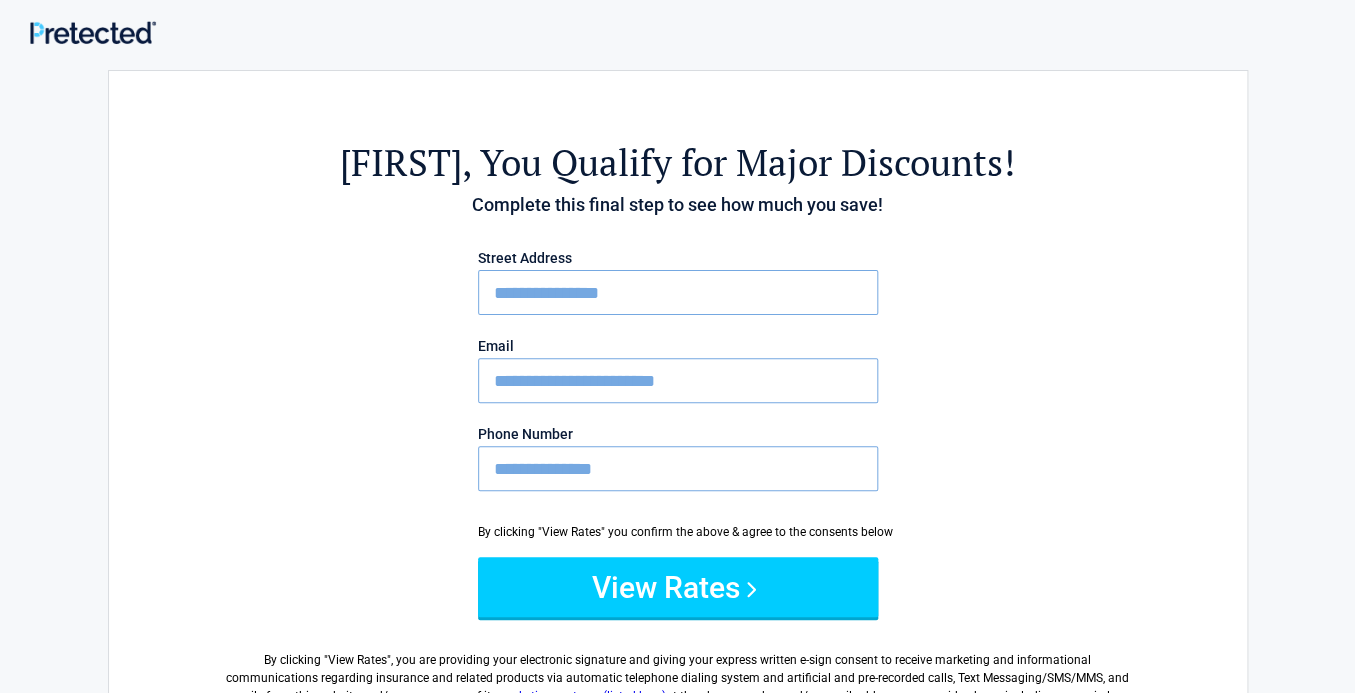 type on "**********" 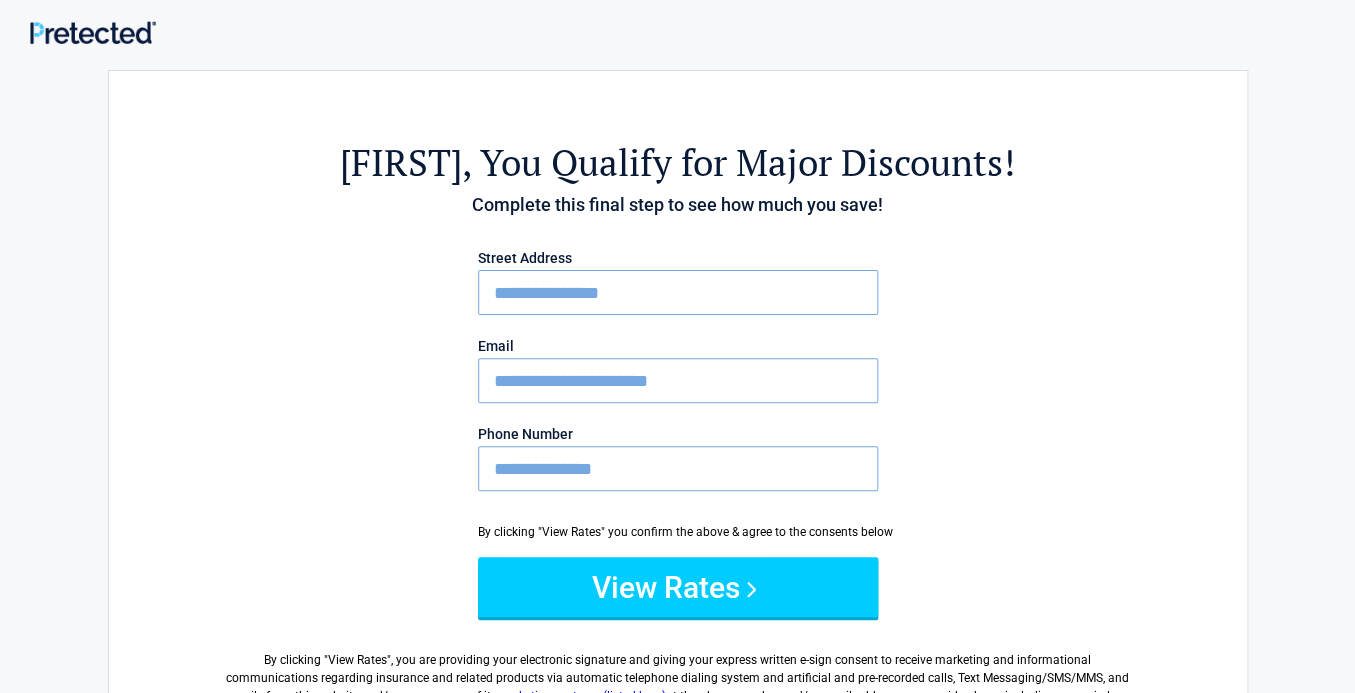 type on "**********" 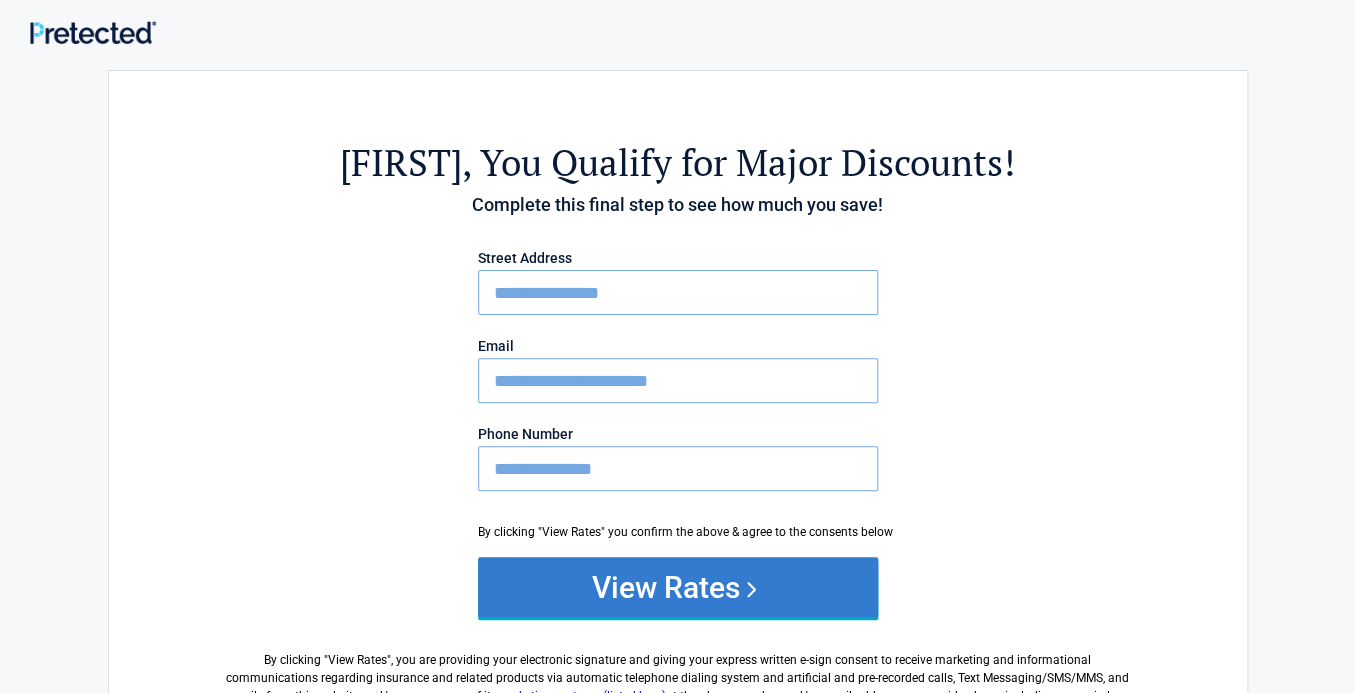 click on "View Rates" at bounding box center [678, 587] 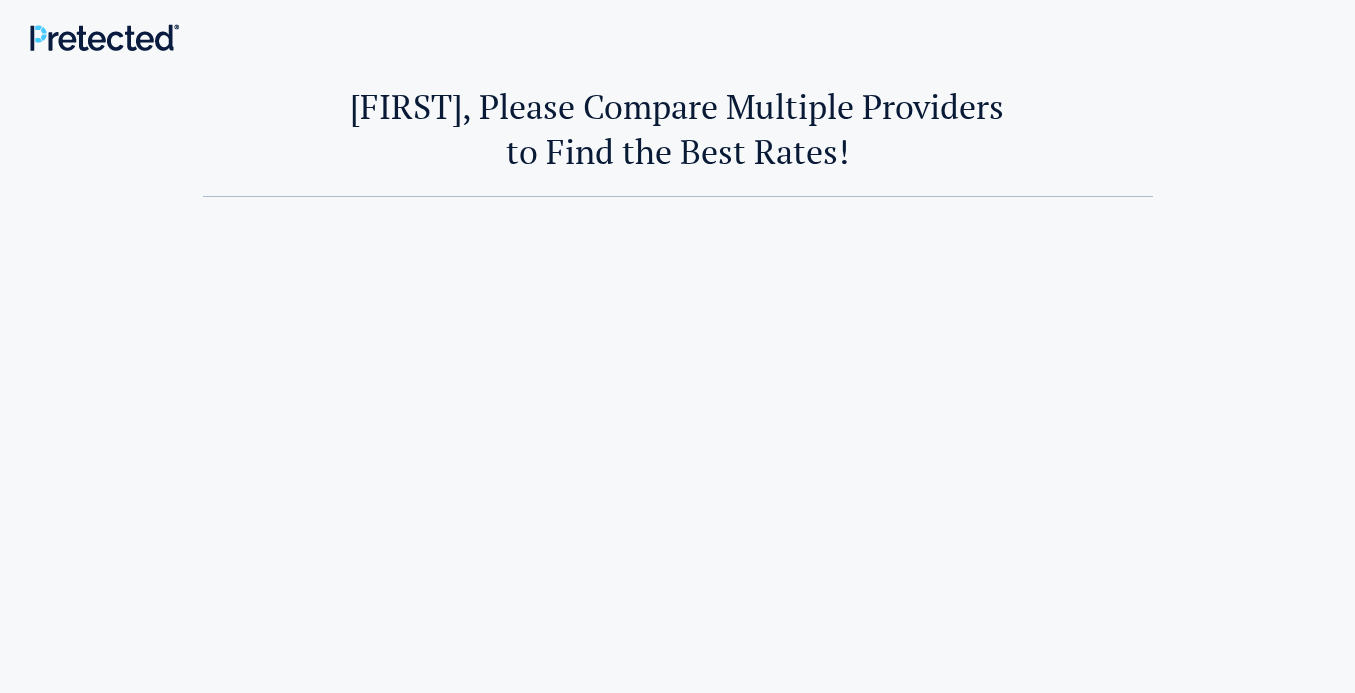 scroll, scrollTop: 0, scrollLeft: 0, axis: both 